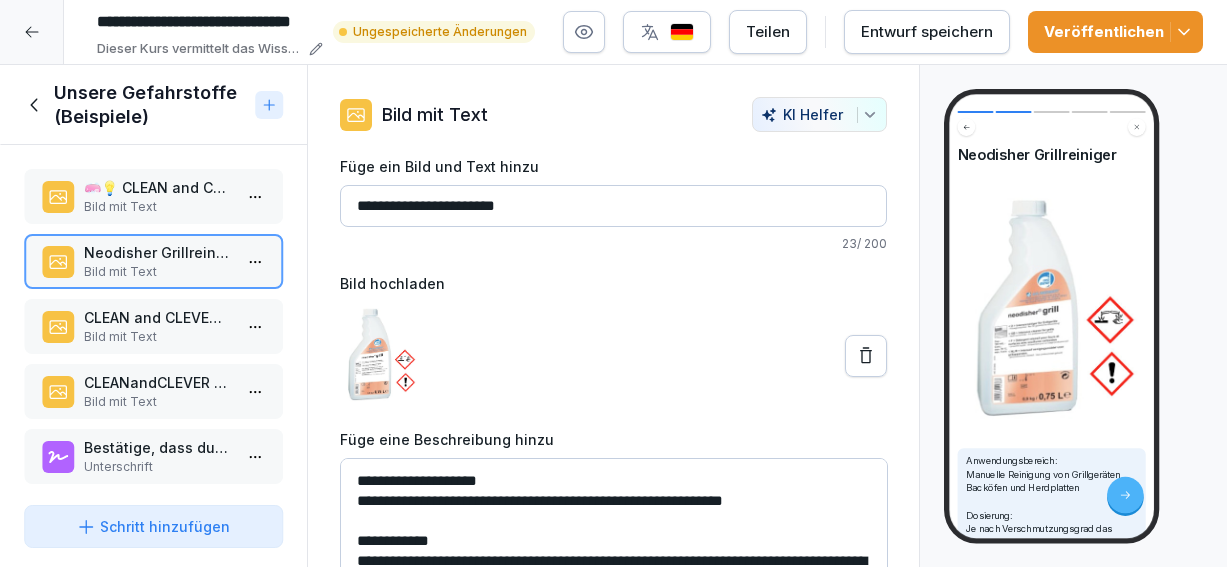 scroll, scrollTop: 0, scrollLeft: 0, axis: both 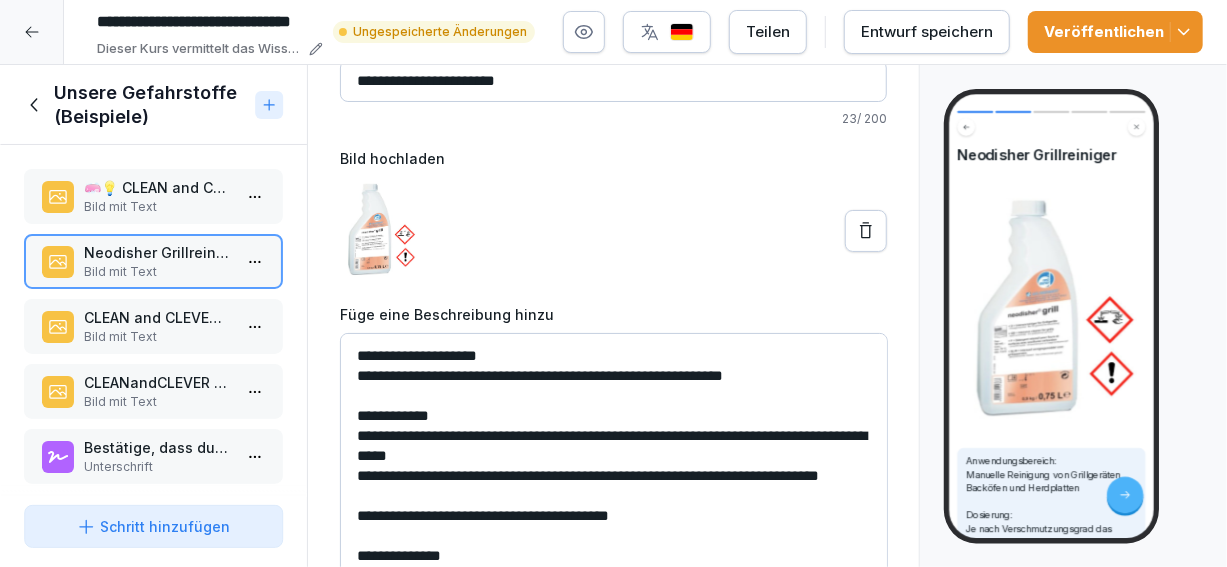 click on "CLEAN and CLEVER PROFESSIONAL Desinfektionsreiniger PRO 140" at bounding box center [157, 317] 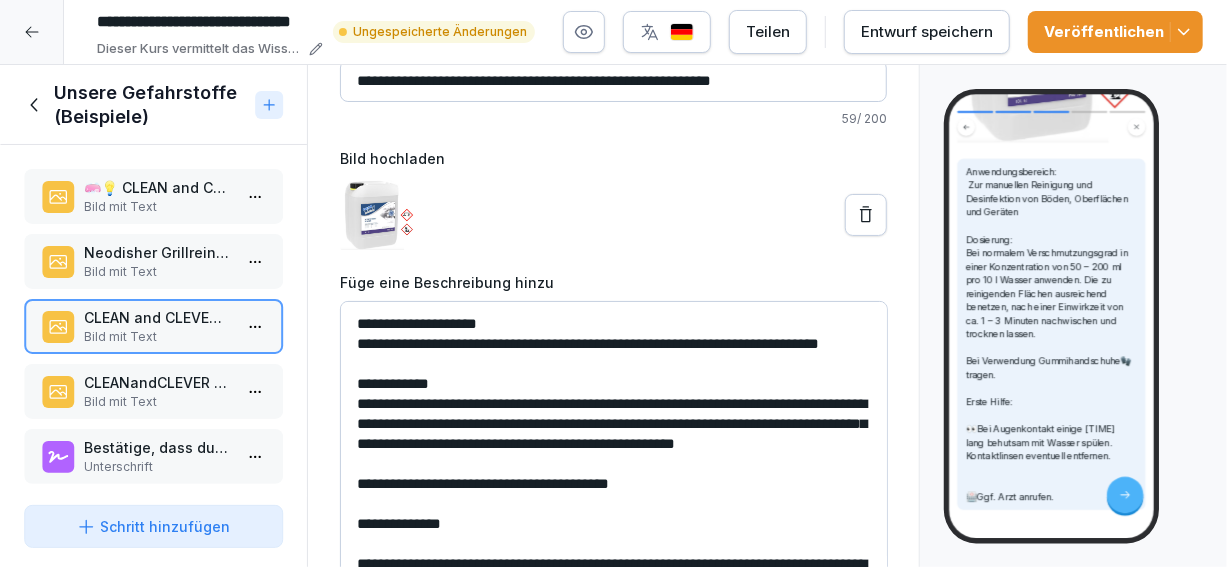 scroll, scrollTop: 467, scrollLeft: 0, axis: vertical 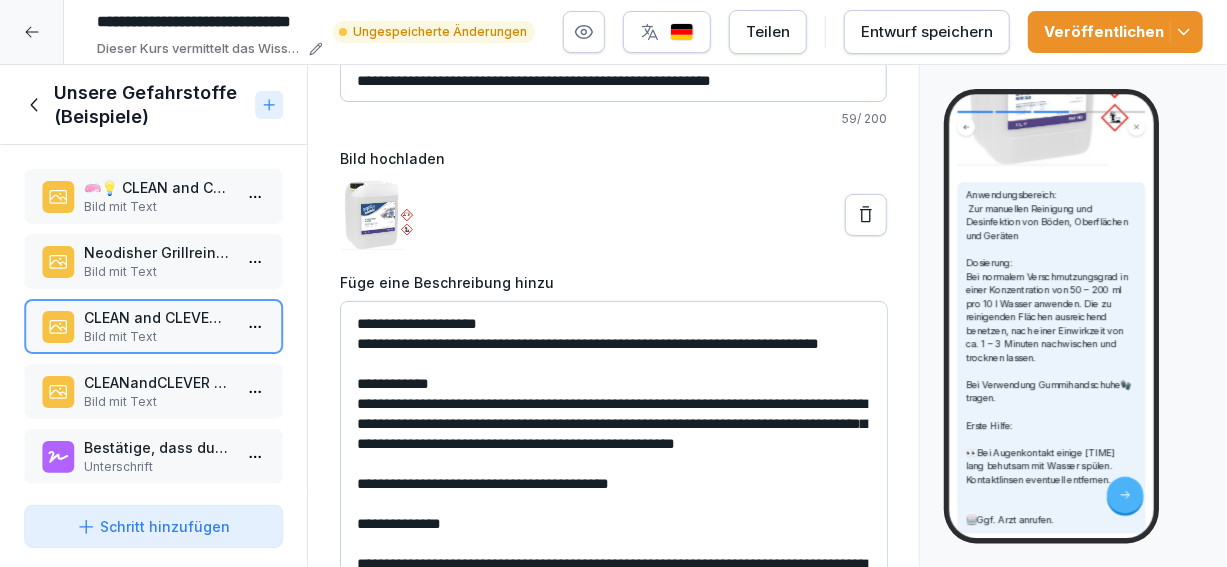 click on "**********" at bounding box center [614, 451] 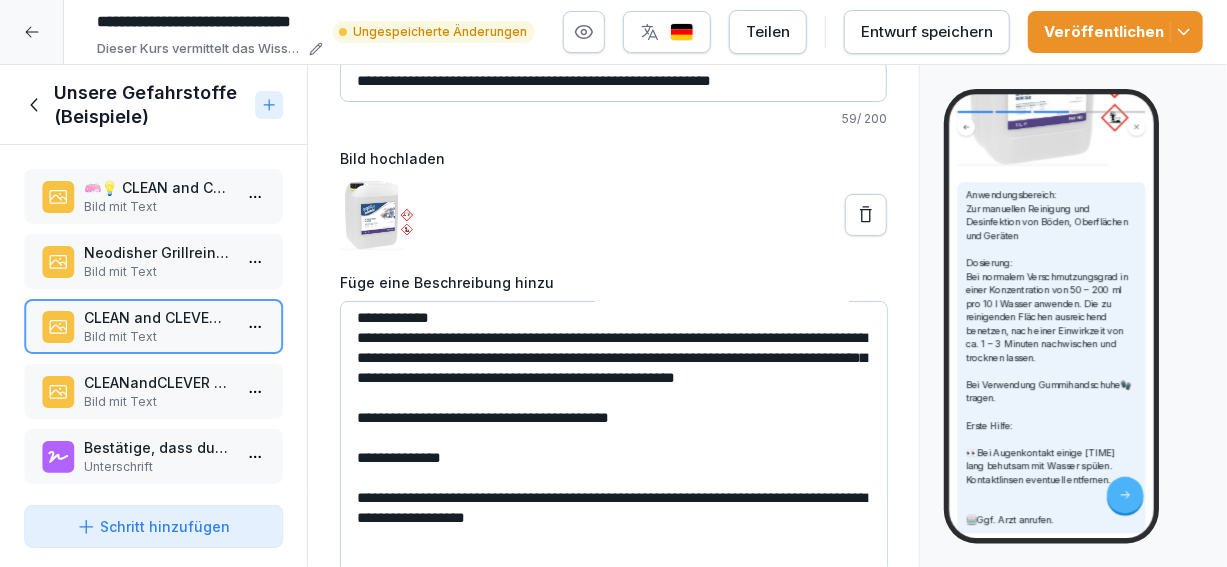 scroll, scrollTop: 105, scrollLeft: 0, axis: vertical 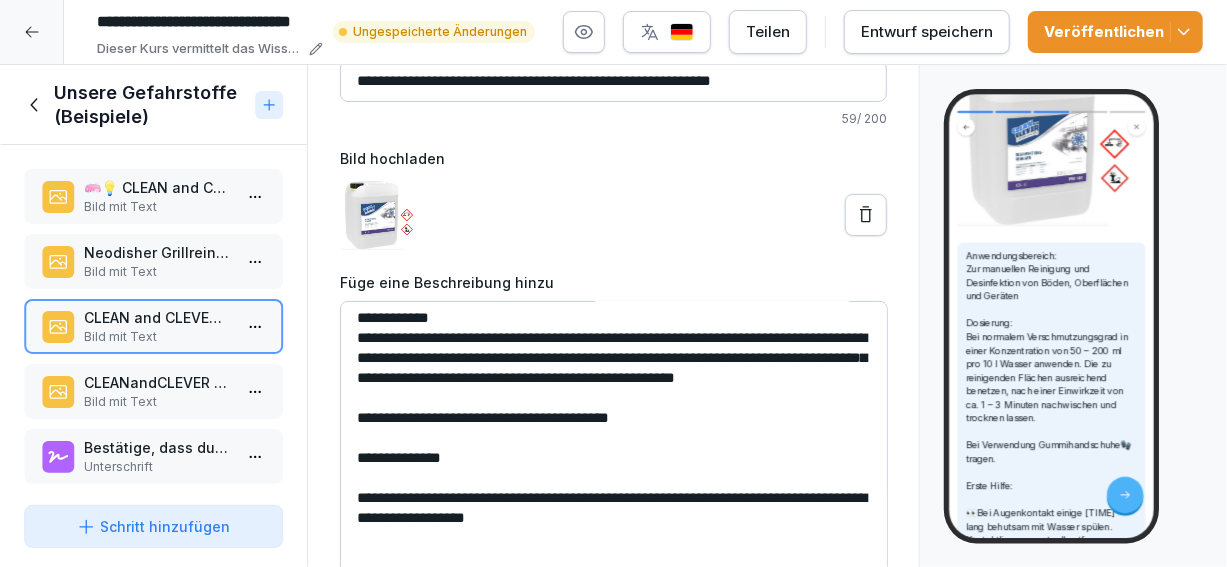 click on "**********" at bounding box center (614, 451) 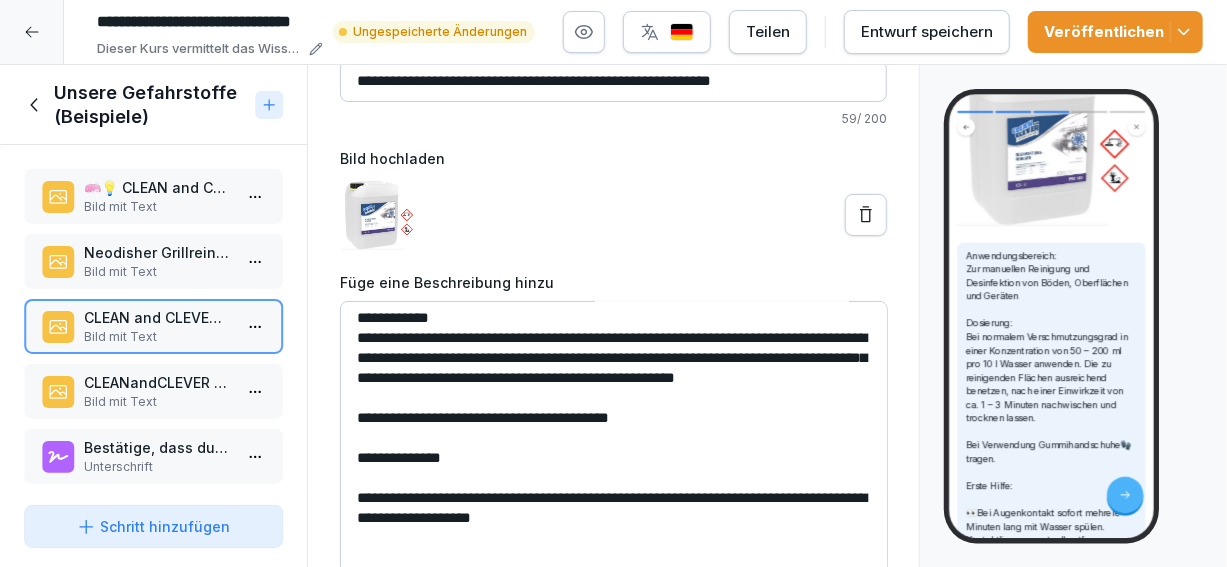 click on "**********" at bounding box center [614, 451] 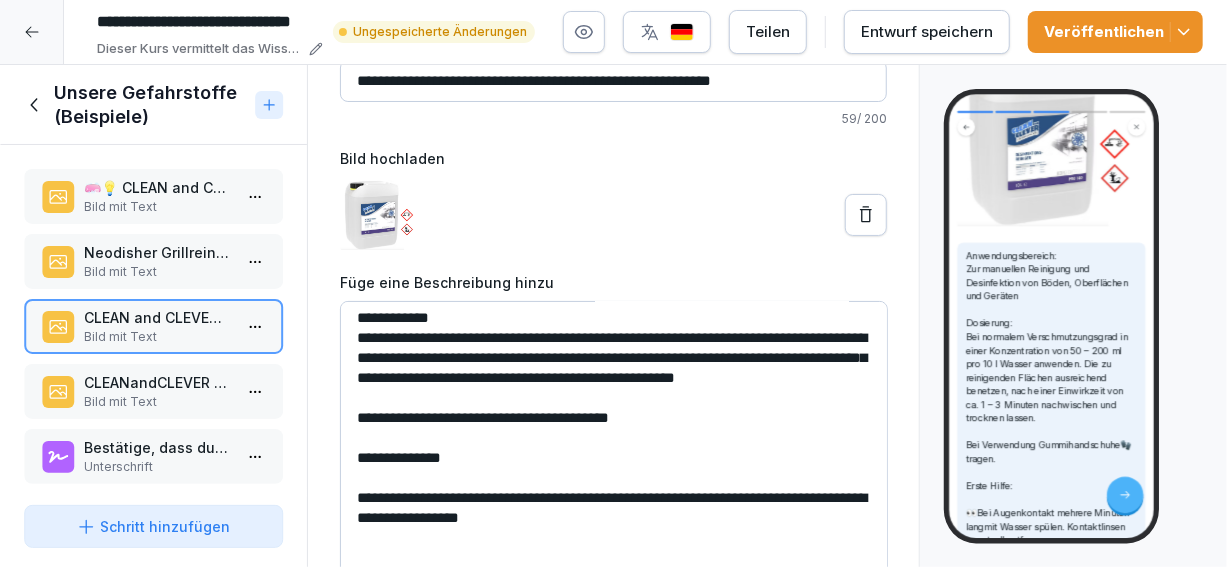 click on "**********" at bounding box center (614, 451) 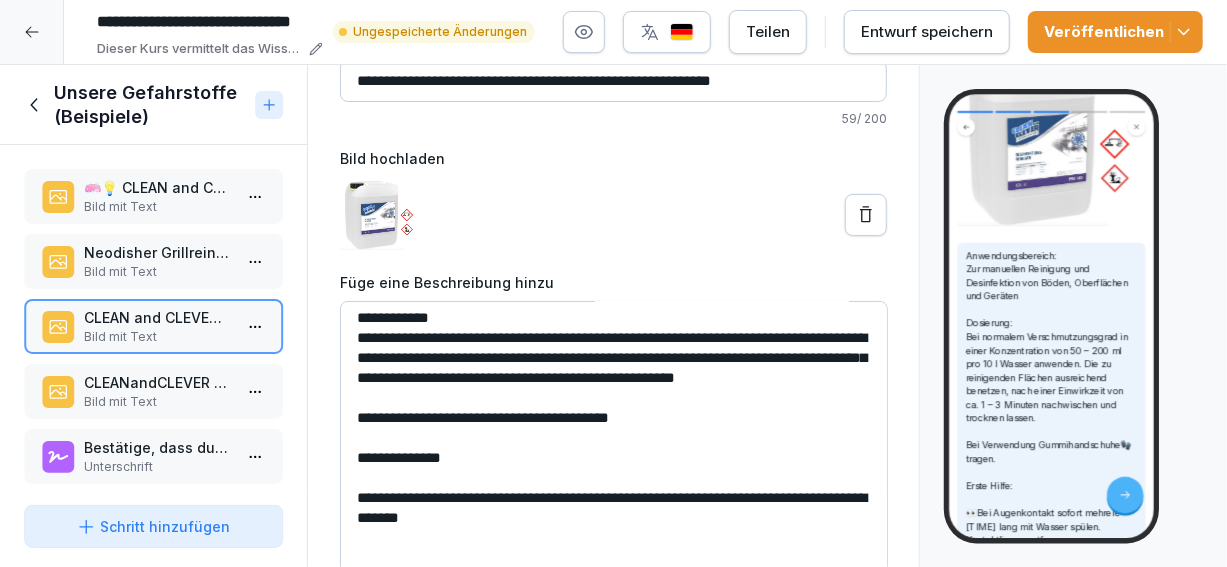 type on "**********" 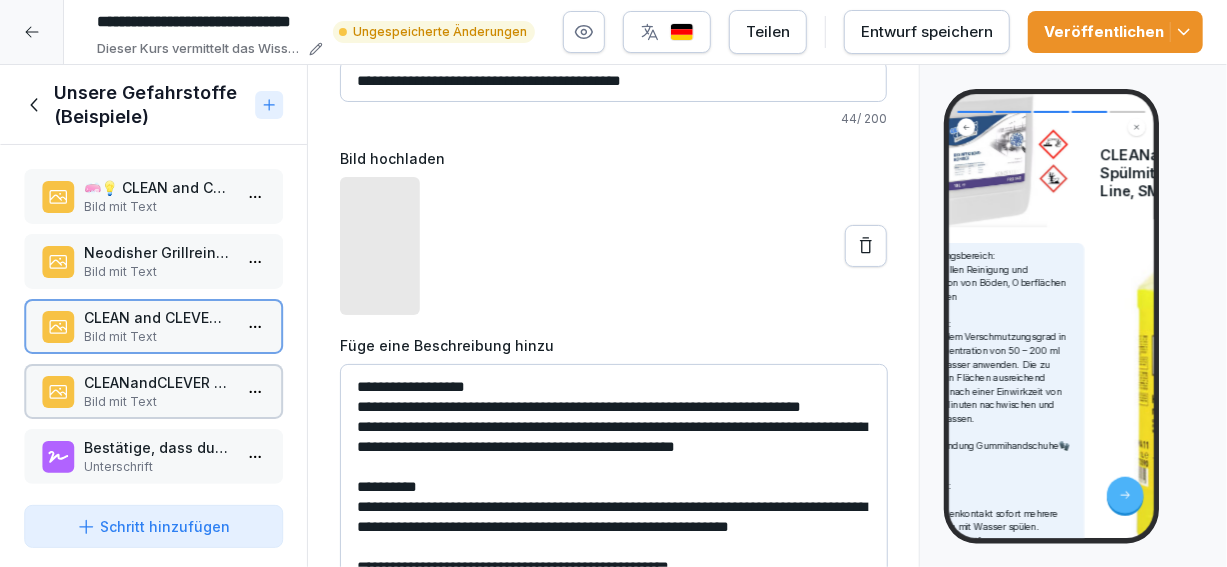 scroll, scrollTop: 351, scrollLeft: 0, axis: vertical 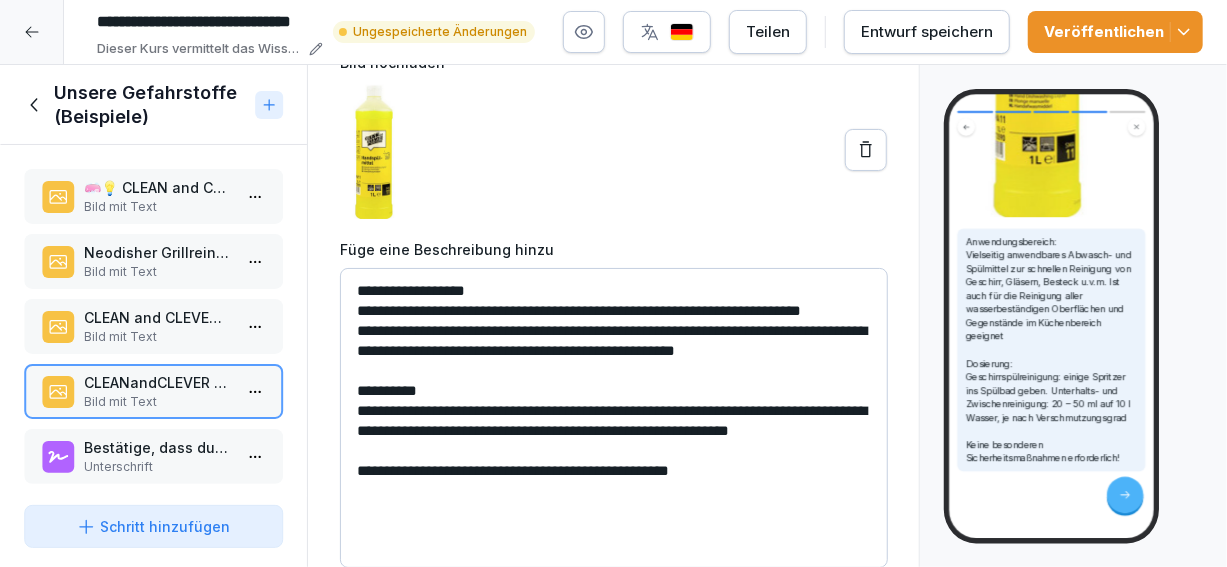 click on "**********" at bounding box center (614, 418) 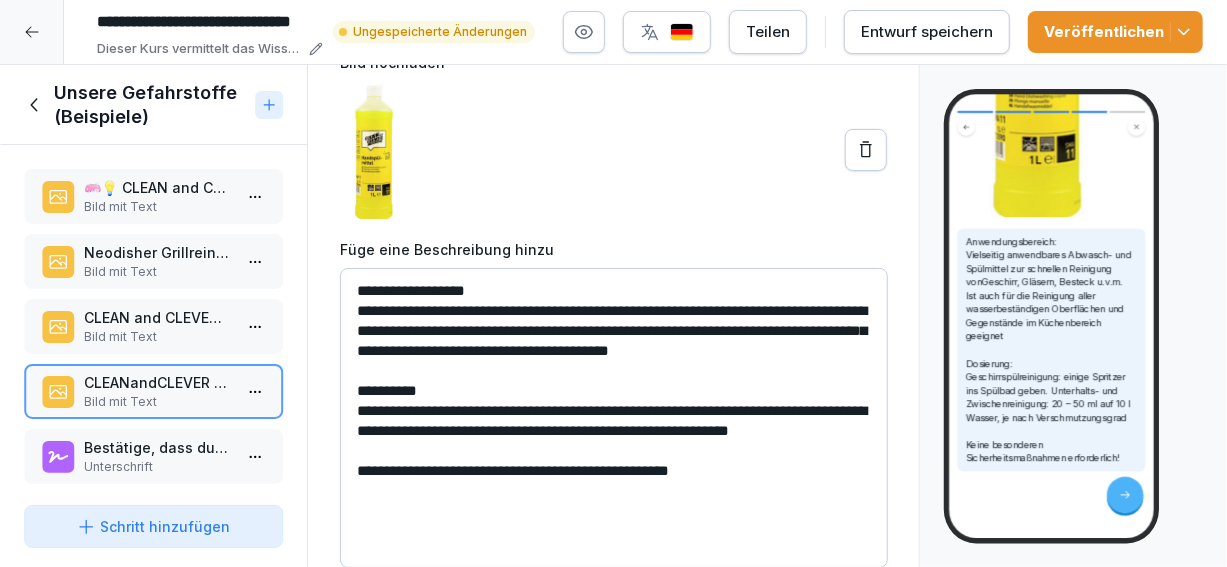 scroll, scrollTop: 651, scrollLeft: 0, axis: vertical 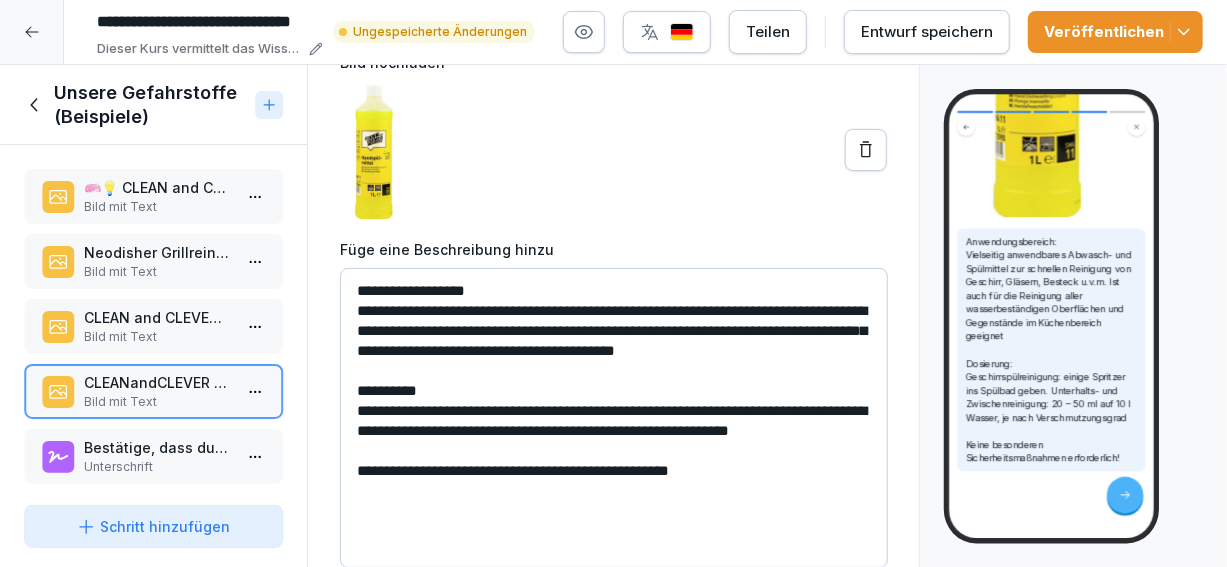 click on "**********" at bounding box center [614, 418] 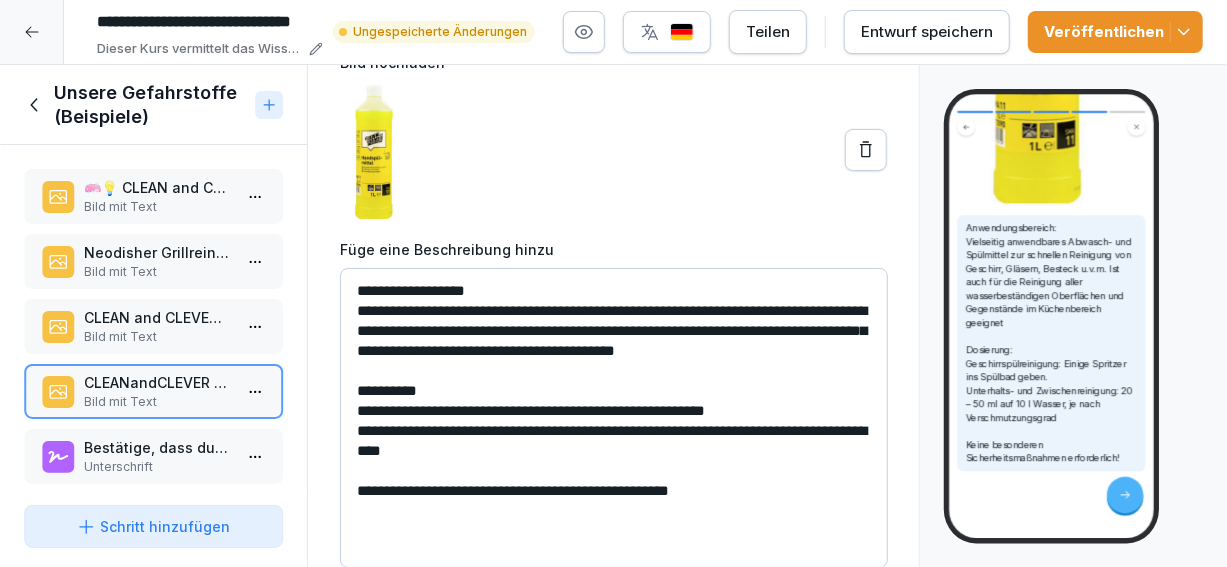 type on "**********" 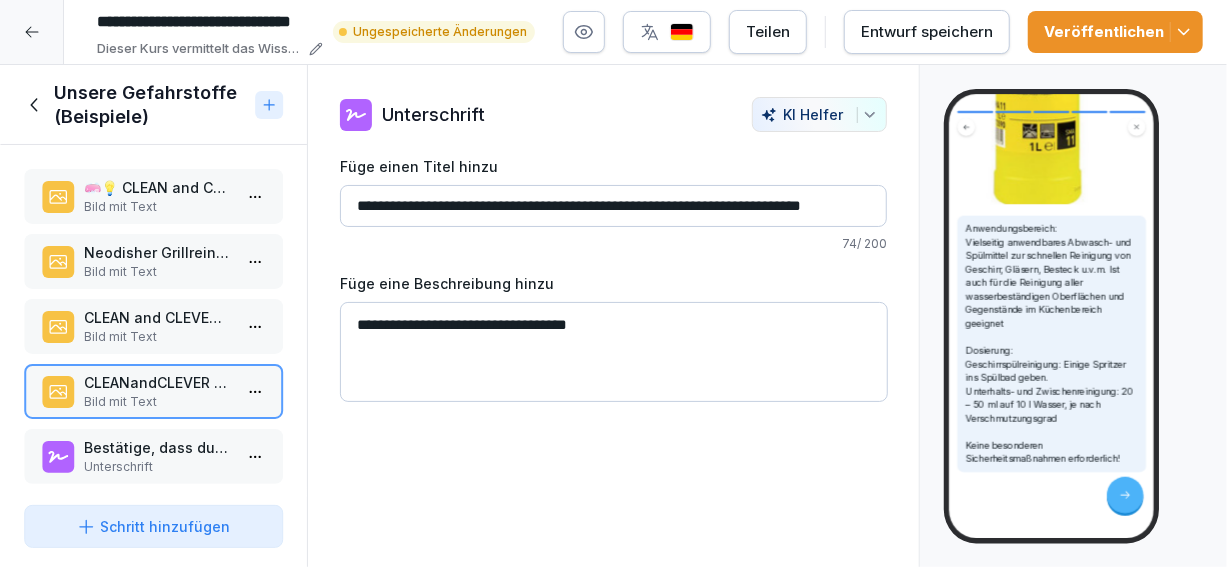 scroll, scrollTop: 0, scrollLeft: 0, axis: both 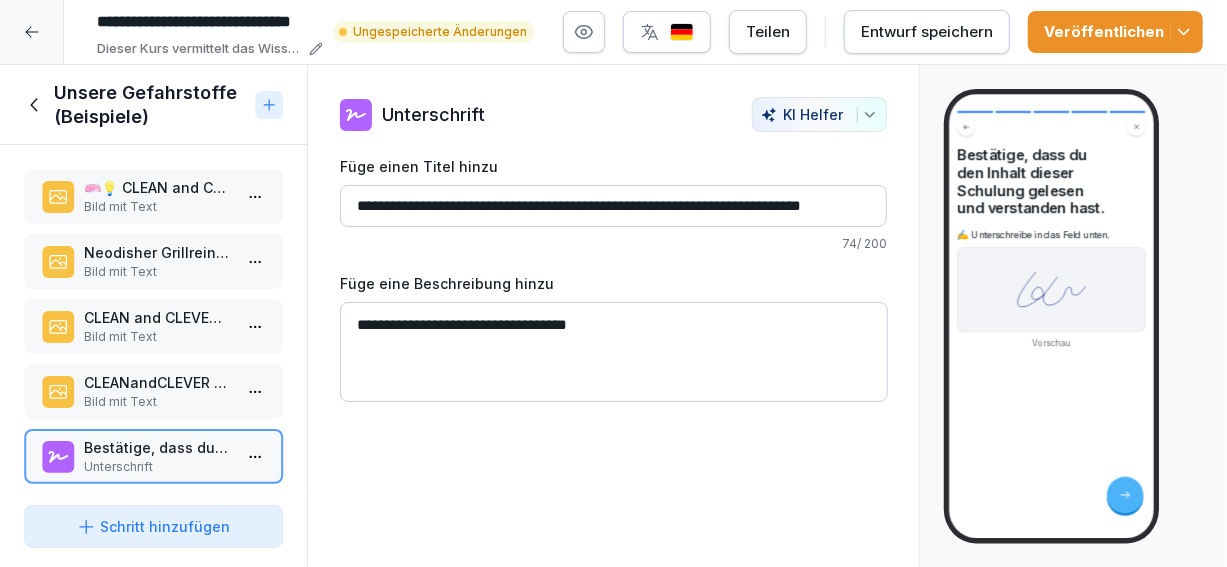 click on "Veröffentlichen" at bounding box center [1115, 32] 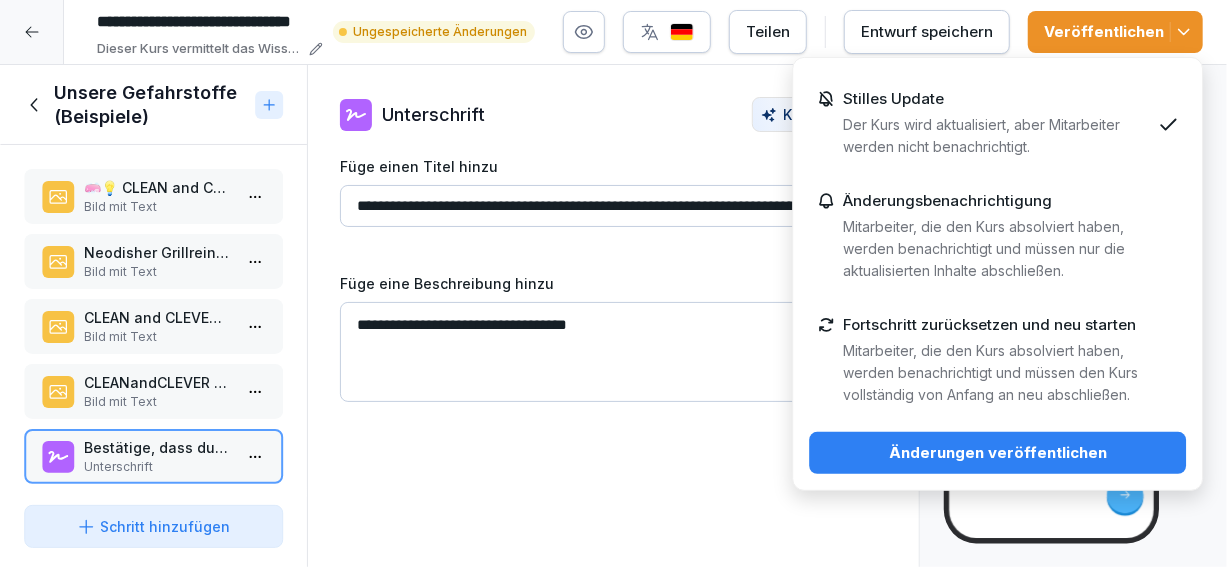 click on "Änderungen veröffentlichen" at bounding box center (997, 453) 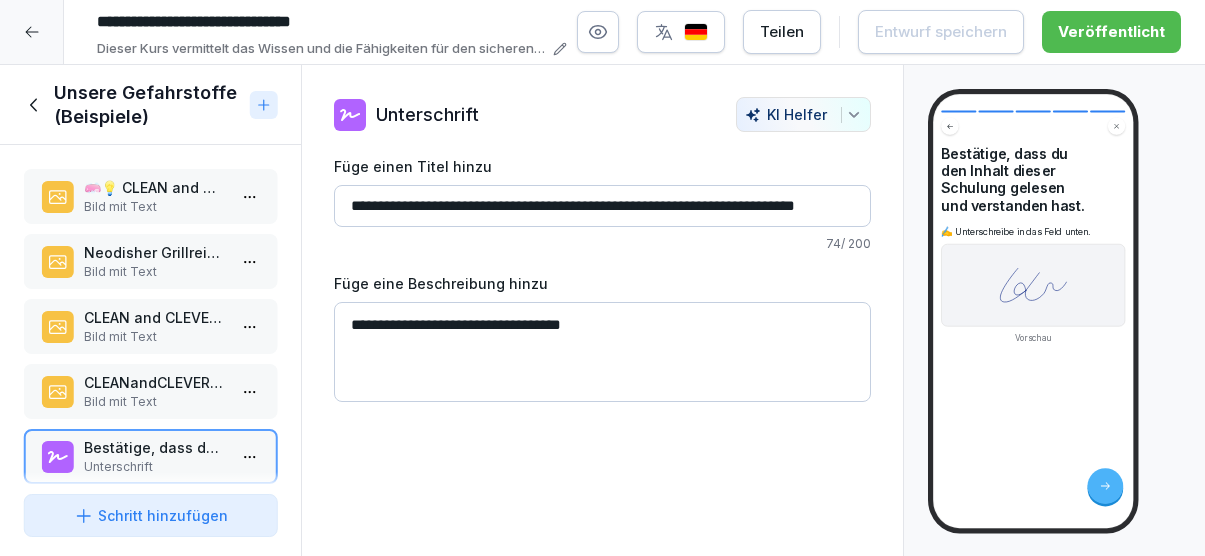 scroll, scrollTop: 0, scrollLeft: 0, axis: both 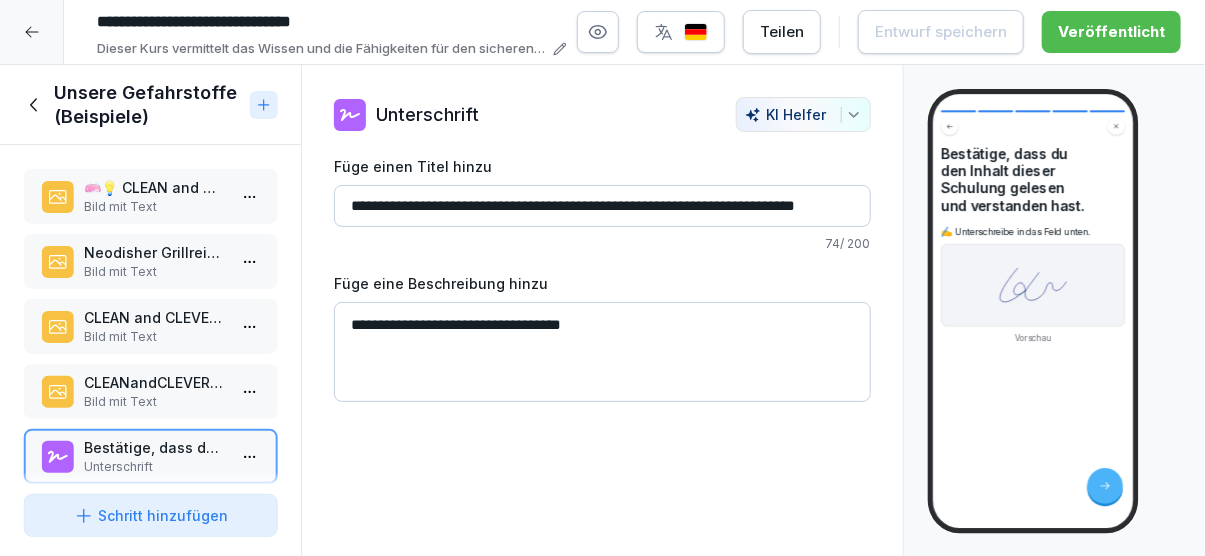 click 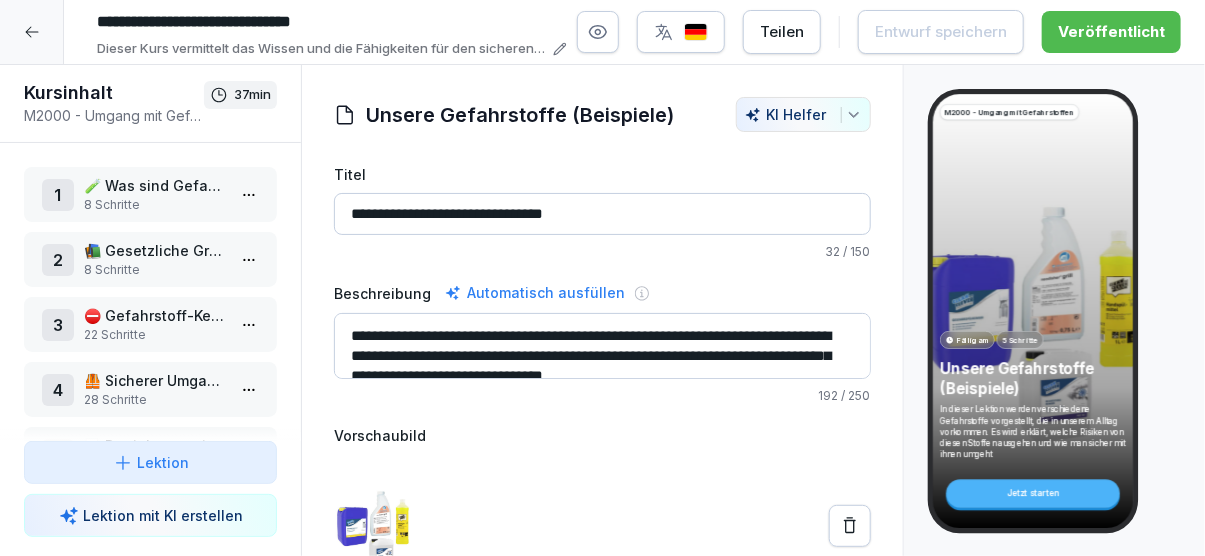 click on "**********" at bounding box center (602, 278) 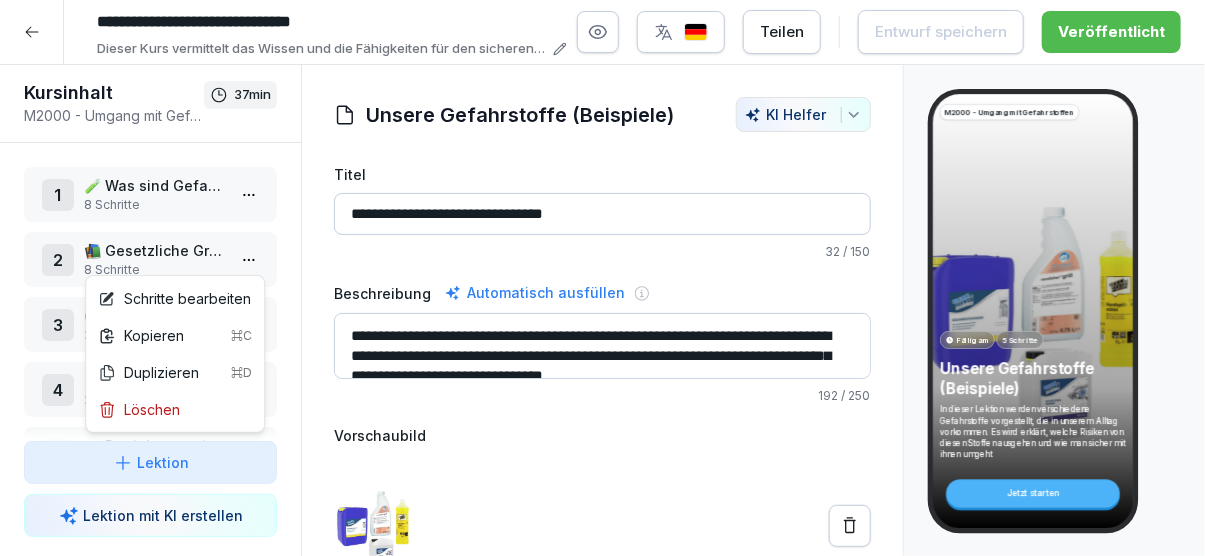 click on "**********" at bounding box center (602, 278) 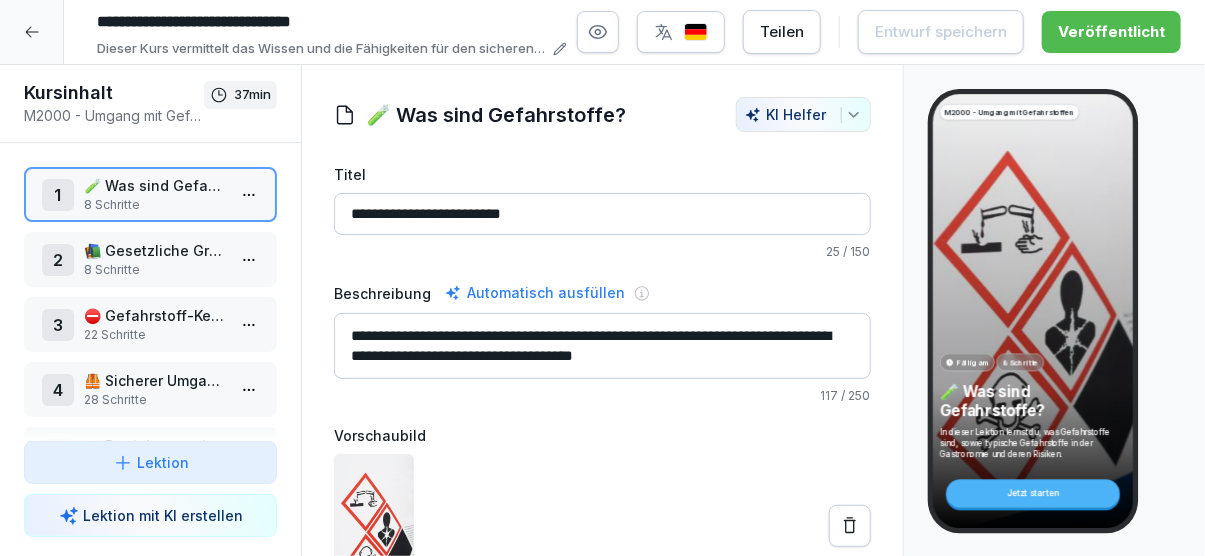 click on "8 Schritte" at bounding box center [154, 270] 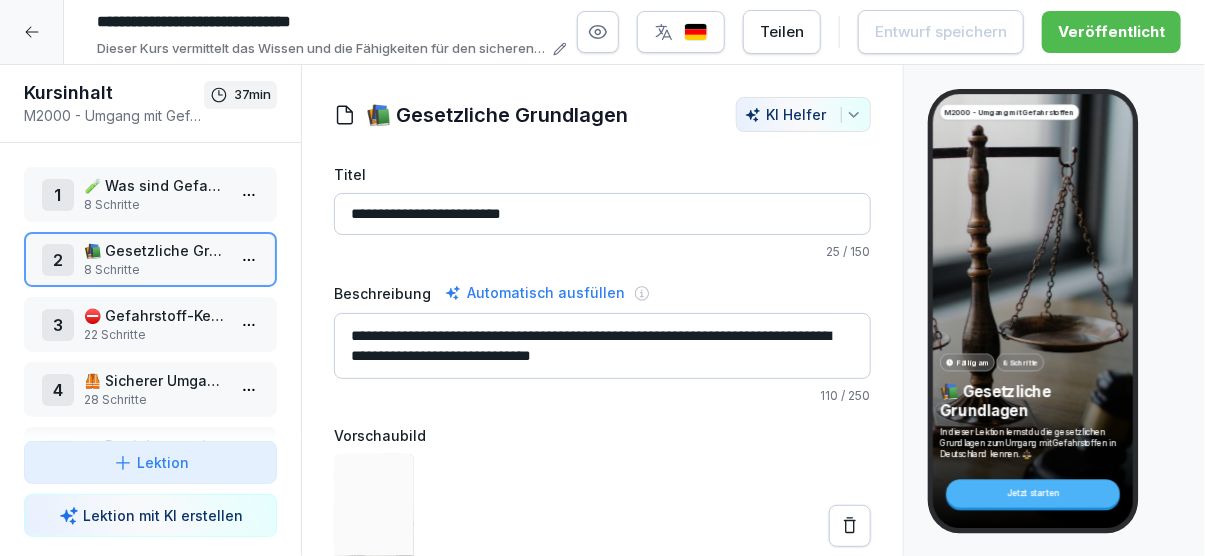 click on "⛔️ Gefahrstoff-Kennzeichnung" at bounding box center (154, 315) 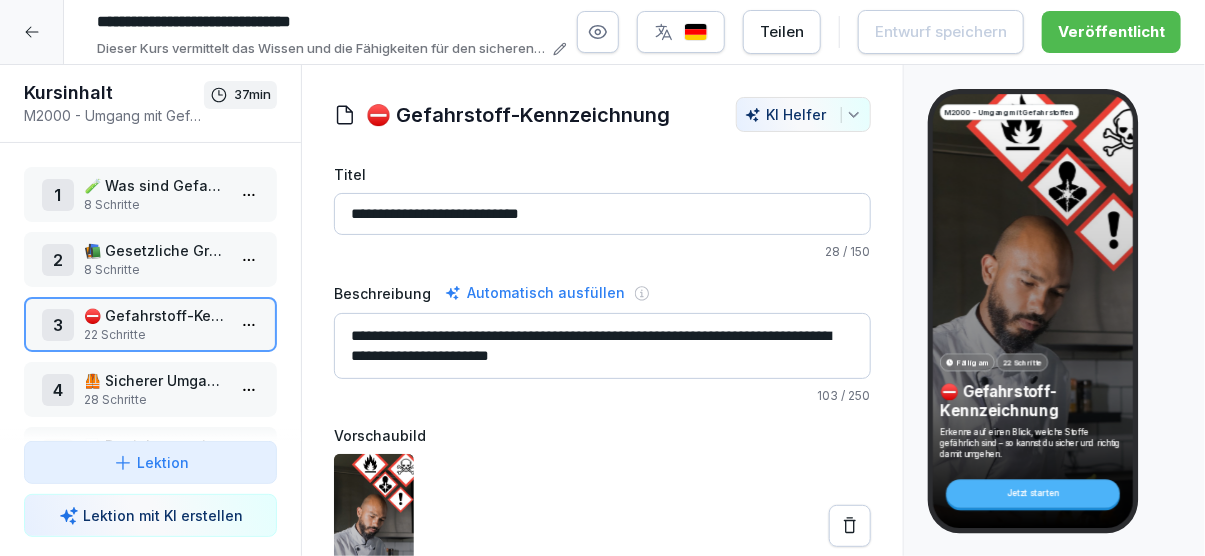 click on "28 Schritte" at bounding box center [154, 400] 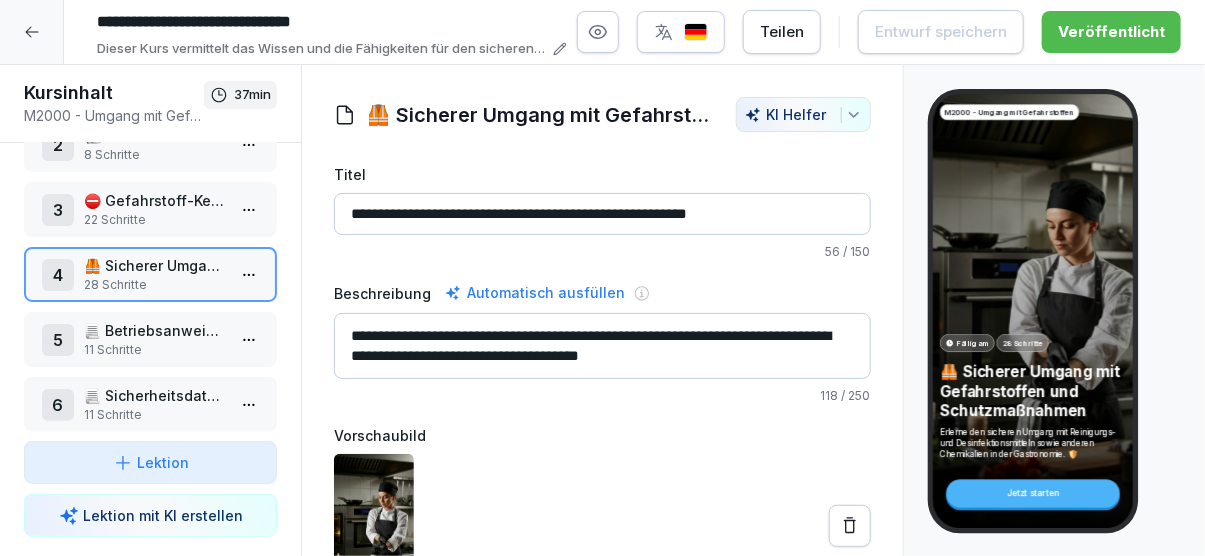 scroll, scrollTop: 231, scrollLeft: 0, axis: vertical 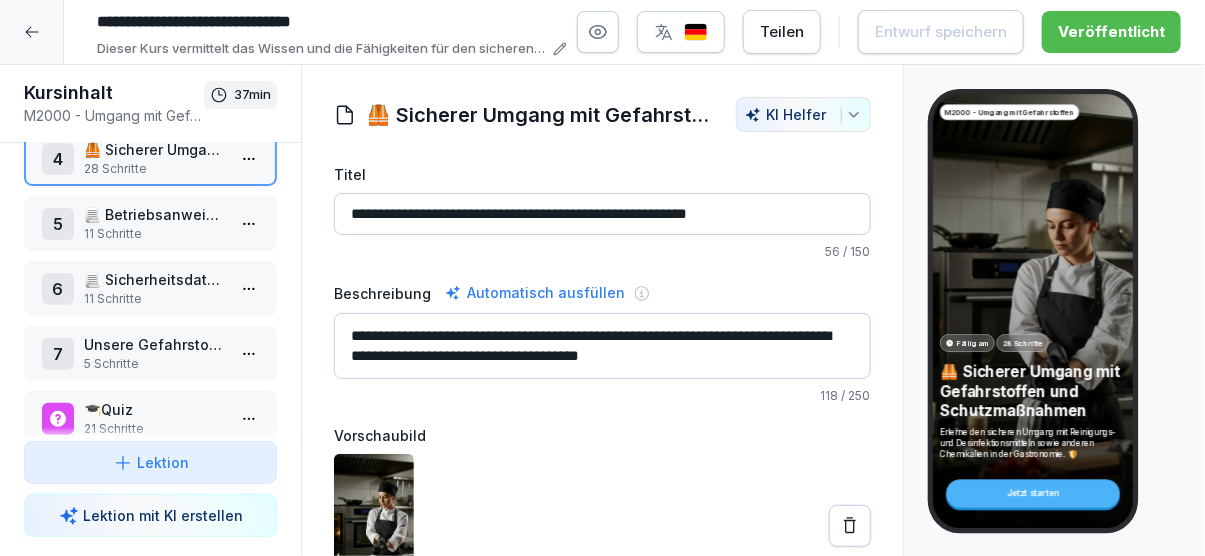 click on "Unsere Gefahrstoffe (Beispiele)" at bounding box center [154, 344] 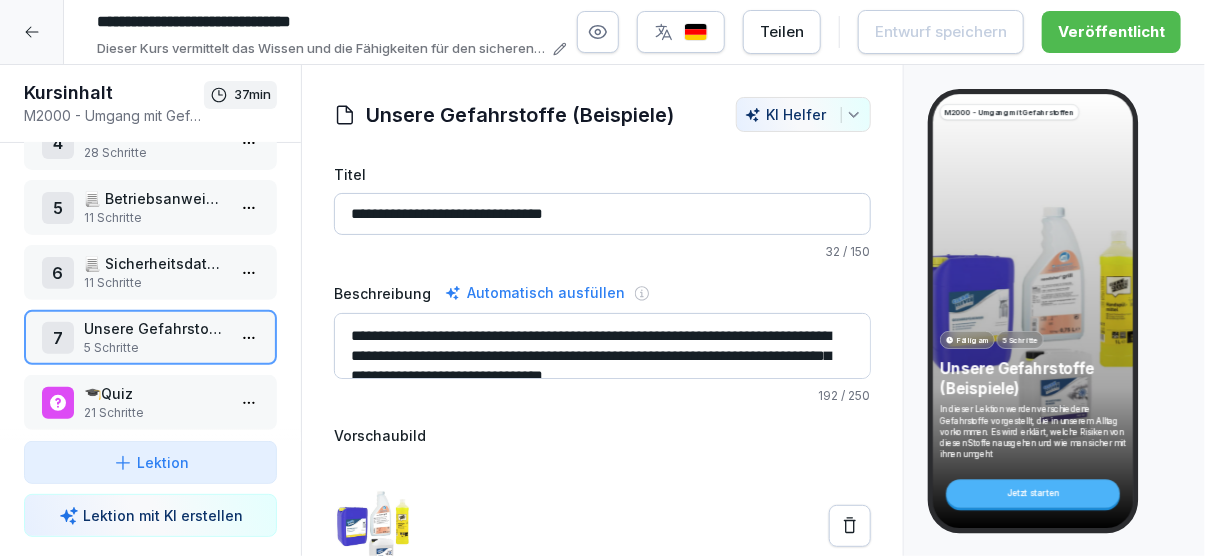 scroll, scrollTop: 256, scrollLeft: 0, axis: vertical 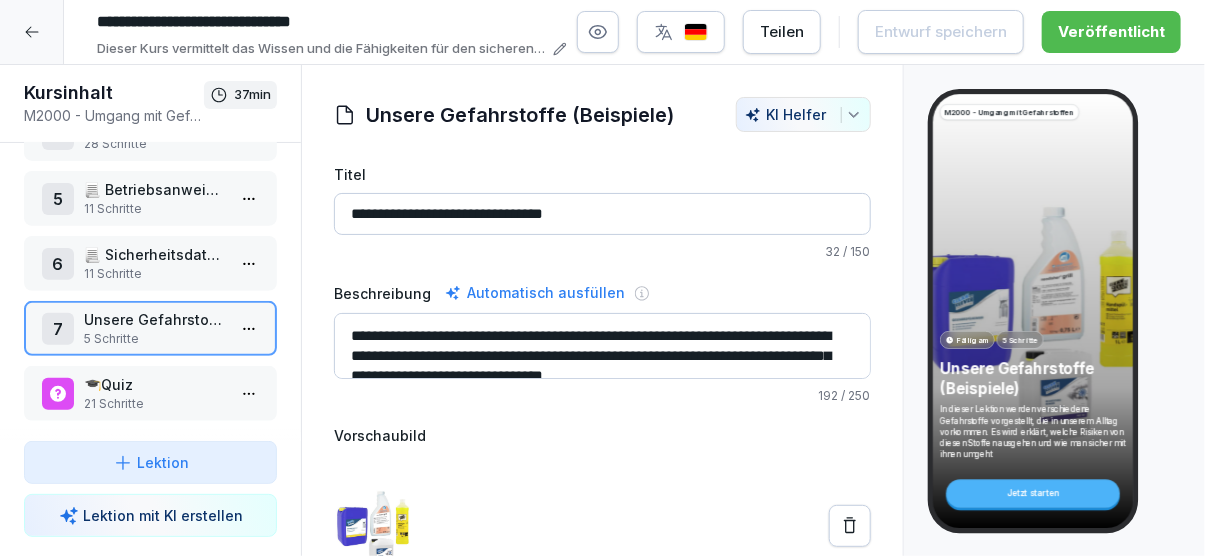 click on "🎓Quiz" at bounding box center [154, 384] 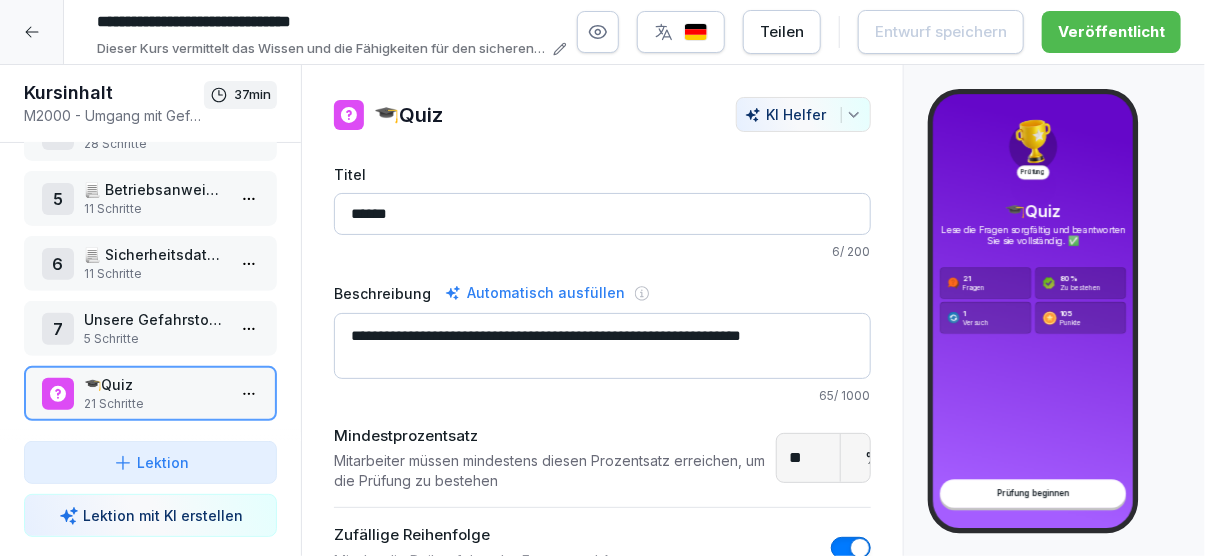 scroll, scrollTop: 256, scrollLeft: 0, axis: vertical 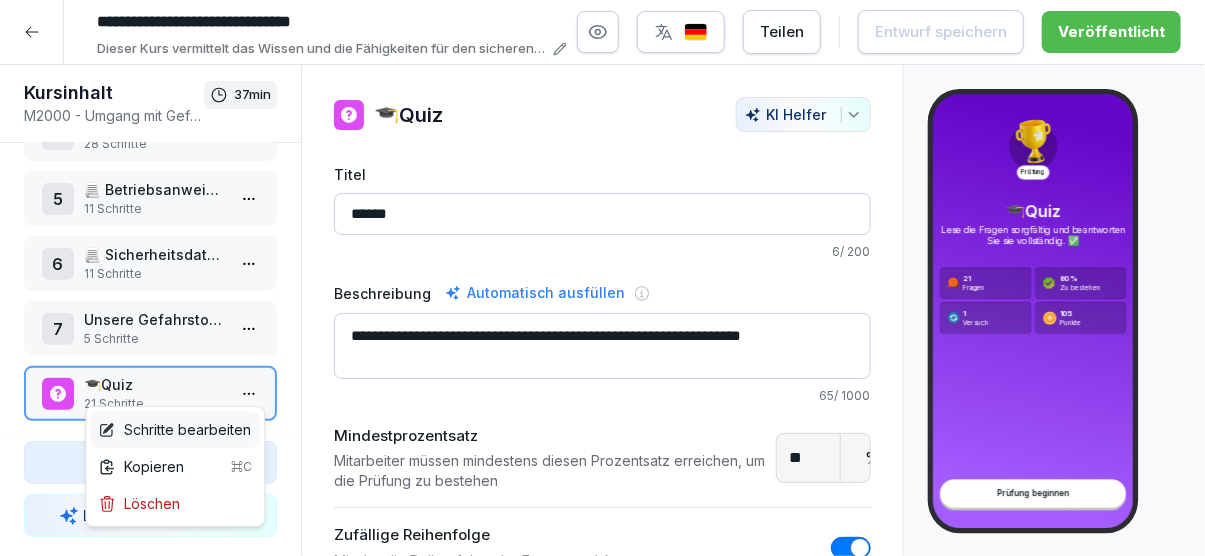 click on "Schritte bearbeiten" at bounding box center (174, 429) 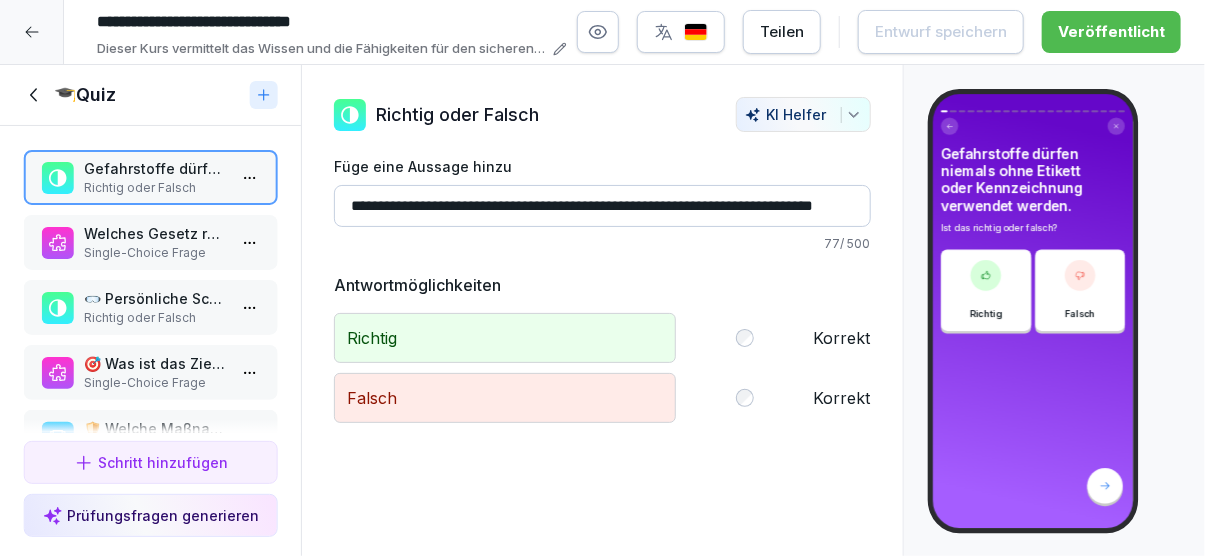 click on "Welches Gesetz regelt den sicheren Umgang mit Gefahrstoffen in Deutschland?" at bounding box center [154, 233] 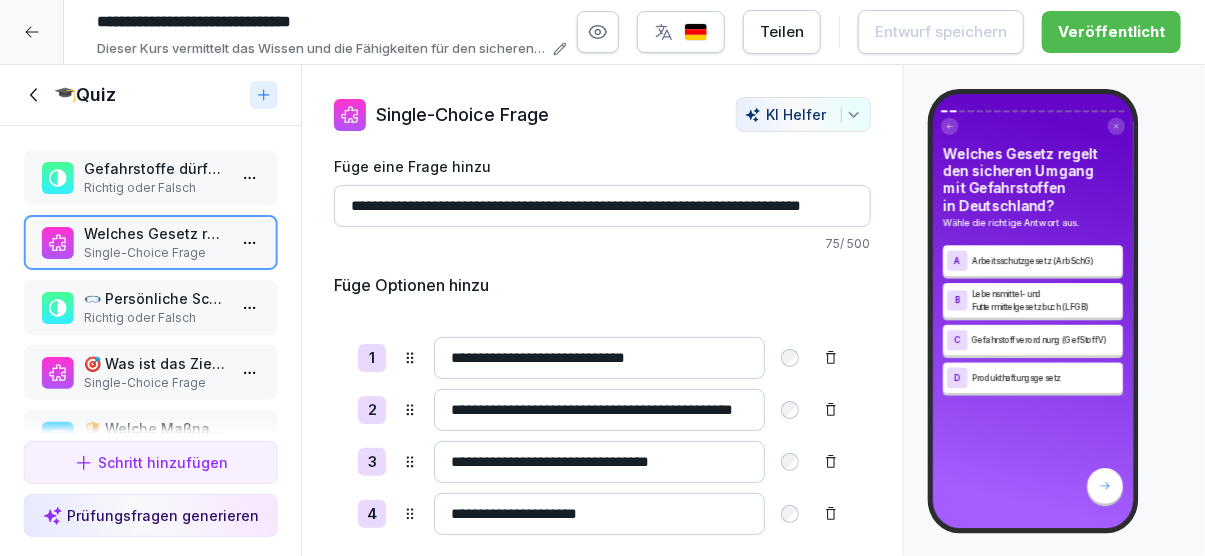 scroll, scrollTop: 40, scrollLeft: 0, axis: vertical 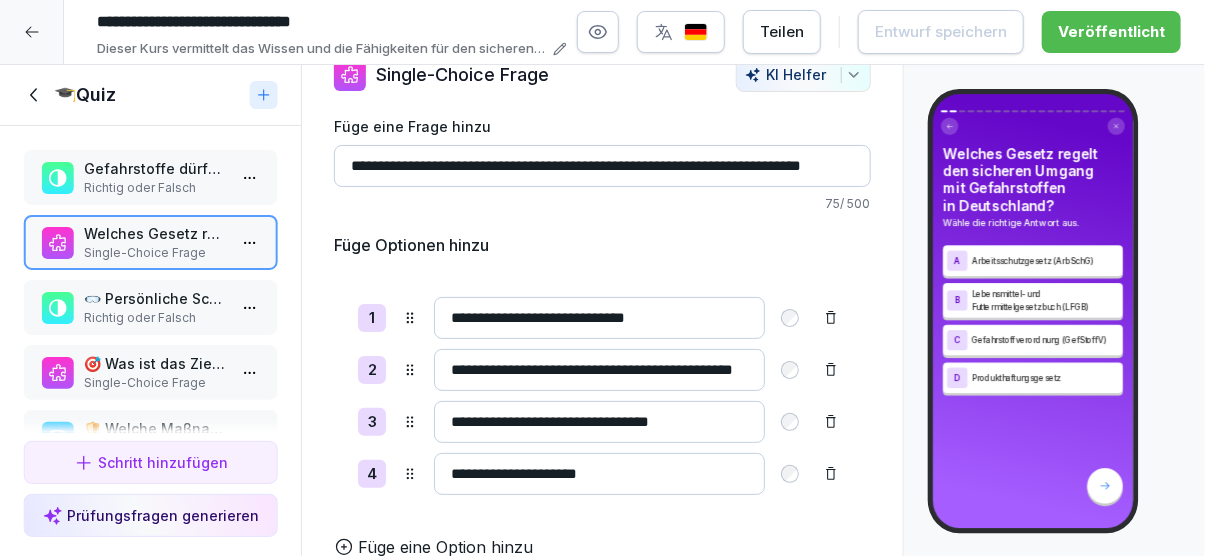 drag, startPoint x: 138, startPoint y: 304, endPoint x: 193, endPoint y: 308, distance: 55.145264 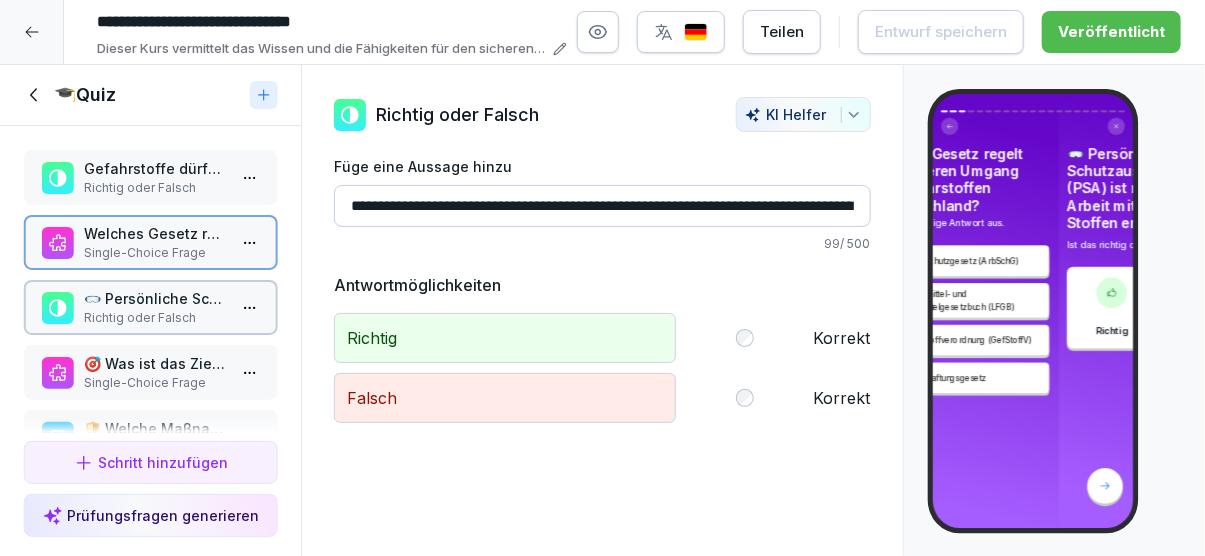 scroll, scrollTop: 0, scrollLeft: 0, axis: both 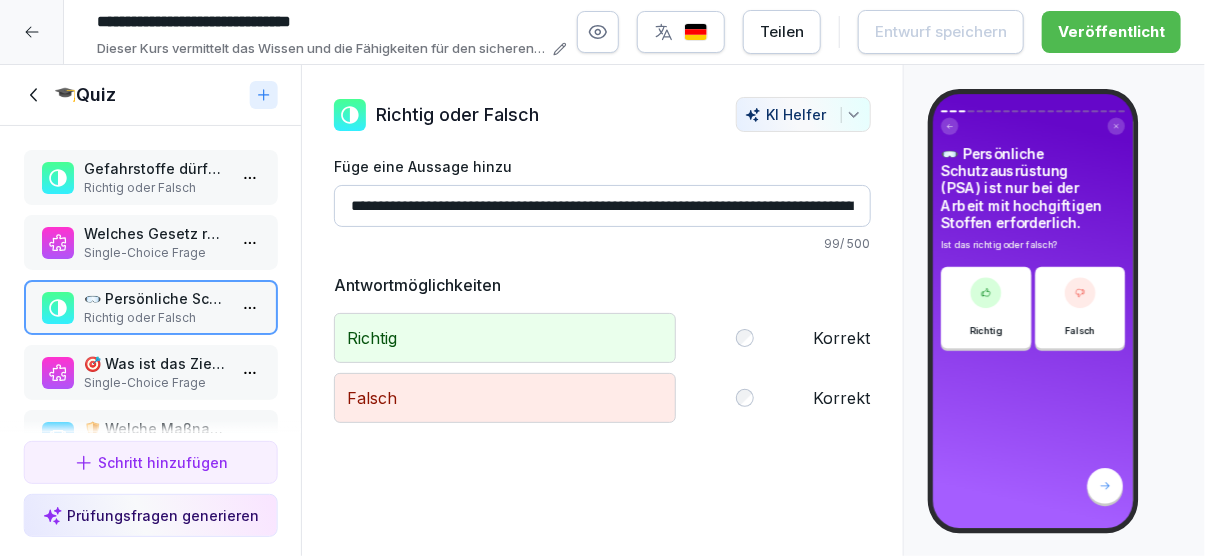 click on "🎯 Was ist das Ziel der Kennzeichnung von Gefahrstoffen mit Piktogrammen?" at bounding box center (154, 363) 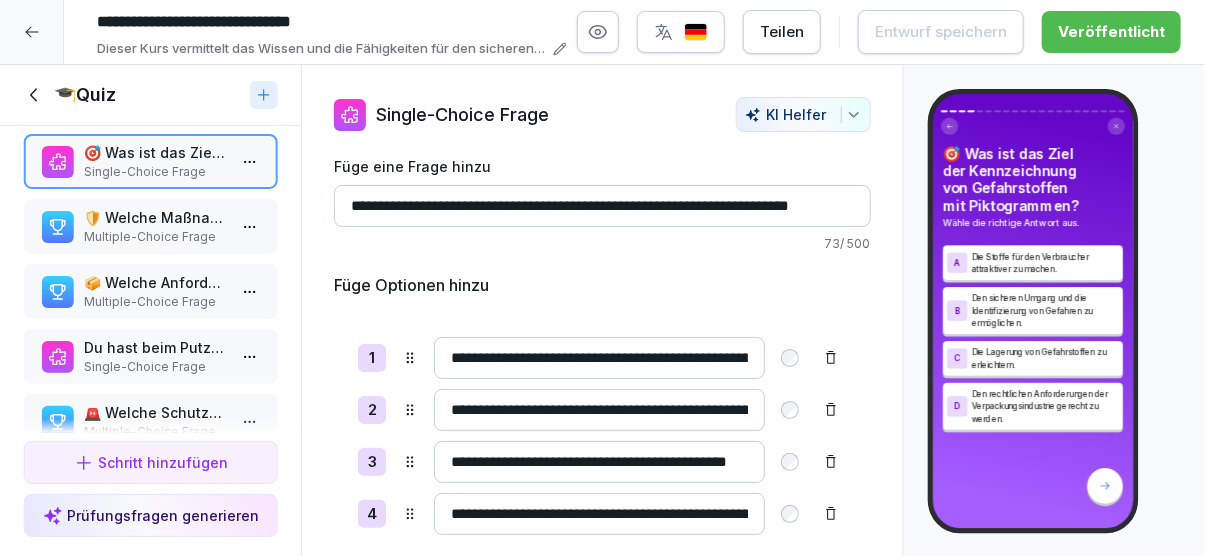scroll, scrollTop: 231, scrollLeft: 0, axis: vertical 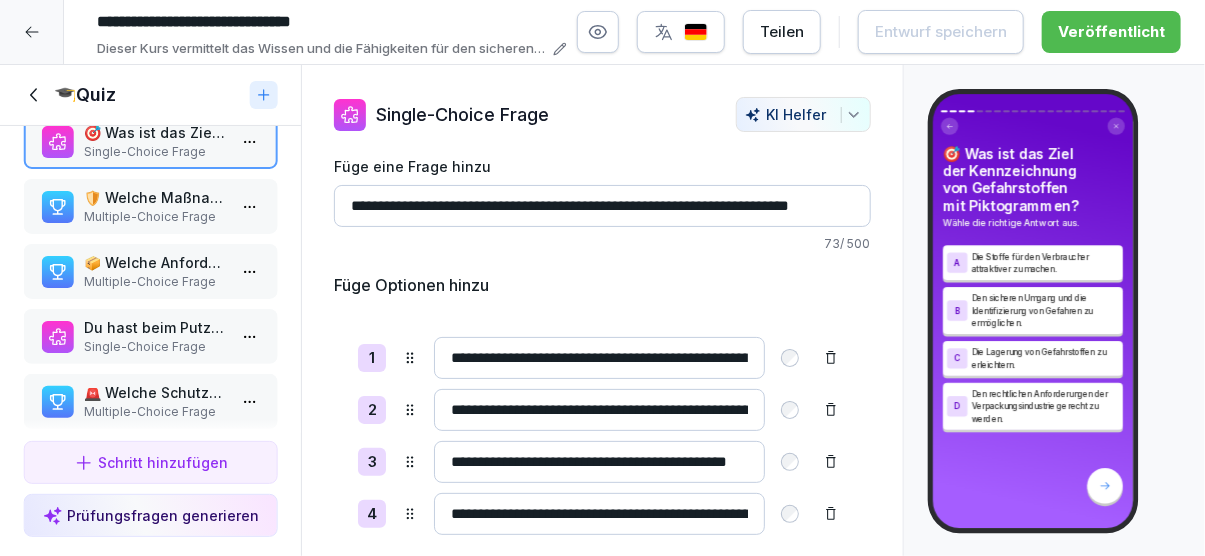 click on "🛡️ Welche Maßnahmen erhöhen die Sicherheit beim Umgang mit Gefahrstoffen?" at bounding box center [154, 197] 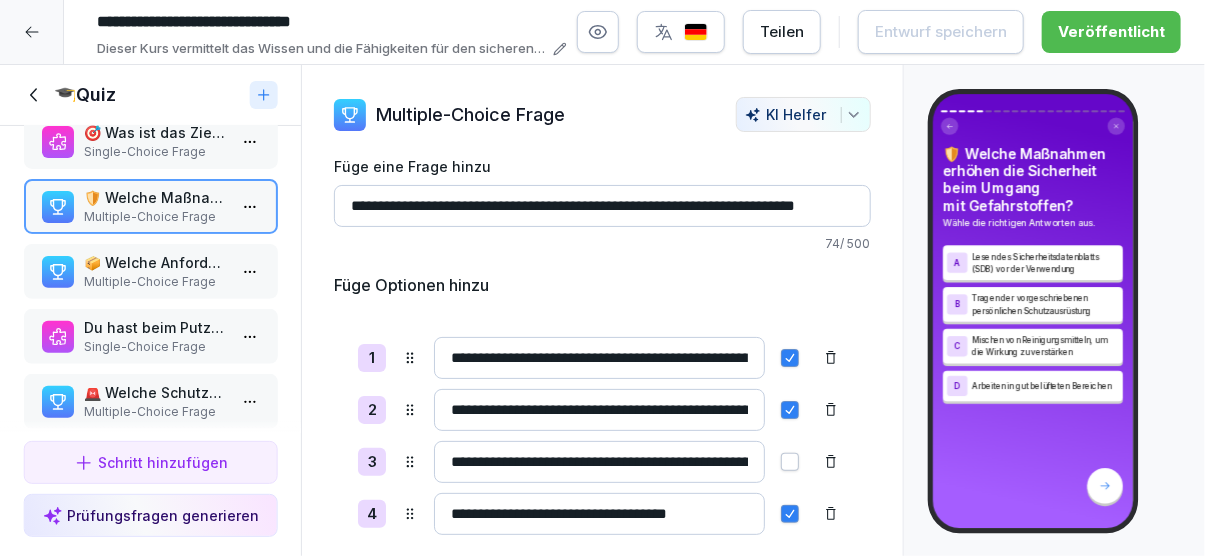 click on "📦 Welche Anforderungen gelten für die Lagerung von Gefahrstoffen?" at bounding box center (154, 262) 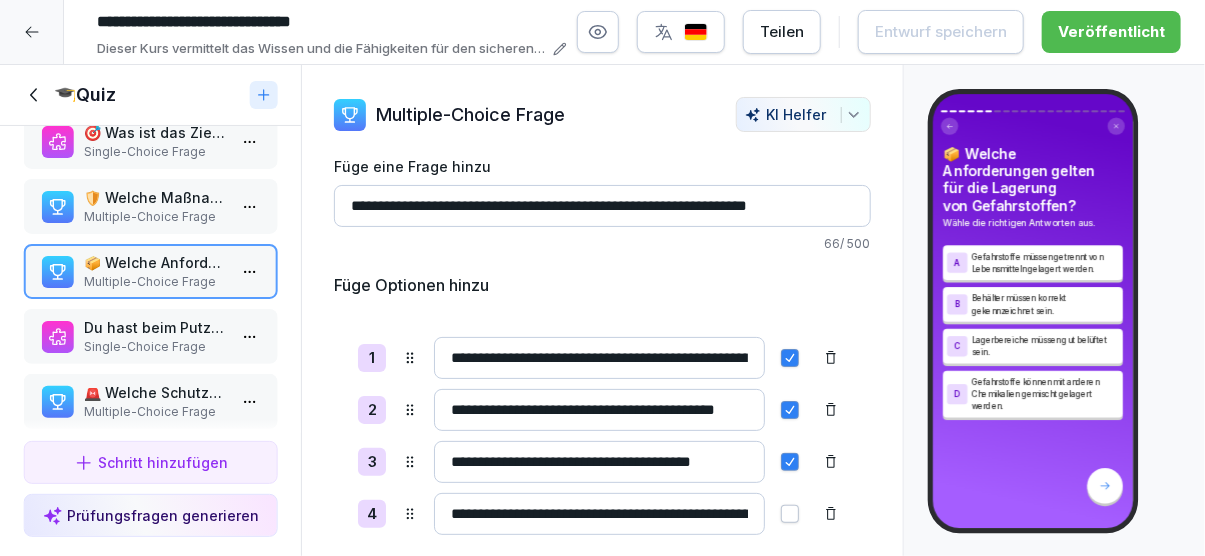 click on "**********" at bounding box center [599, 410] 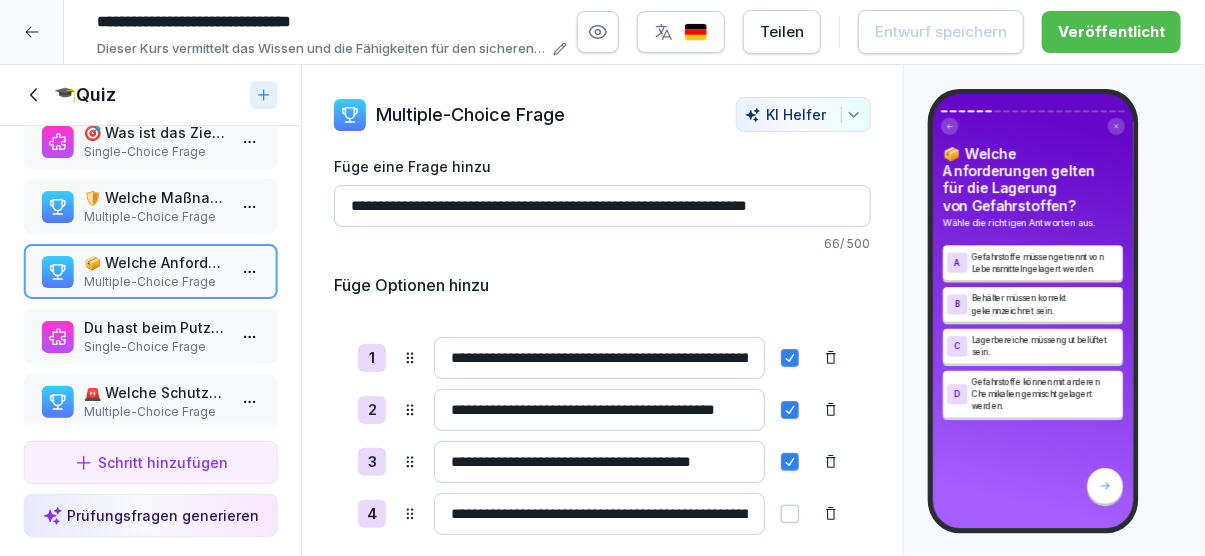 drag, startPoint x: 452, startPoint y: 409, endPoint x: 739, endPoint y: 430, distance: 287.76727 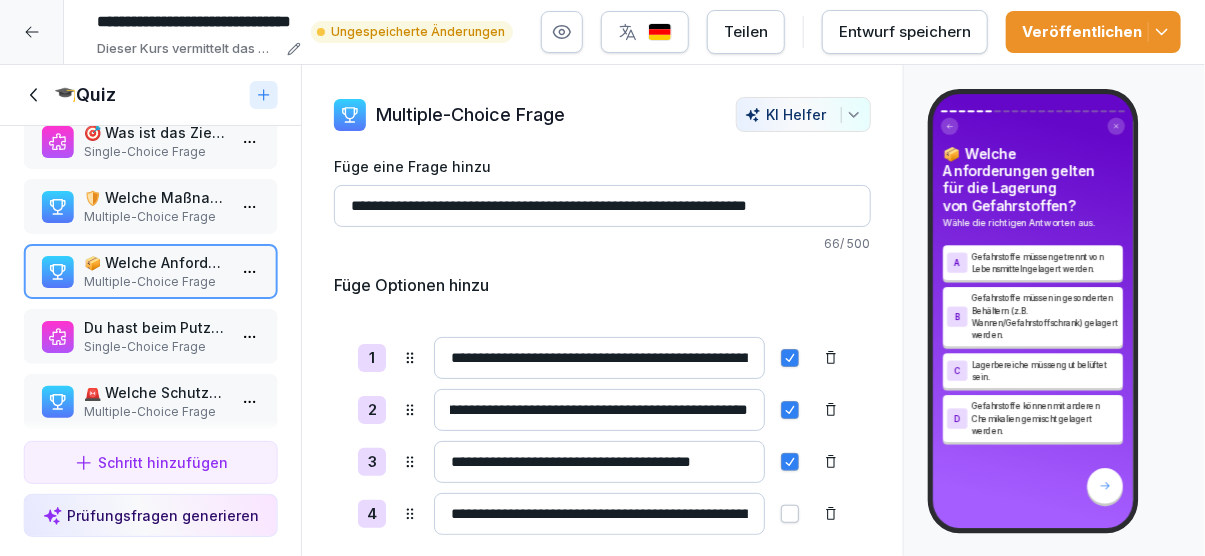 scroll, scrollTop: 0, scrollLeft: 285, axis: horizontal 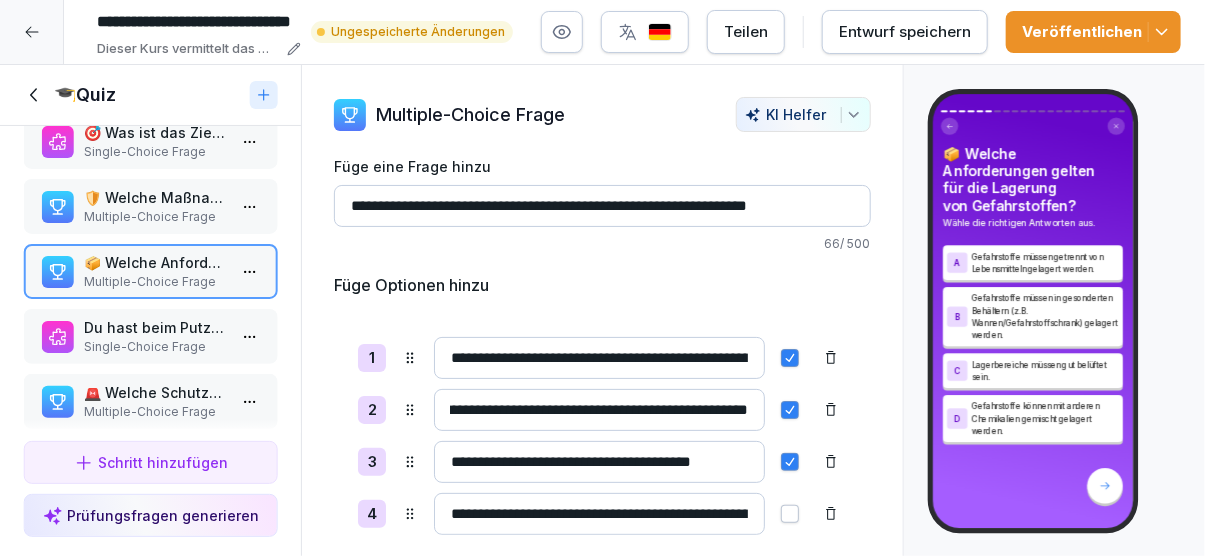 type on "**********" 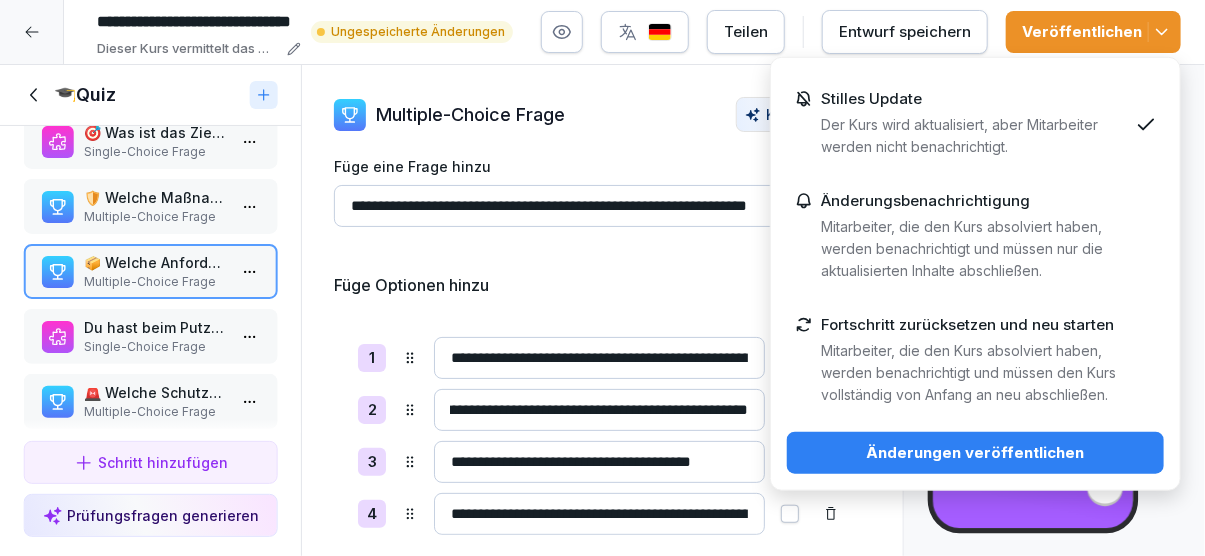 click on "Änderungen veröffentlichen" at bounding box center [975, 453] 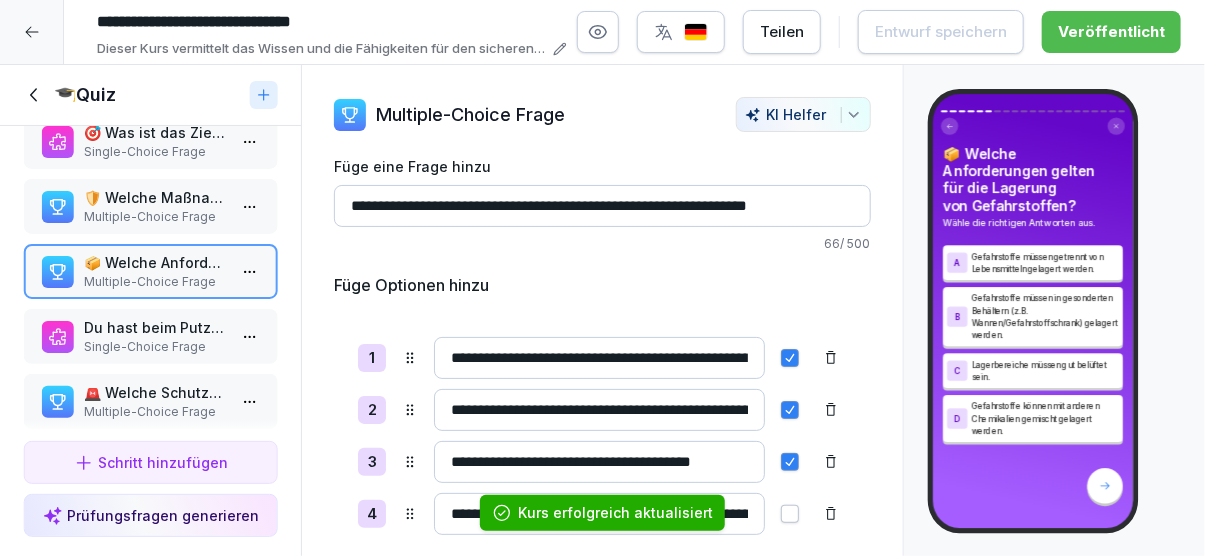 click on "Du hast beim Putzen versehentlich einen Liter Küchenreiniger verschüttet. Was tust du zuerst?" at bounding box center (154, 327) 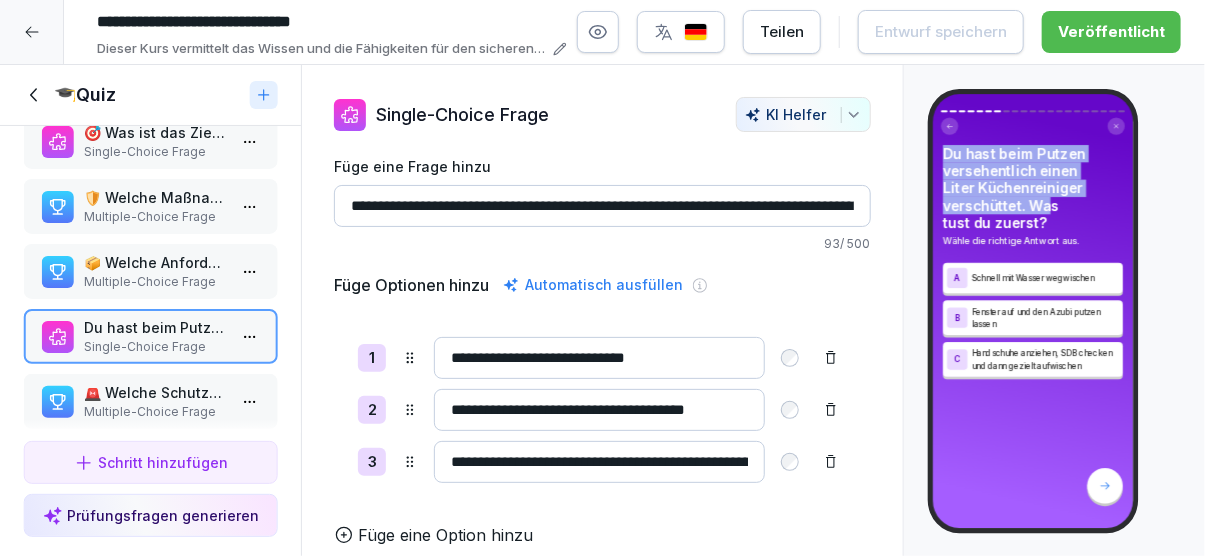 drag, startPoint x: 943, startPoint y: 156, endPoint x: 1053, endPoint y: 200, distance: 118.473625 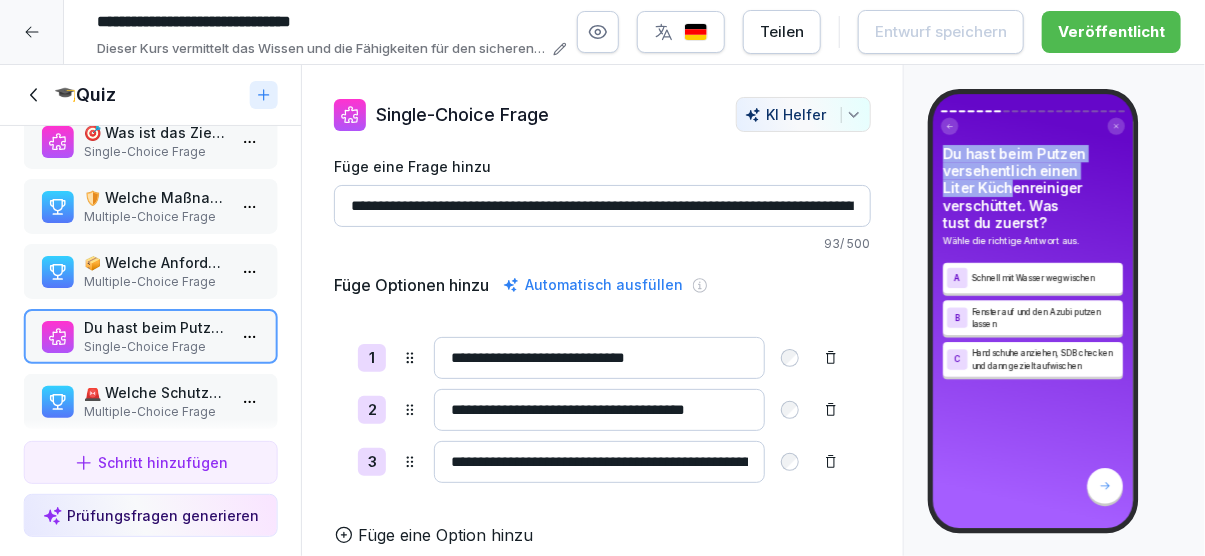 drag, startPoint x: 942, startPoint y: 154, endPoint x: 1010, endPoint y: 184, distance: 74.323616 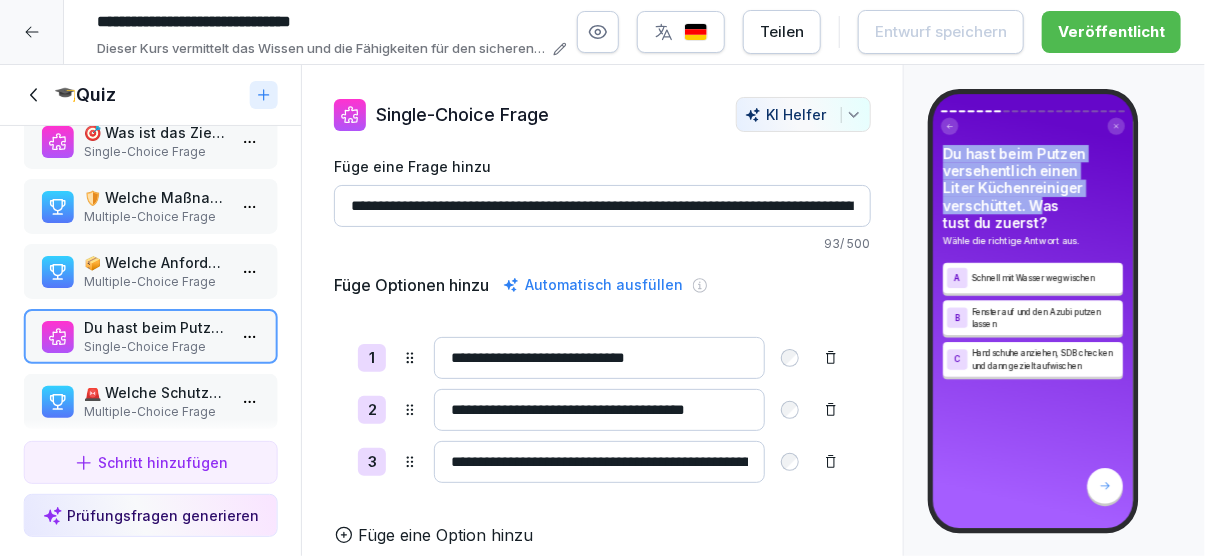 drag, startPoint x: 944, startPoint y: 153, endPoint x: 1041, endPoint y: 209, distance: 112.00446 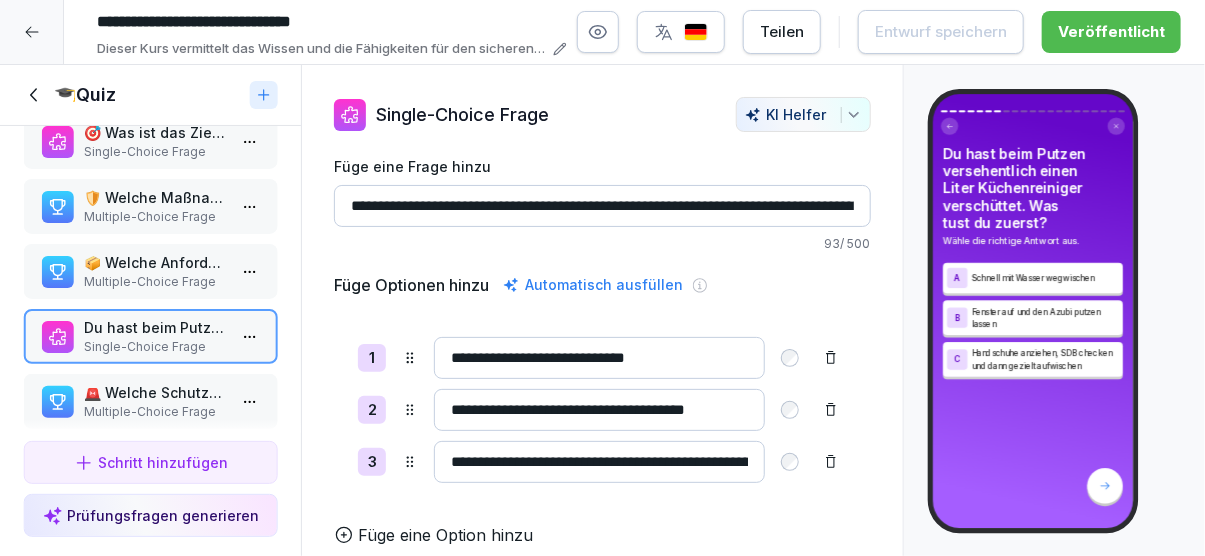 click on "Du hast beim Putzen versehentlich einen Liter Küchenreiniger verschüttet. Was tust du zuerst?" at bounding box center (1033, 188) 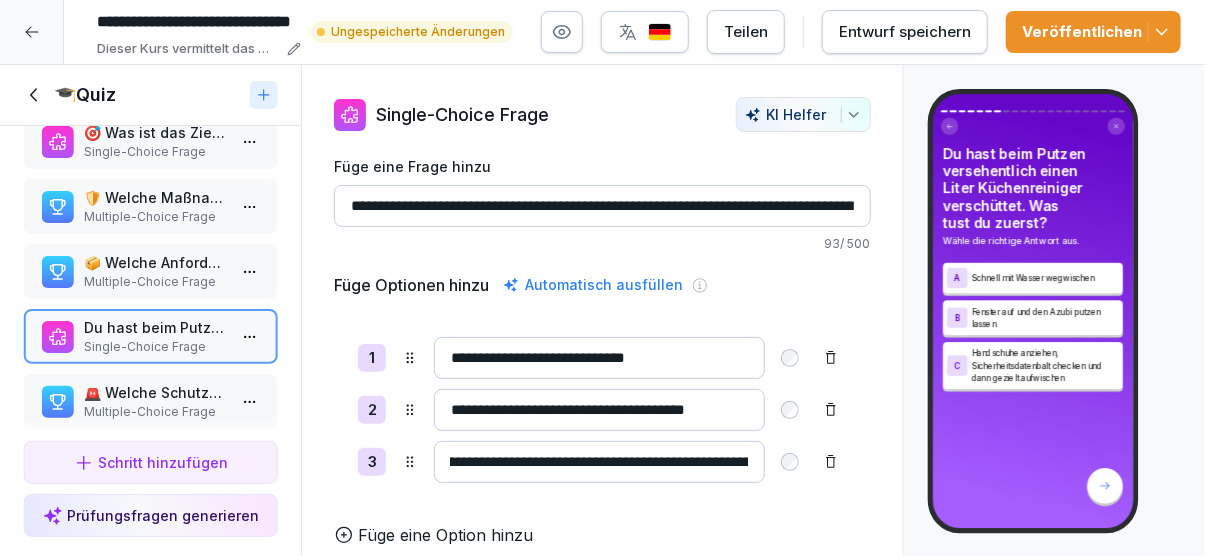 scroll, scrollTop: 0, scrollLeft: 21, axis: horizontal 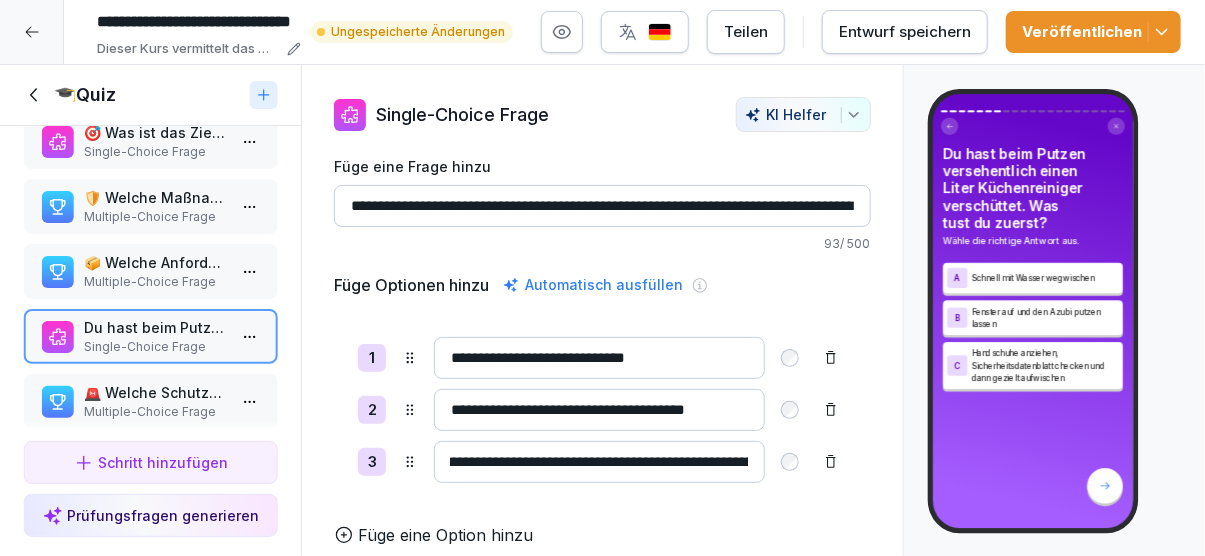 type on "**********" 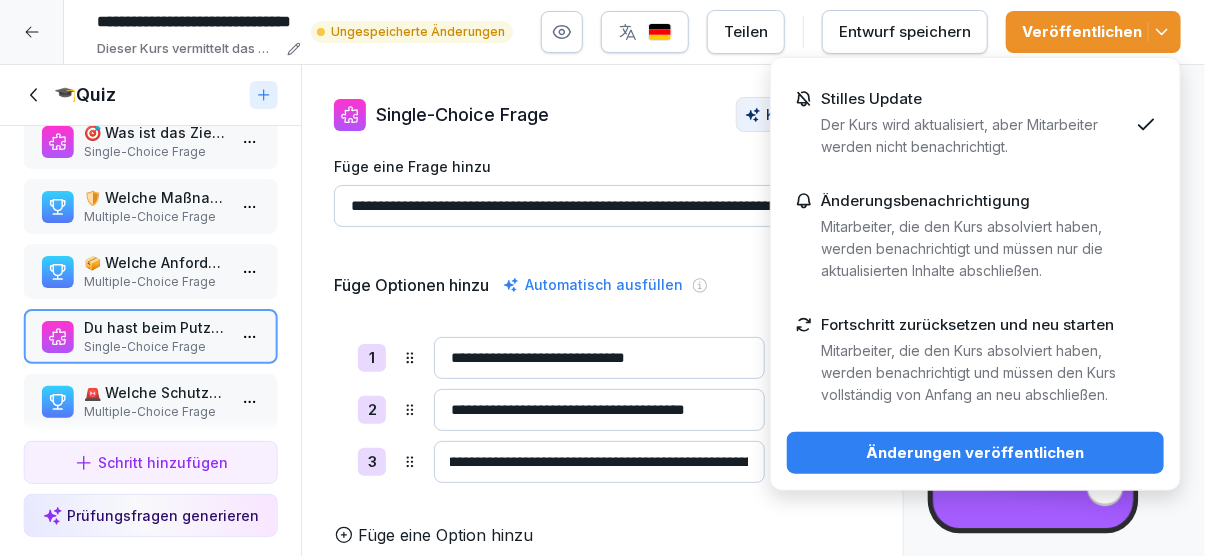 click on "Änderungen veröffentlichen" at bounding box center (975, 453) 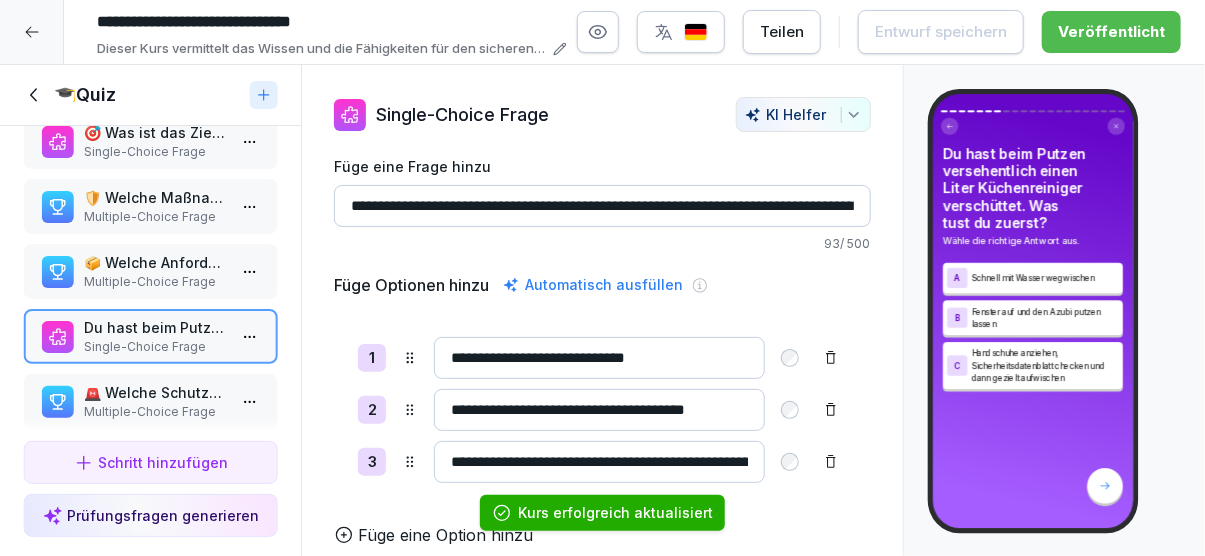 click on "🚨 Welche Schutzmaßnahmen sind wichtig beim Umgang mit Gefahrstoffen?" at bounding box center (154, 392) 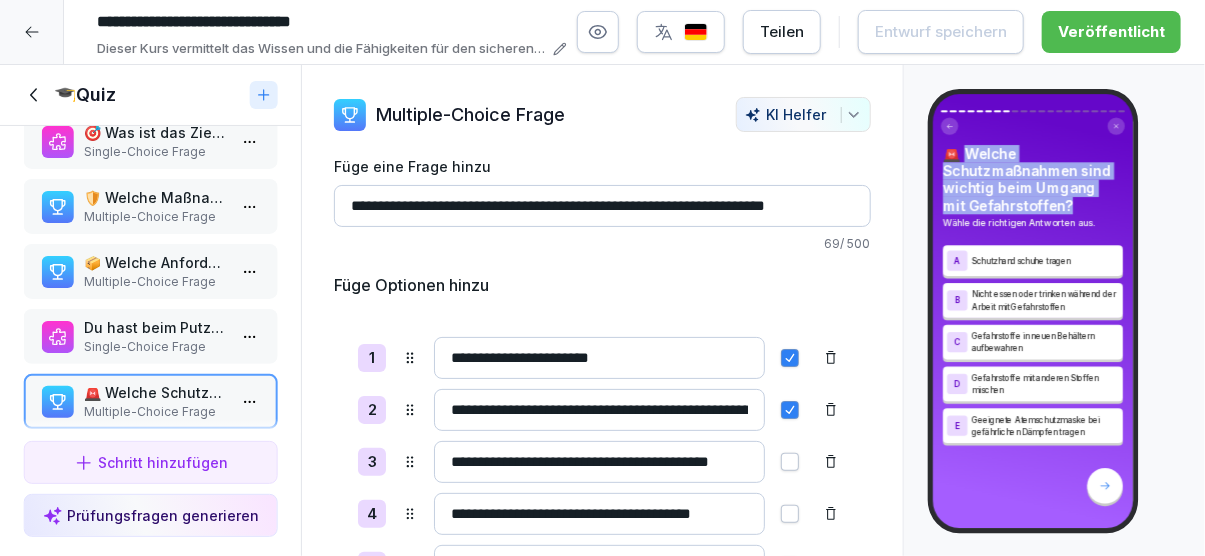 drag, startPoint x: 966, startPoint y: 149, endPoint x: 1106, endPoint y: 202, distance: 149.69637 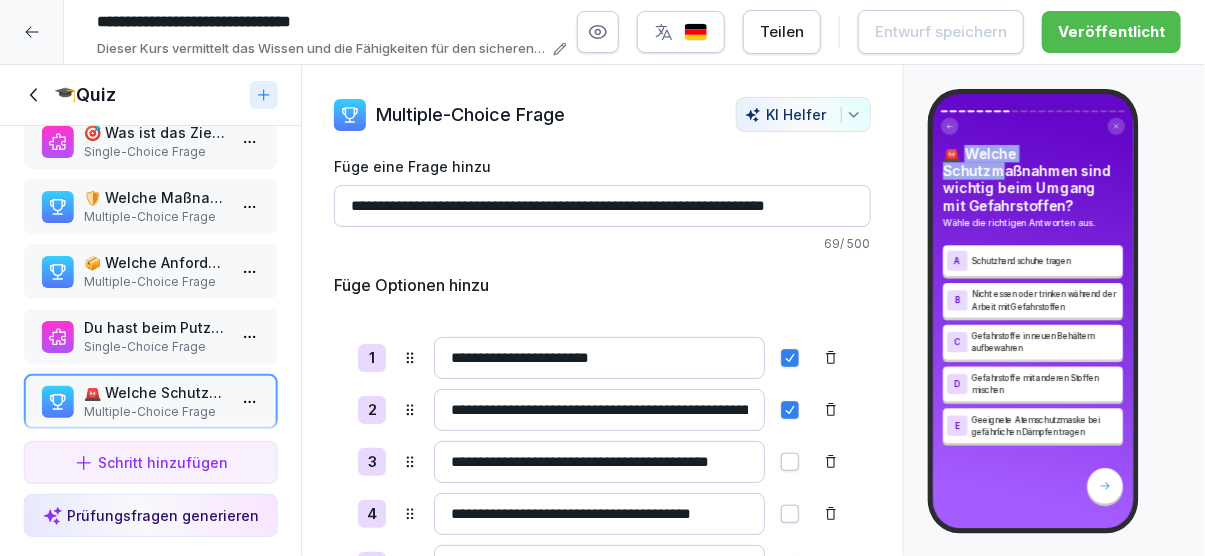 drag, startPoint x: 968, startPoint y: 156, endPoint x: 1002, endPoint y: 166, distance: 35.44009 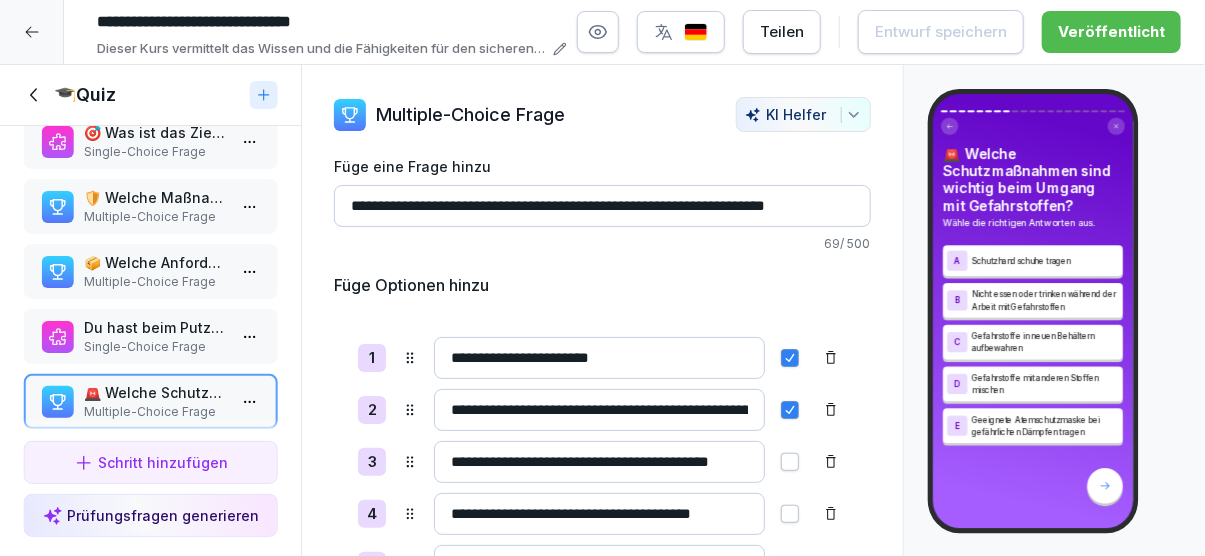 click on "🚨 Welche Schutzmaßnahmen sind wichtig beim Umgang mit Gefahrstoffen?" at bounding box center [1033, 179] 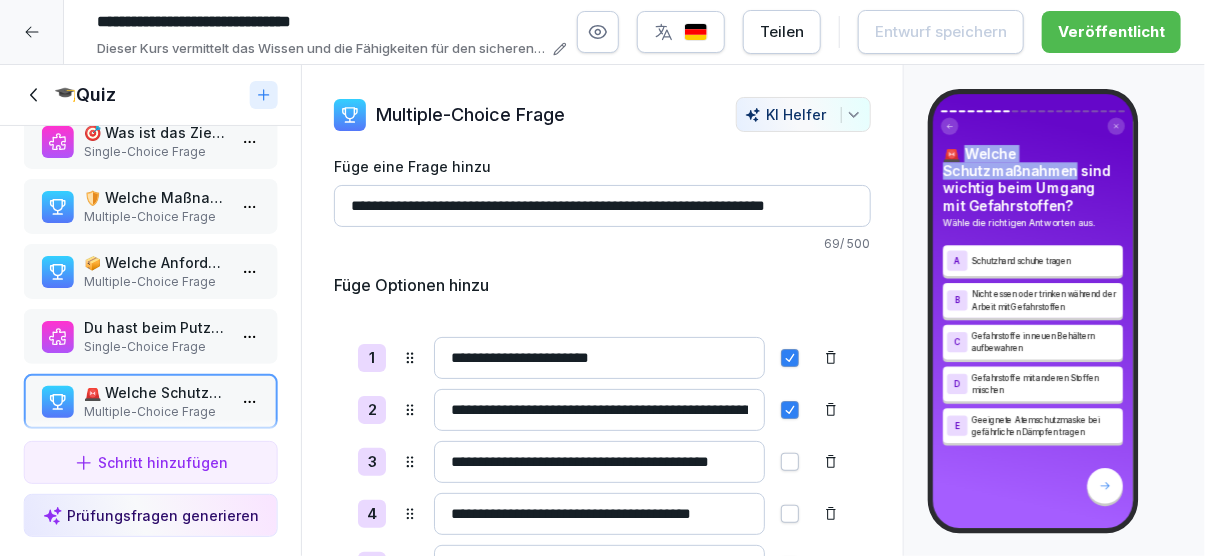 drag, startPoint x: 968, startPoint y: 155, endPoint x: 1063, endPoint y: 177, distance: 97.5141 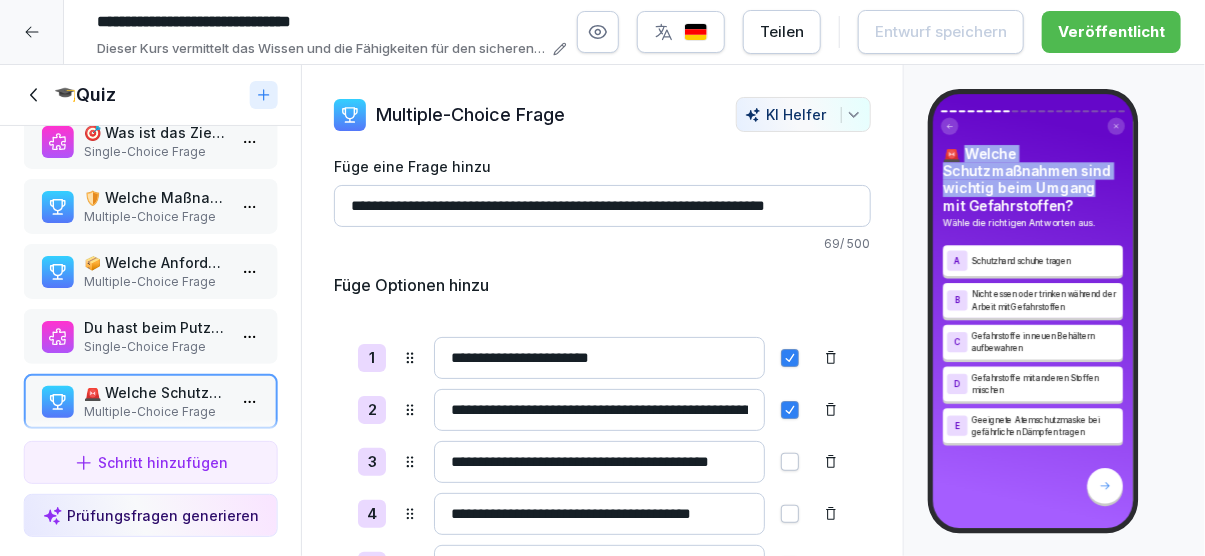 drag, startPoint x: 966, startPoint y: 155, endPoint x: 1087, endPoint y: 194, distance: 127.12985 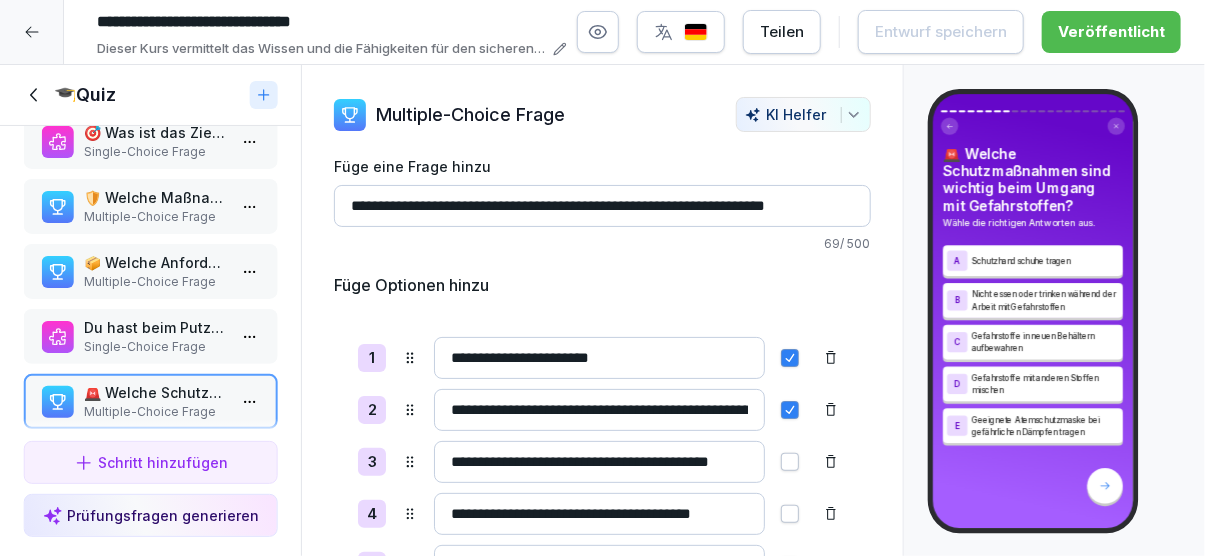 scroll, scrollTop: 0, scrollLeft: 144, axis: horizontal 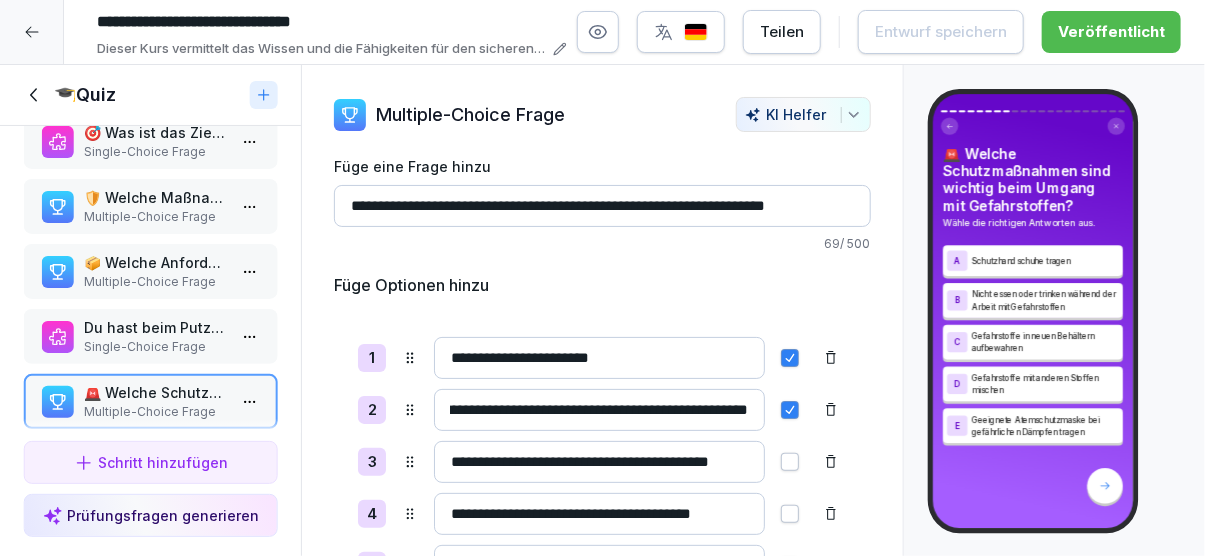 drag, startPoint x: 477, startPoint y: 403, endPoint x: 879, endPoint y: 402, distance: 402.00125 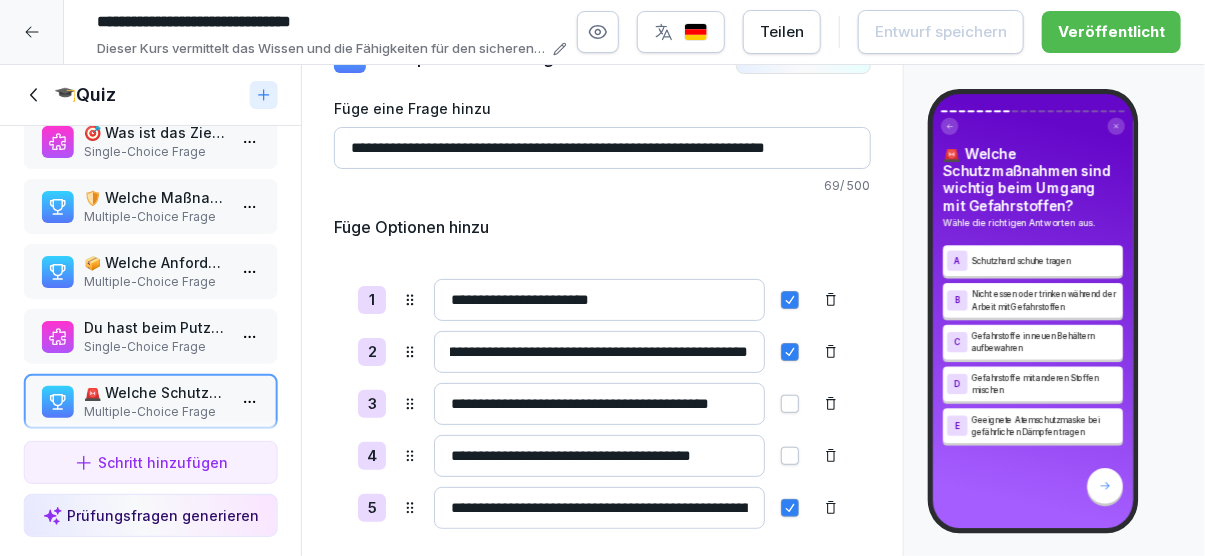 scroll, scrollTop: 92, scrollLeft: 0, axis: vertical 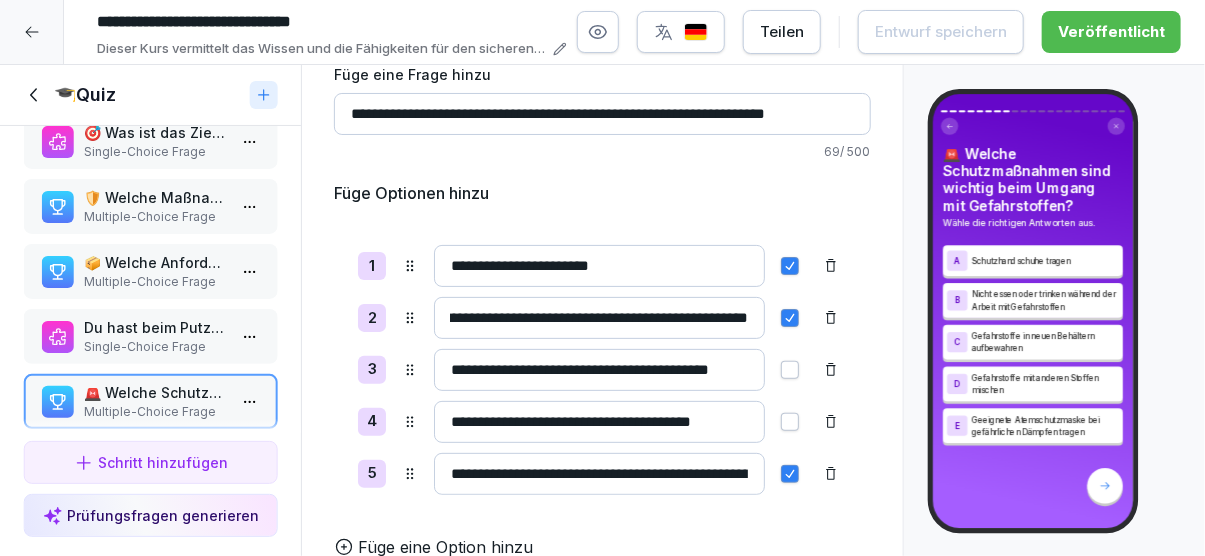 drag, startPoint x: 477, startPoint y: 370, endPoint x: 855, endPoint y: 356, distance: 378.25916 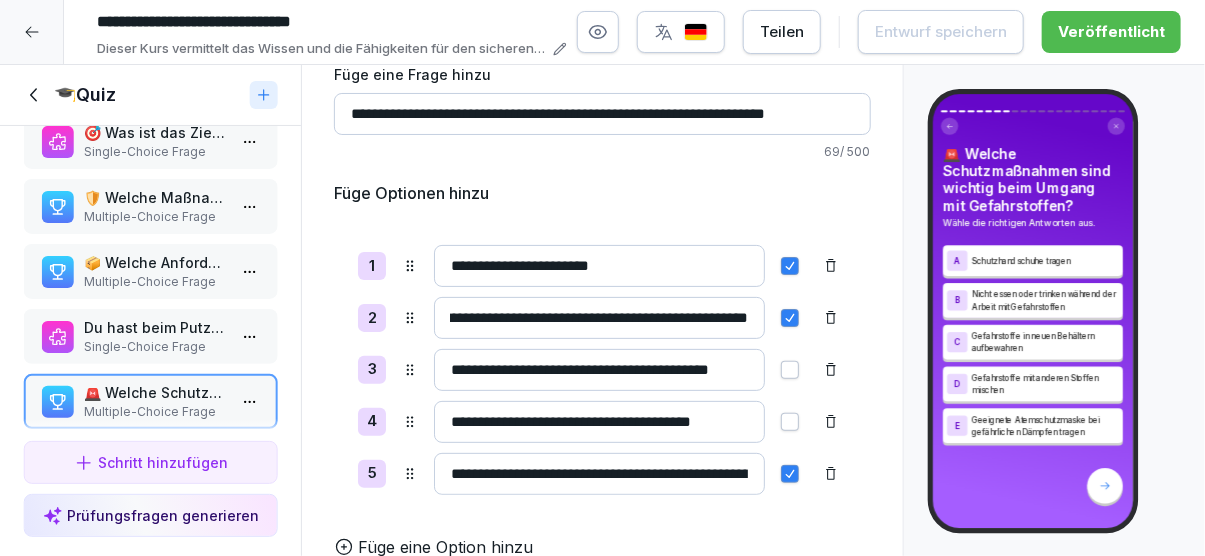 click on "**********" at bounding box center (599, 370) 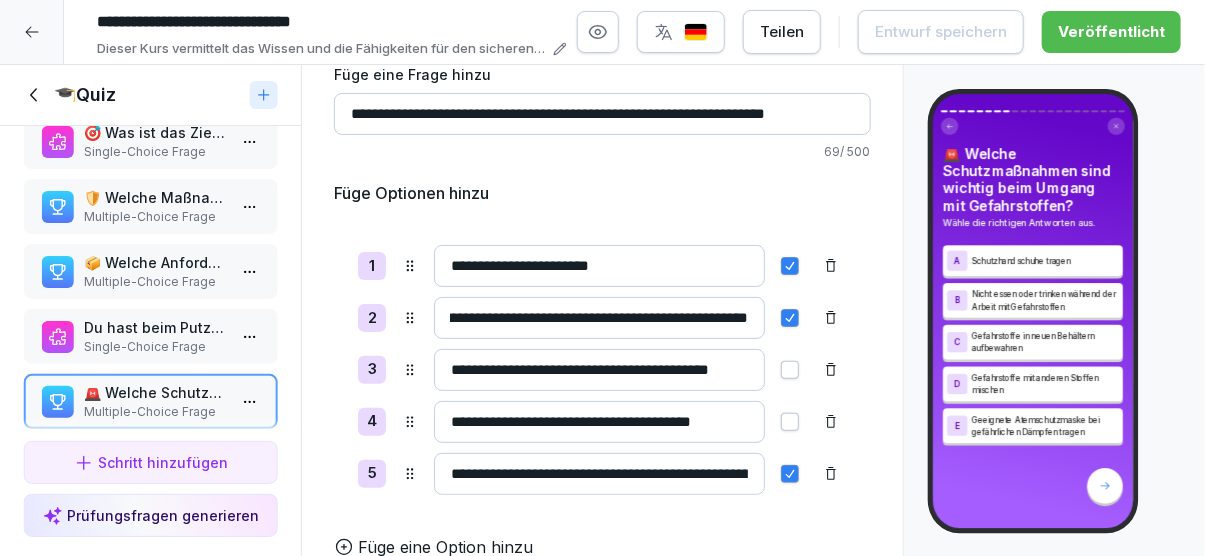 drag, startPoint x: 656, startPoint y: 367, endPoint x: 743, endPoint y: 362, distance: 87.14356 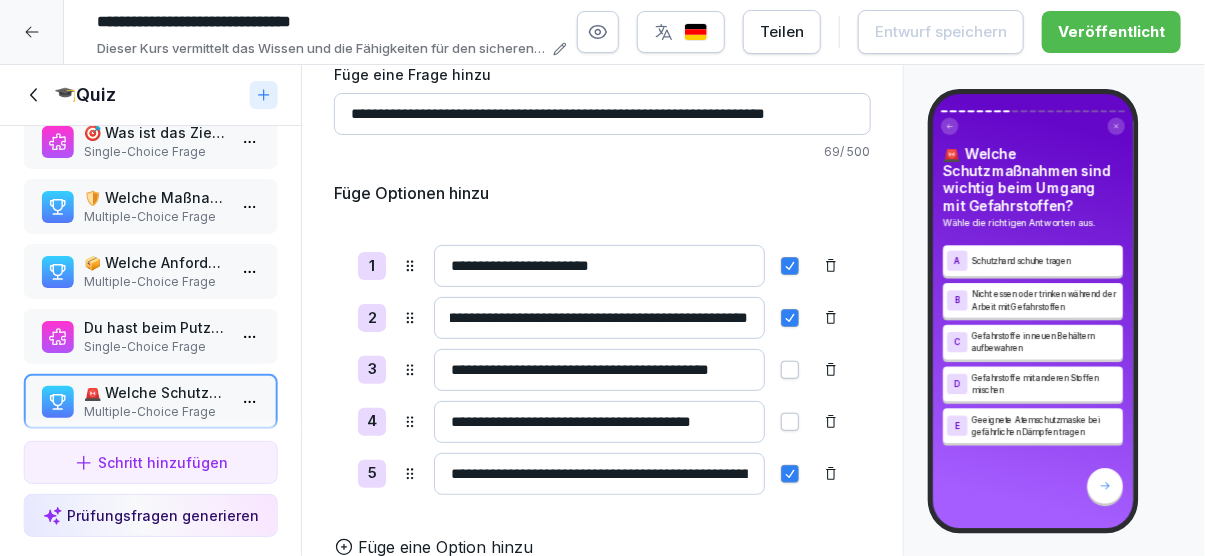 drag, startPoint x: 517, startPoint y: 366, endPoint x: 649, endPoint y: 379, distance: 132.63861 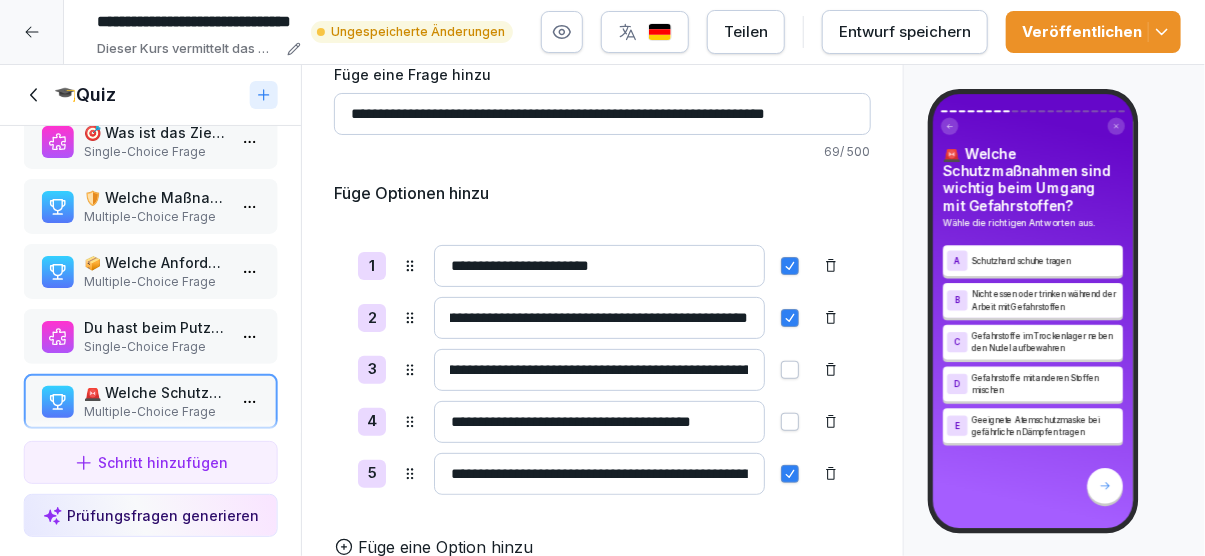 scroll, scrollTop: 0, scrollLeft: 44, axis: horizontal 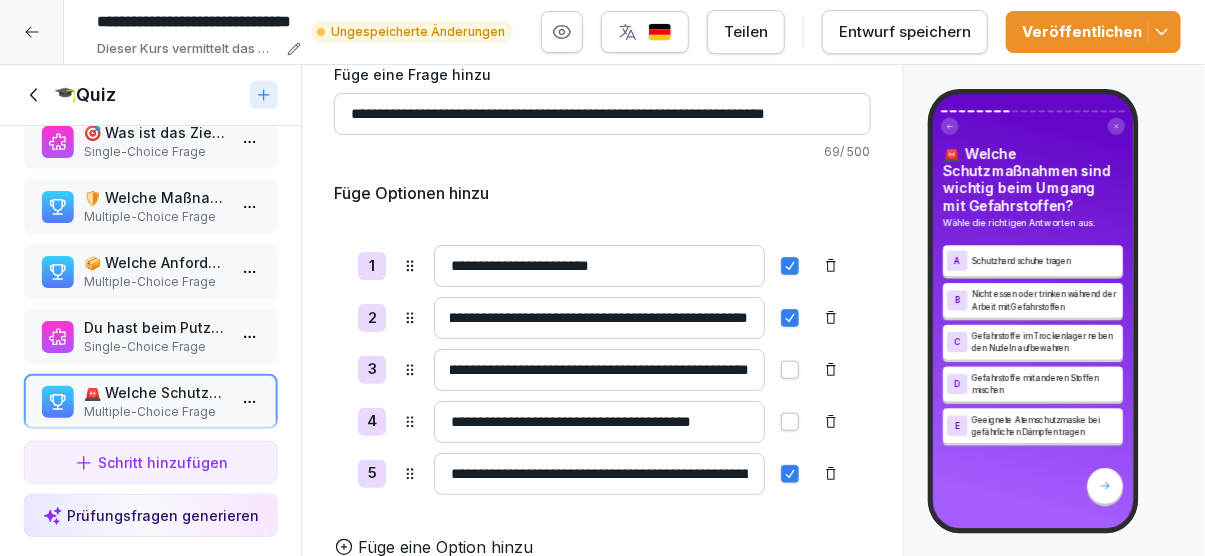 type on "**********" 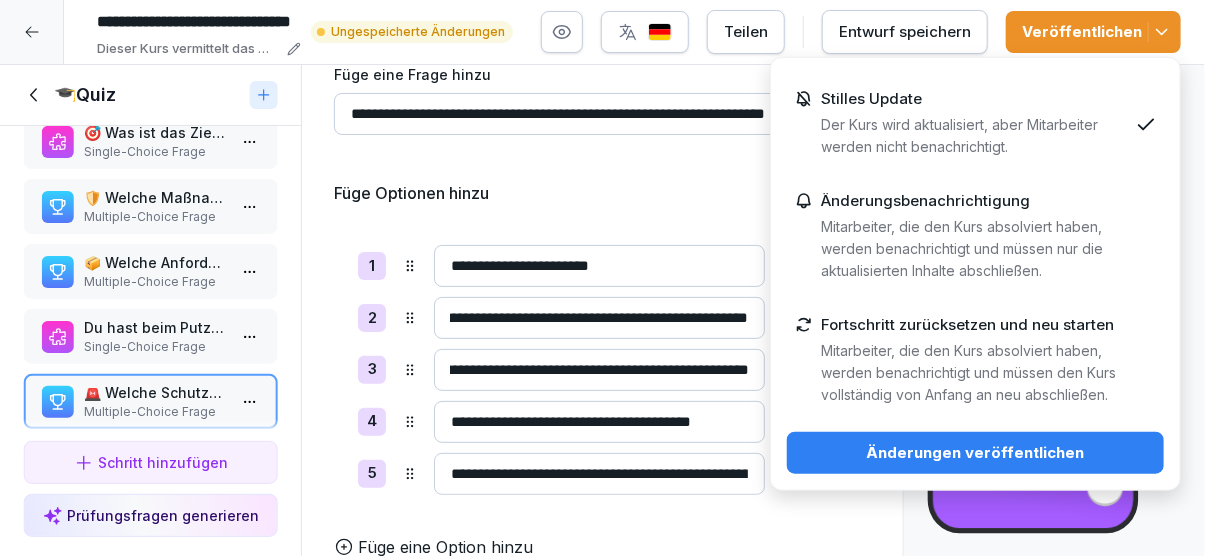 click on "Änderungen veröffentlichen" at bounding box center [975, 453] 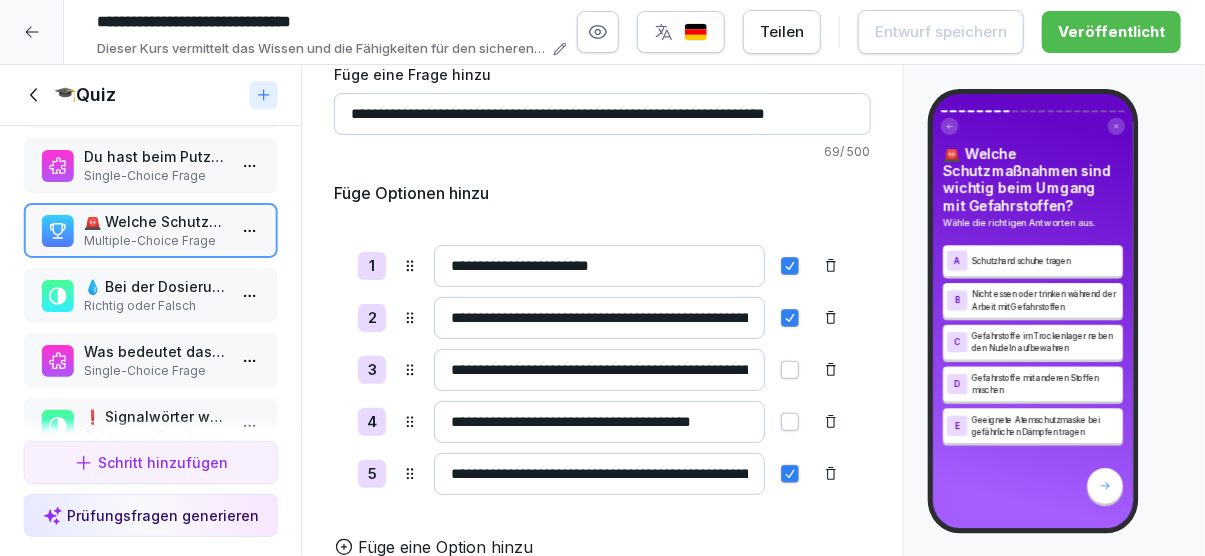 scroll, scrollTop: 346, scrollLeft: 0, axis: vertical 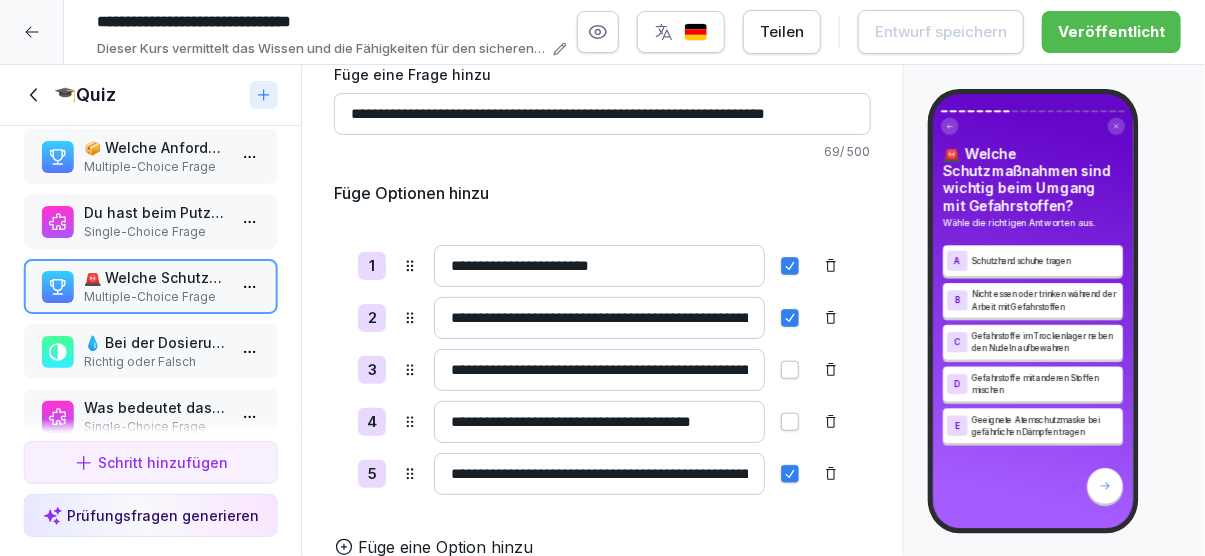 drag, startPoint x: 110, startPoint y: 336, endPoint x: 129, endPoint y: 336, distance: 19 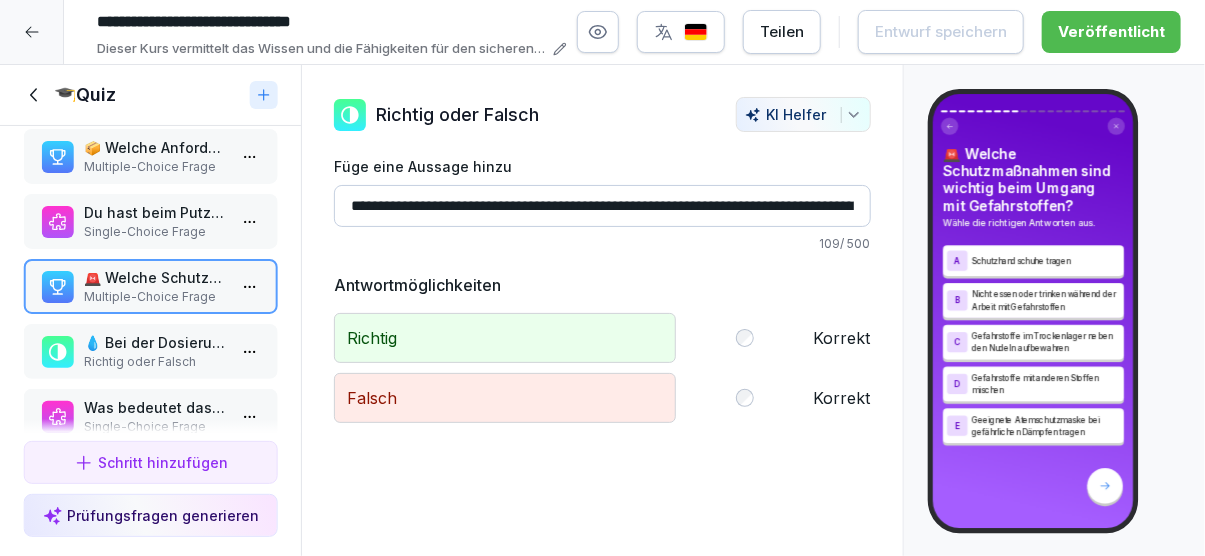 scroll, scrollTop: 0, scrollLeft: 0, axis: both 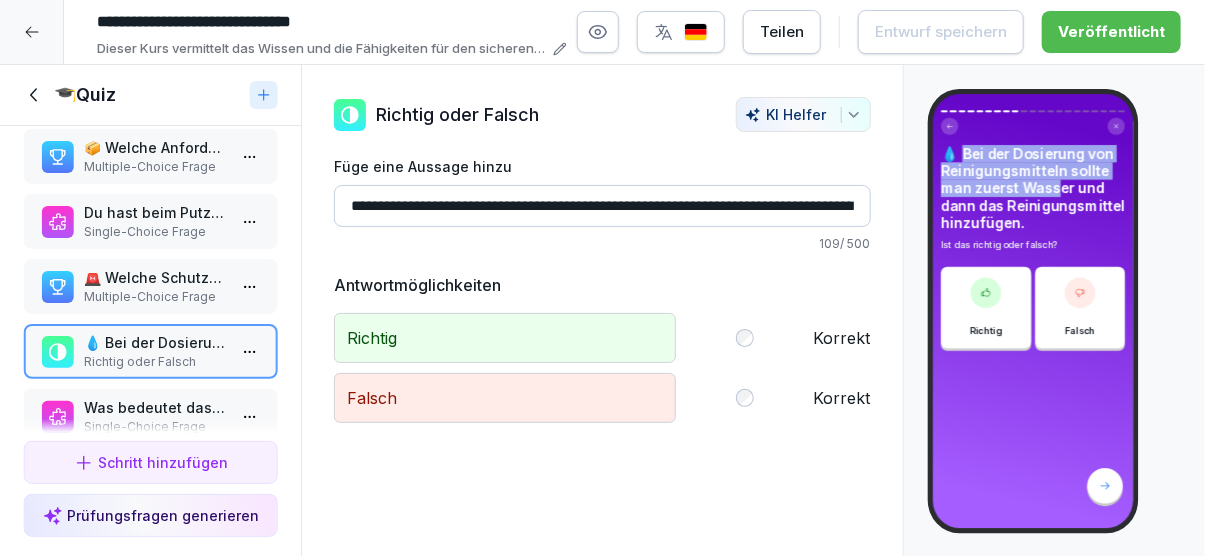 drag, startPoint x: 974, startPoint y: 156, endPoint x: 1060, endPoint y: 184, distance: 90.44335 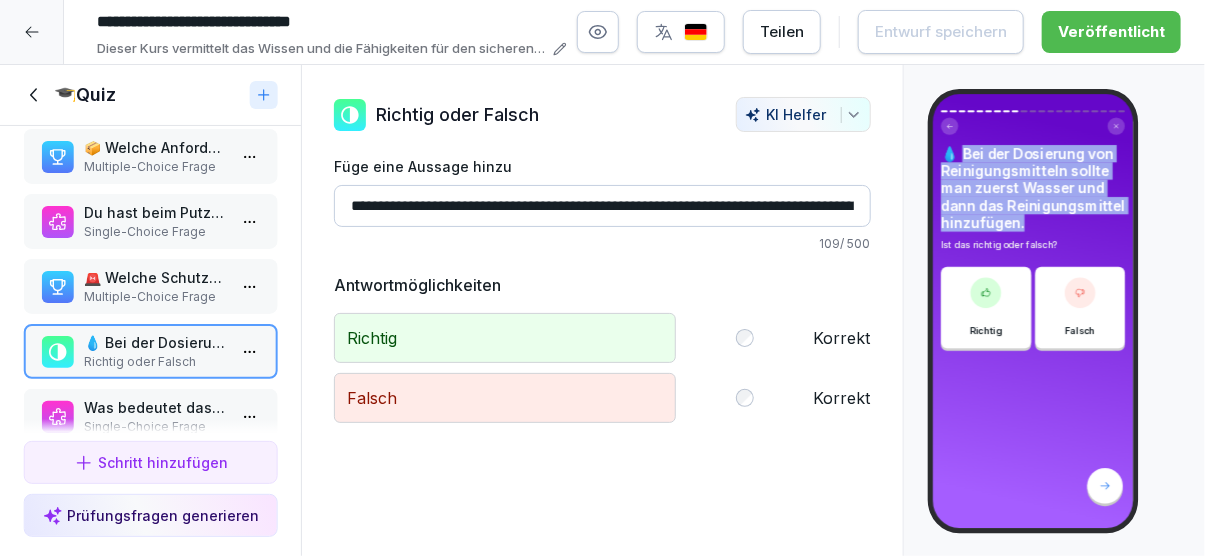 drag, startPoint x: 963, startPoint y: 158, endPoint x: 1061, endPoint y: 229, distance: 121.016525 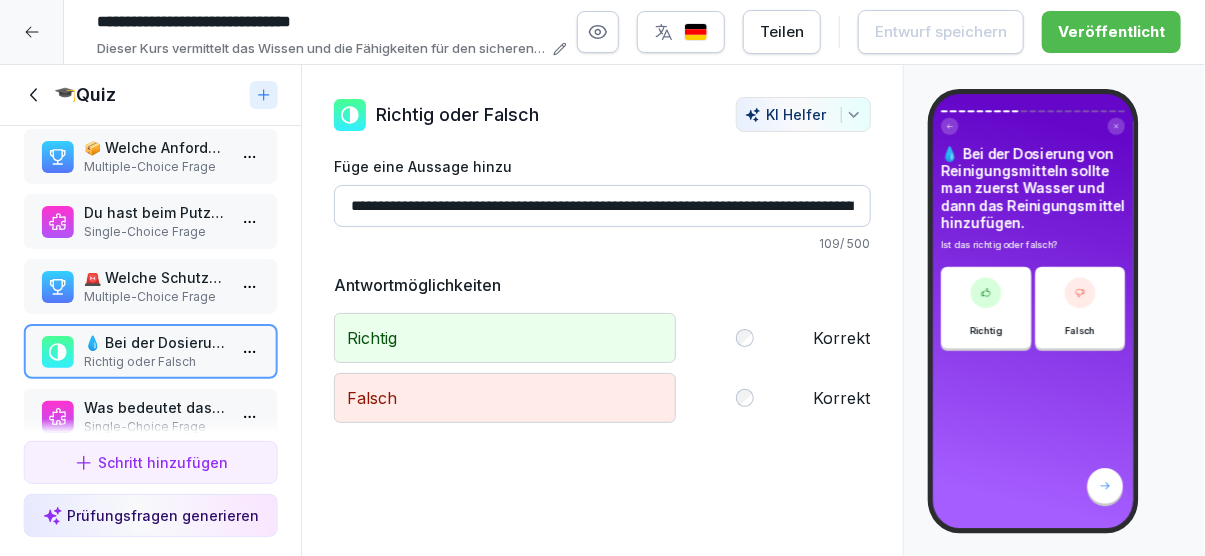 click on "💧 Bei der Dosierung von Reinigungsmitteln sollte man zuerst Wasser und dann das Reinigungsmittel hinzufügen. Ist das richtig oder falsch? Richtig Falsch" at bounding box center (1033, 311) 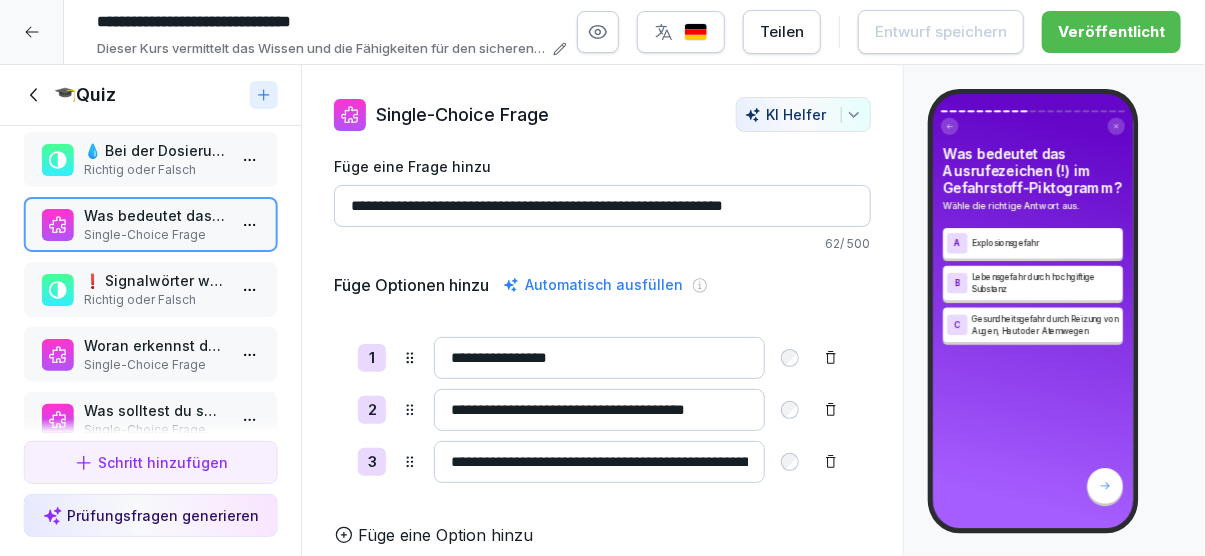 scroll, scrollTop: 577, scrollLeft: 0, axis: vertical 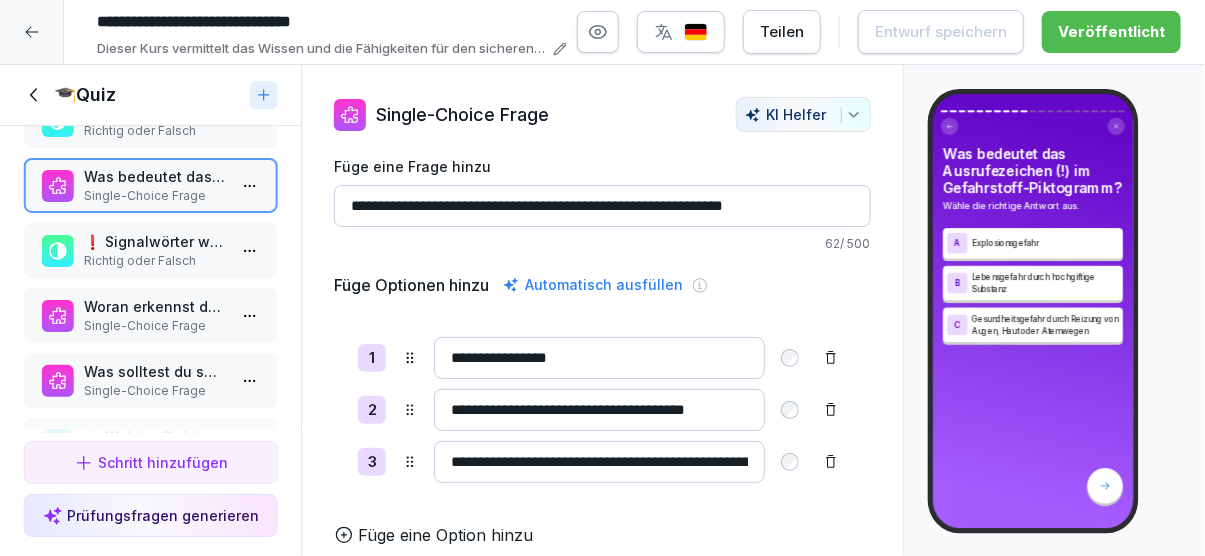 click on "❗️ Signalwörter wie 'Achtung' oder 'Gefahr' auf dem Etikett geben Hinweise auf die Gefährlichkeit eines Stoffes." at bounding box center (154, 241) 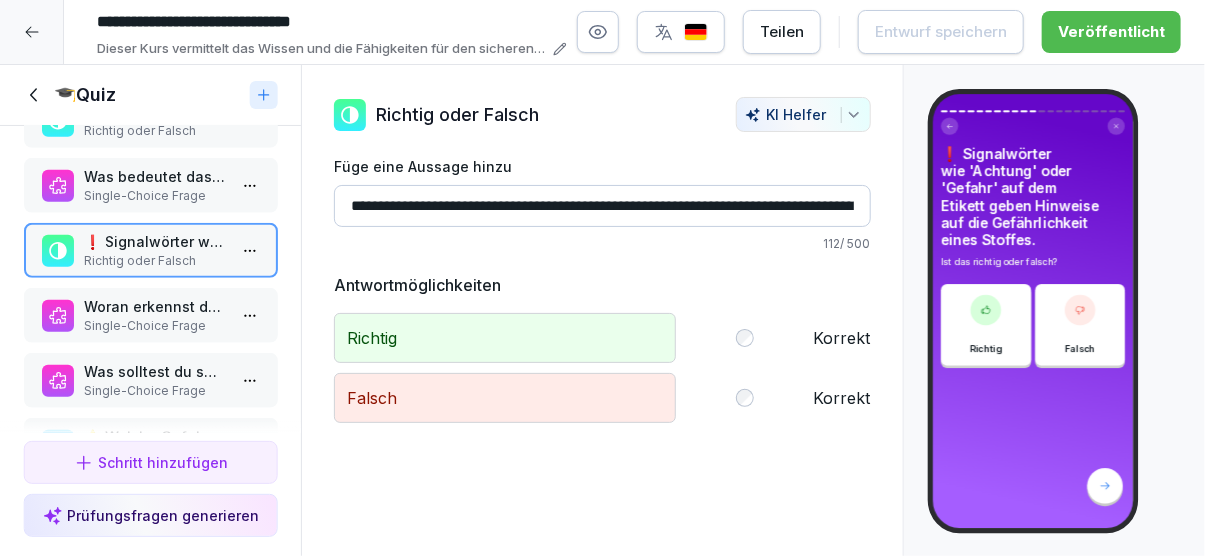 click on "Woran erkennst du, ob ein Produkt ein Gefahrstoff ist?" at bounding box center (154, 306) 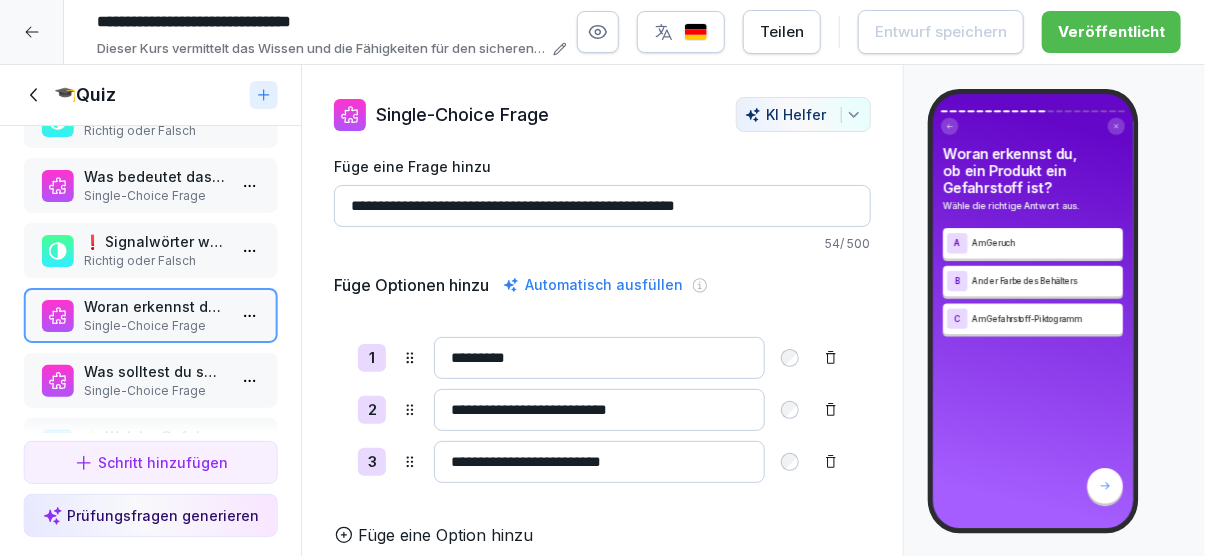 scroll, scrollTop: 693, scrollLeft: 0, axis: vertical 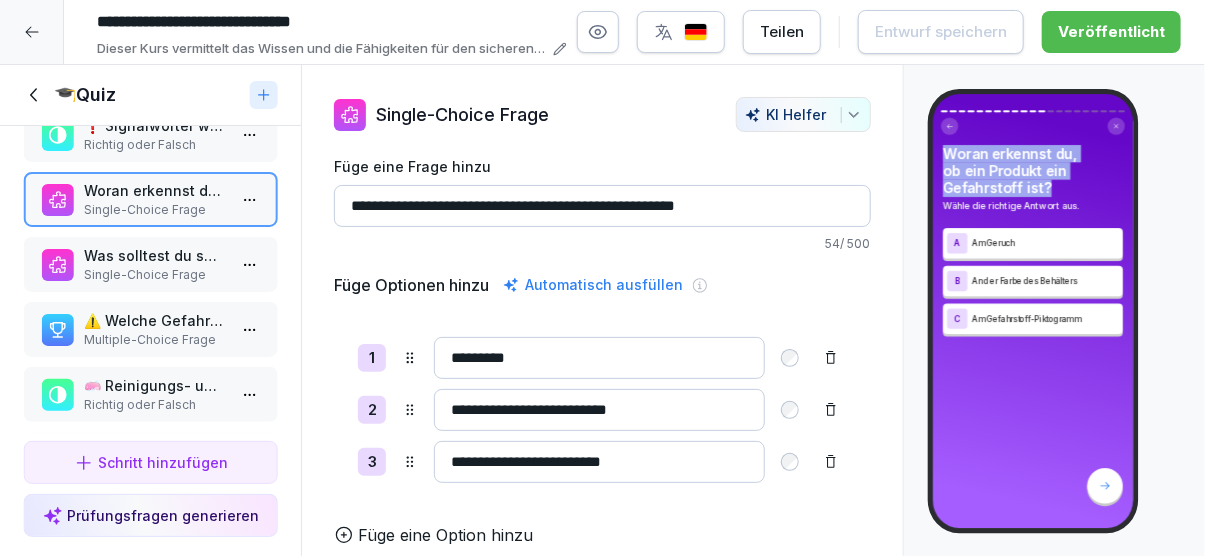 drag, startPoint x: 950, startPoint y: 159, endPoint x: 1065, endPoint y: 190, distance: 119.104996 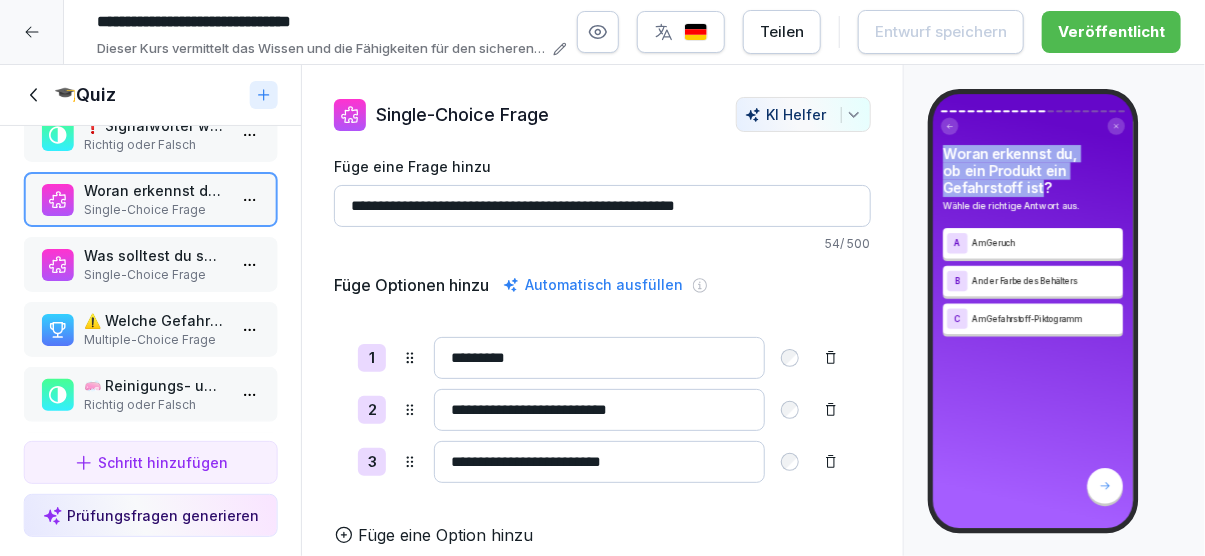 click on "Woran erkennst du, ob ein Produkt ein Gefahrstoff ist?" at bounding box center (1033, 171) 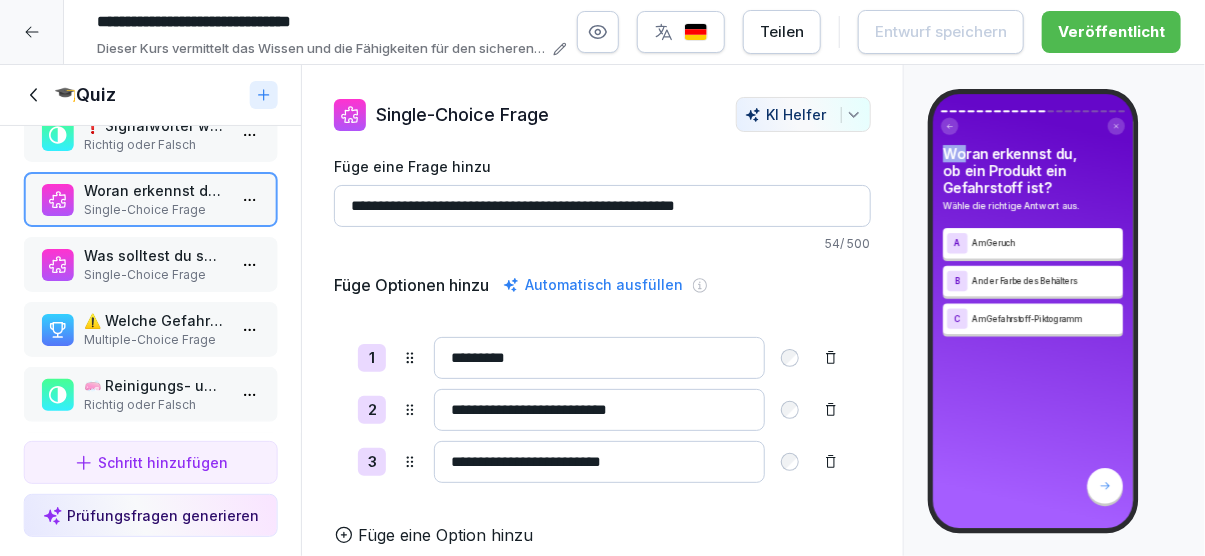 drag, startPoint x: 936, startPoint y: 158, endPoint x: 963, endPoint y: 153, distance: 27.45906 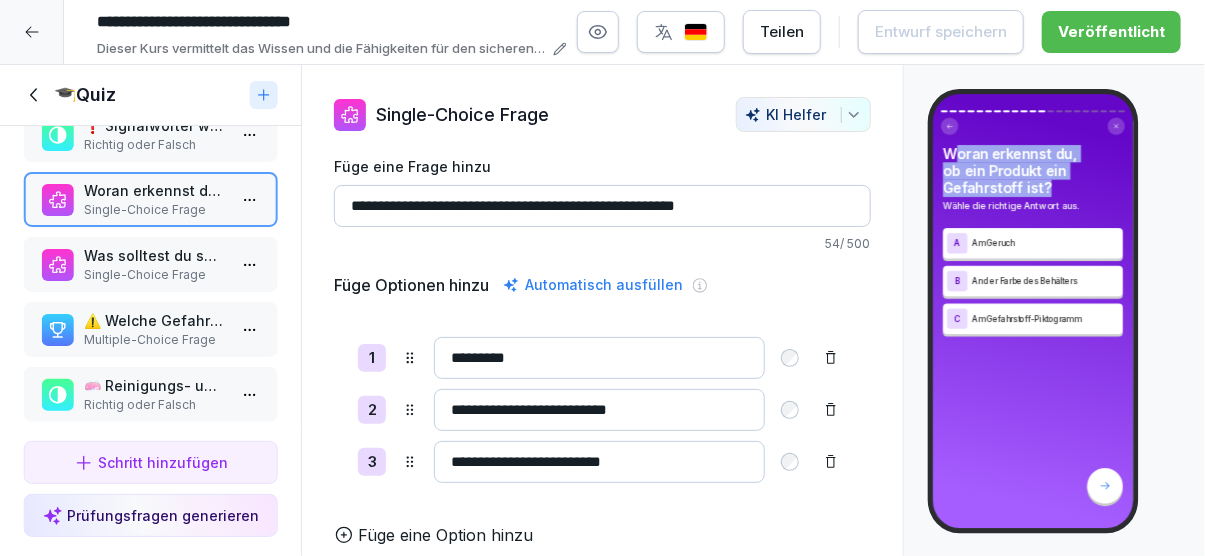 drag, startPoint x: 957, startPoint y: 157, endPoint x: 1086, endPoint y: 197, distance: 135.05925 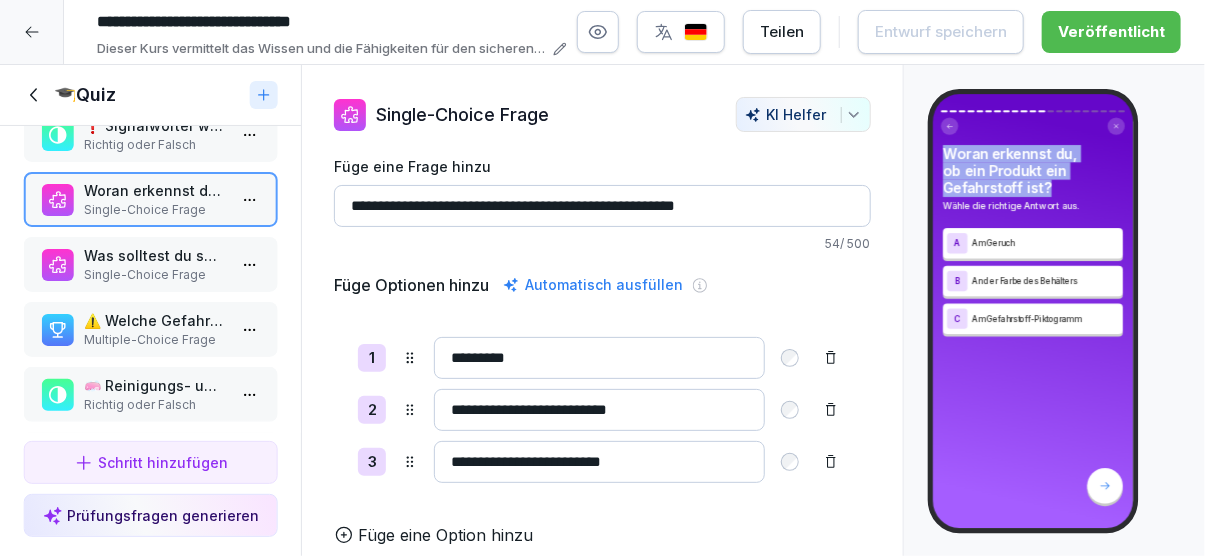 drag, startPoint x: 939, startPoint y: 147, endPoint x: 1055, endPoint y: 185, distance: 122.06556 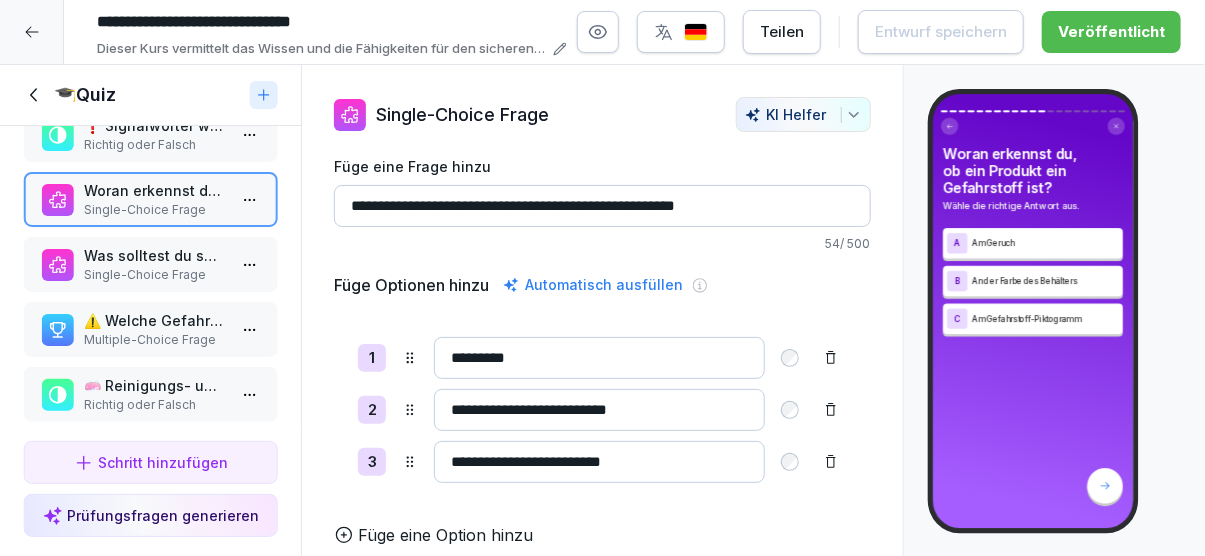 click on "Woran erkennst du, ob ein Produkt ein Gefahrstoff ist? Wähle die richtige Antwort aus. A Am Geruch B An der Farbe des Behälters C Am Gefahrstoff-Piktogramm" at bounding box center [1033, 311] 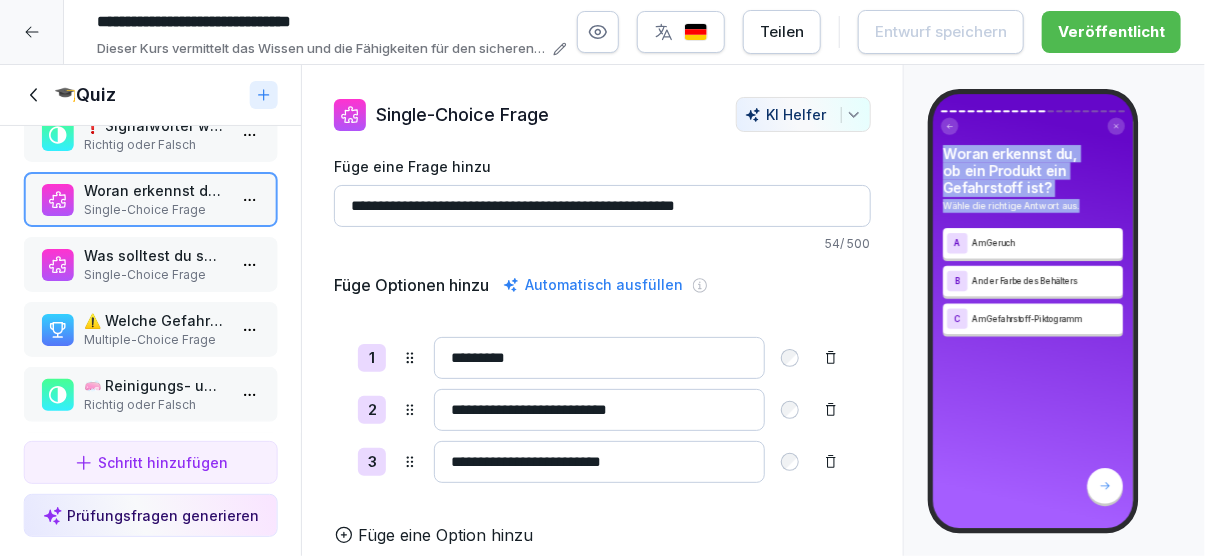 drag, startPoint x: 941, startPoint y: 149, endPoint x: 1090, endPoint y: 193, distance: 155.36087 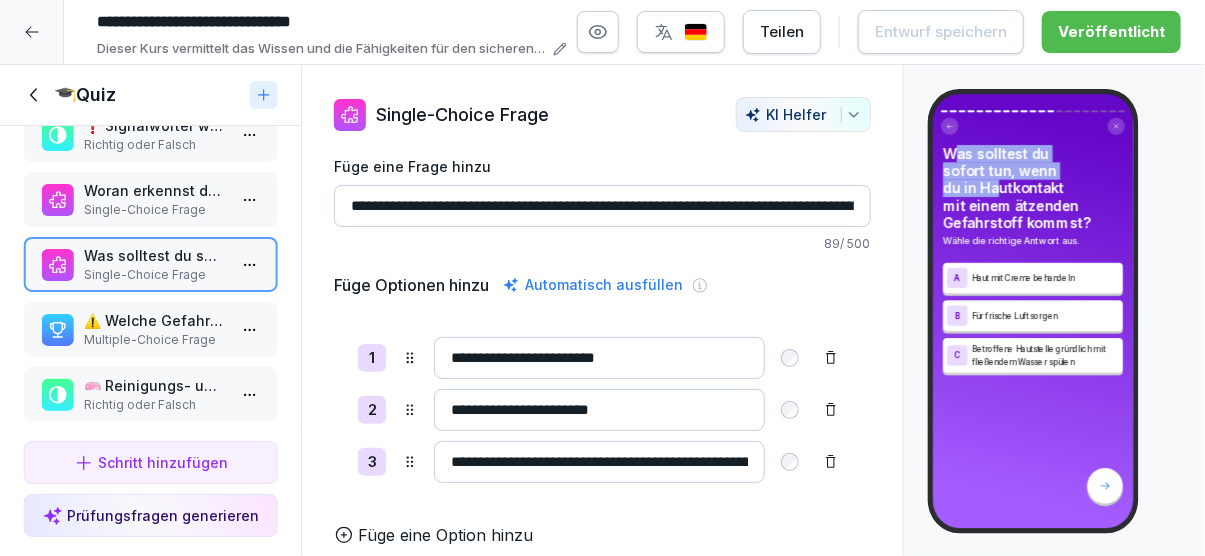 drag, startPoint x: 993, startPoint y: 157, endPoint x: 1042, endPoint y: 164, distance: 49.497475 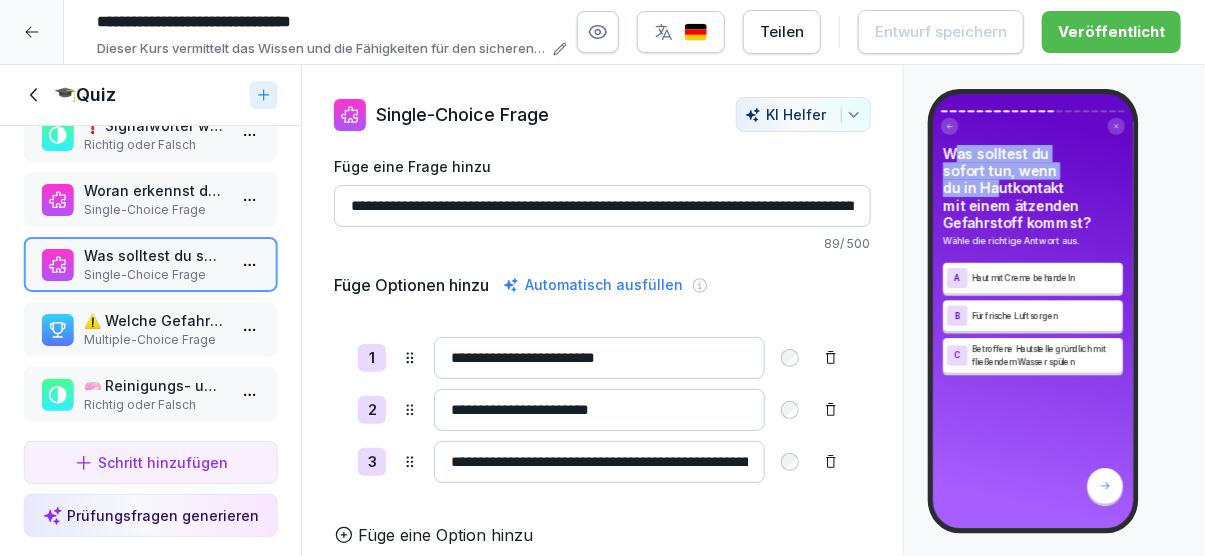 click on "Was solltest du sofort tun, wenn du in Hautkontakt mit einem ätzenden Gefahrstoff kommst?" at bounding box center (1033, 188) 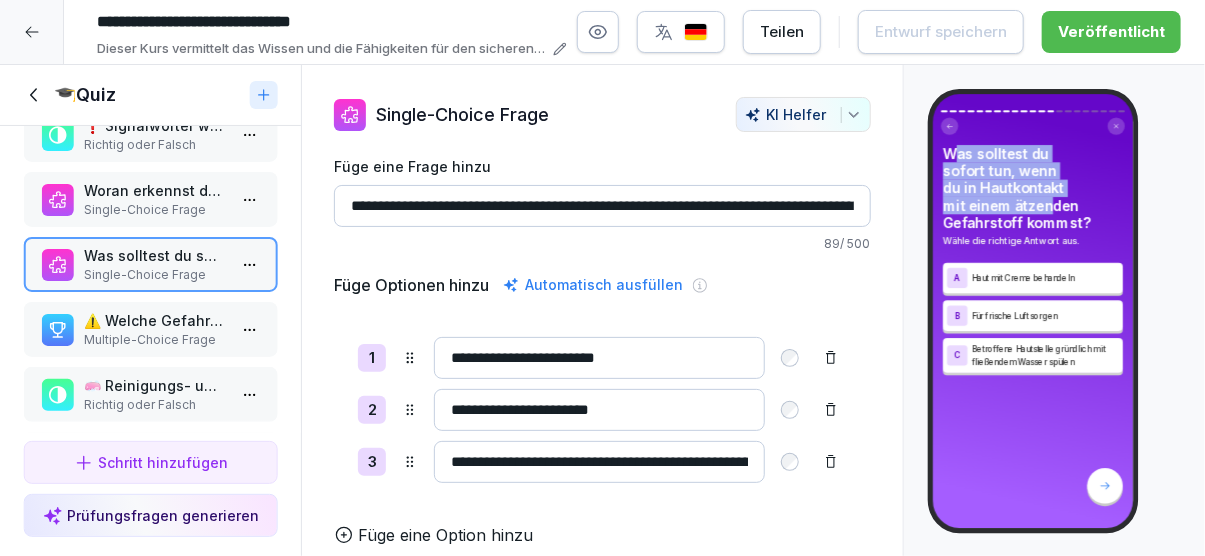drag, startPoint x: 952, startPoint y: 150, endPoint x: 1051, endPoint y: 183, distance: 104.35516 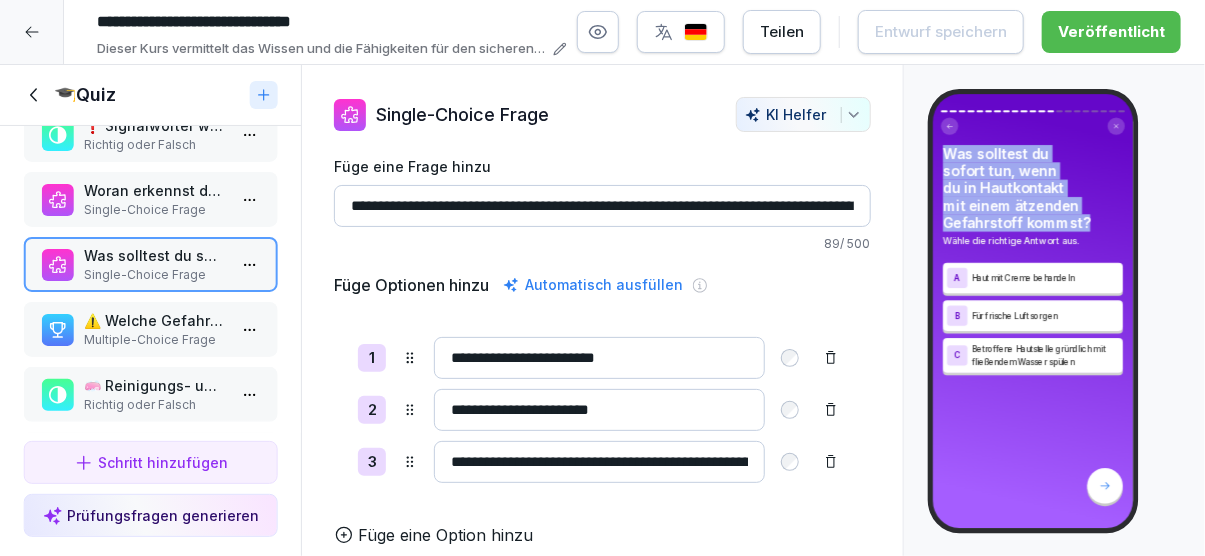 drag, startPoint x: 945, startPoint y: 151, endPoint x: 1099, endPoint y: 200, distance: 161.60754 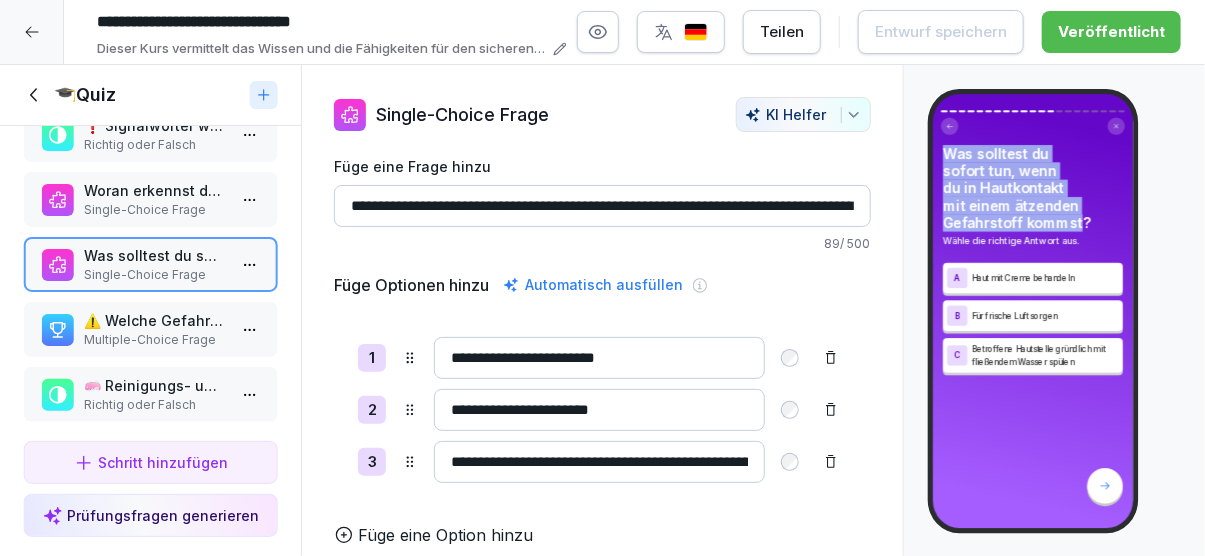 drag, startPoint x: 950, startPoint y: 152, endPoint x: 1083, endPoint y: 203, distance: 142.44298 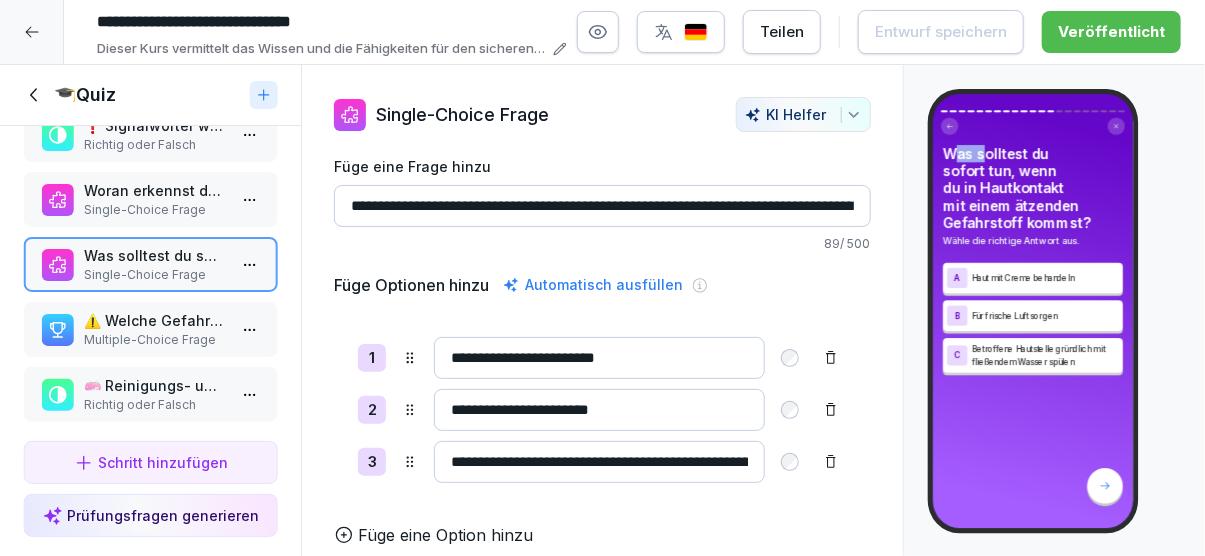 drag, startPoint x: 958, startPoint y: 156, endPoint x: 985, endPoint y: 160, distance: 27.294687 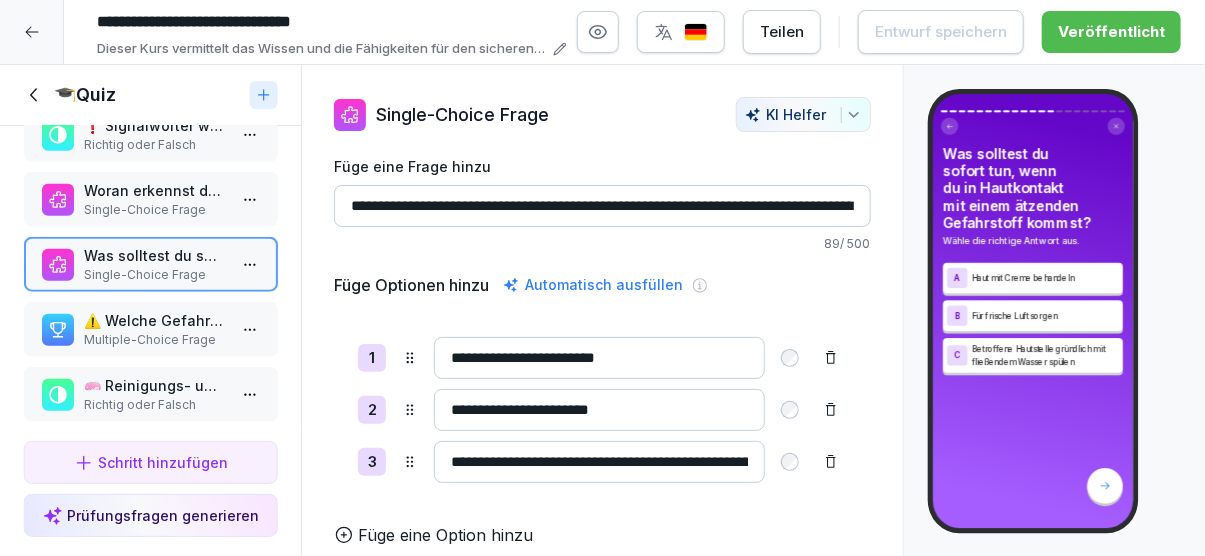 click on "⚠️ Welche Gefahrensymbole zeigen potenzielle Gesundheitsrisiken an?" at bounding box center (154, 320) 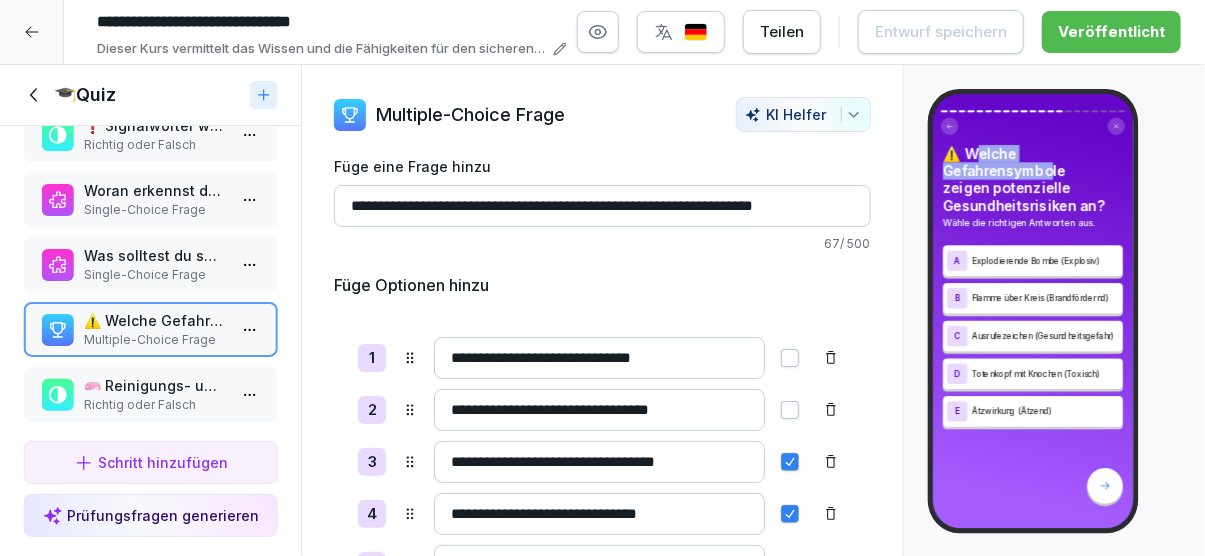 drag, startPoint x: 975, startPoint y: 149, endPoint x: 1051, endPoint y: 178, distance: 81.34495 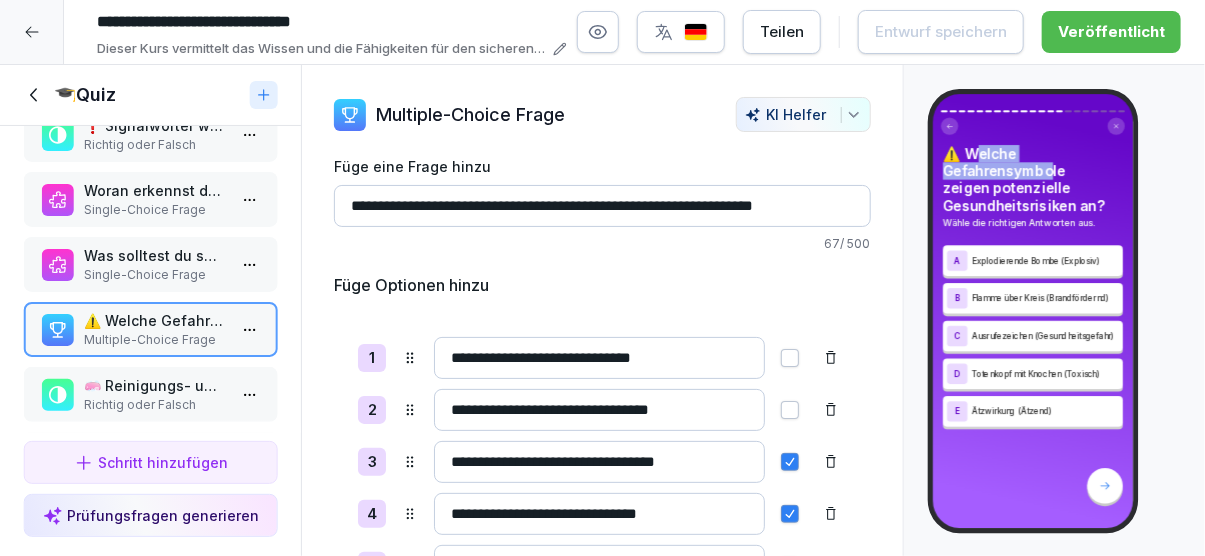 click on "⚠️ Welche Gefahrensymbole zeigen potenzielle Gesundheitsrisiken an?" at bounding box center [1033, 179] 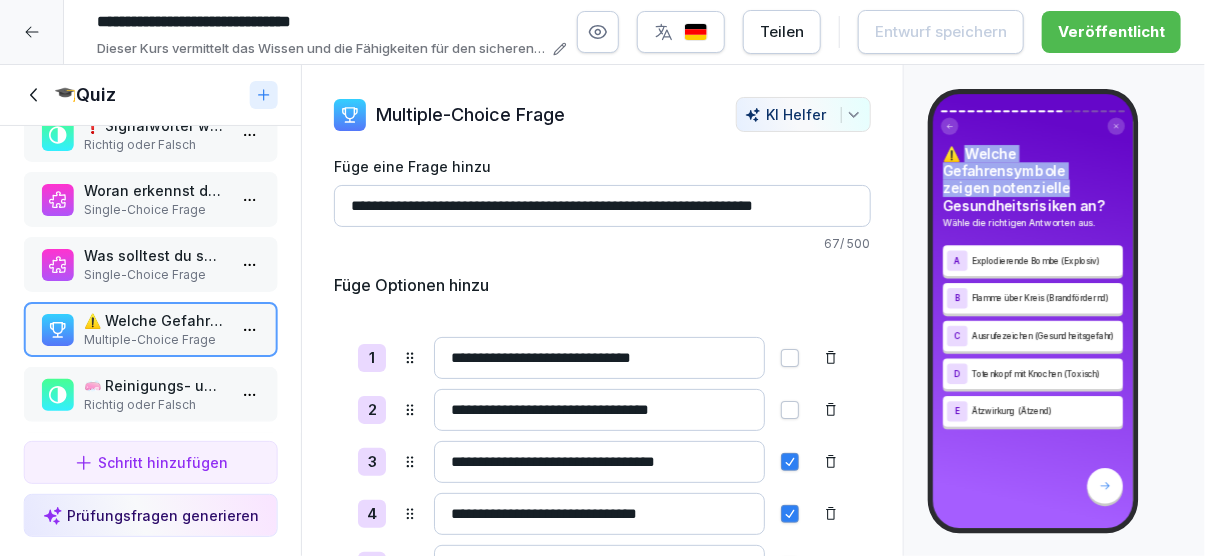 drag, startPoint x: 998, startPoint y: 156, endPoint x: 1068, endPoint y: 180, distance: 74 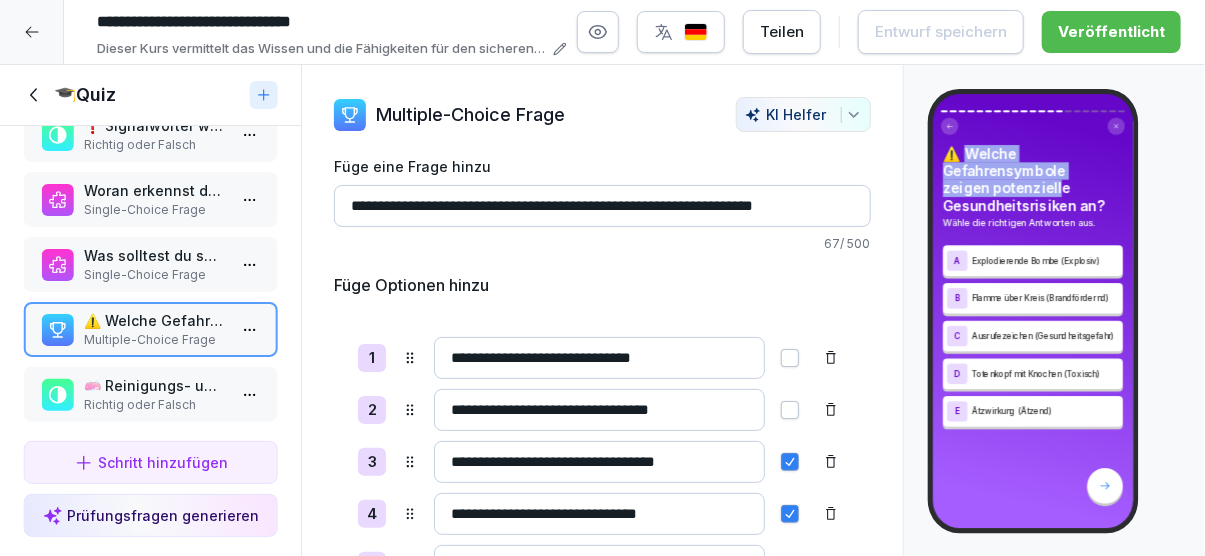 drag, startPoint x: 967, startPoint y: 150, endPoint x: 1063, endPoint y: 192, distance: 104.78549 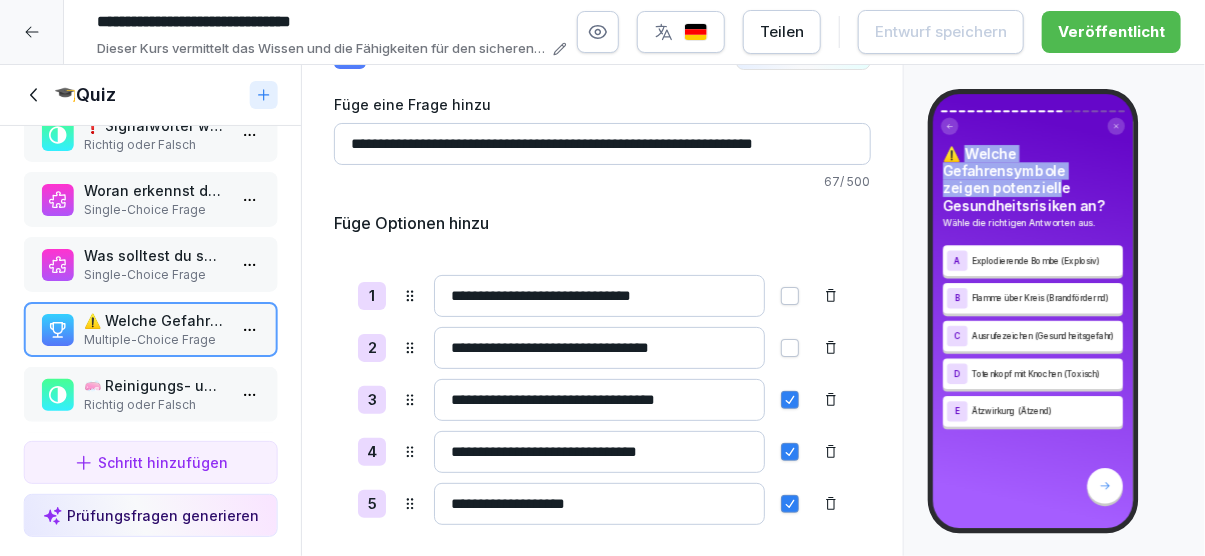 scroll, scrollTop: 92, scrollLeft: 0, axis: vertical 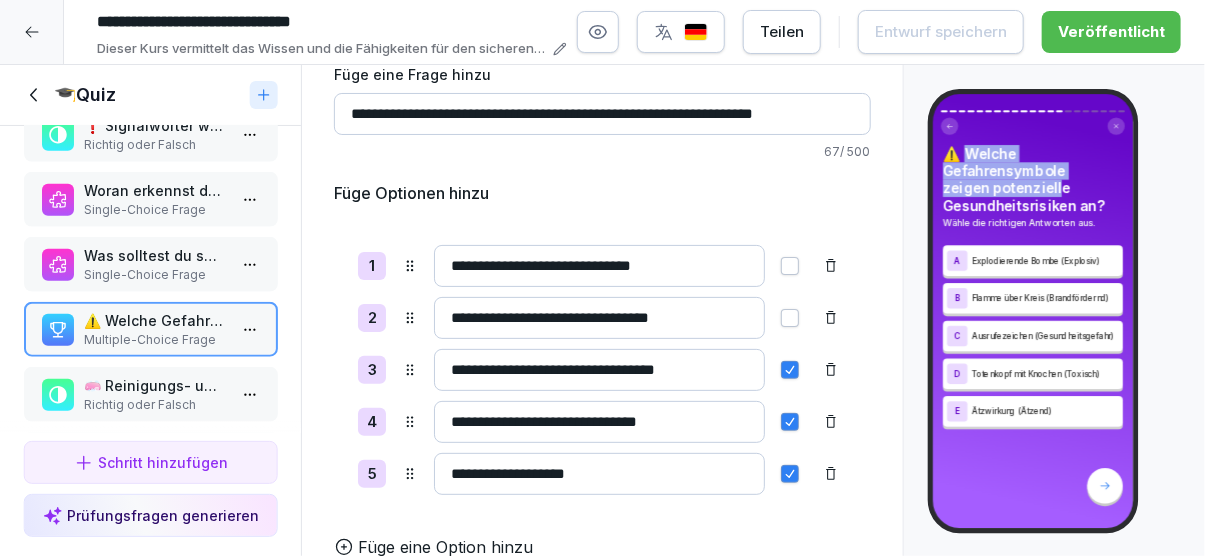 click on "Richtig oder Falsch" at bounding box center (154, 405) 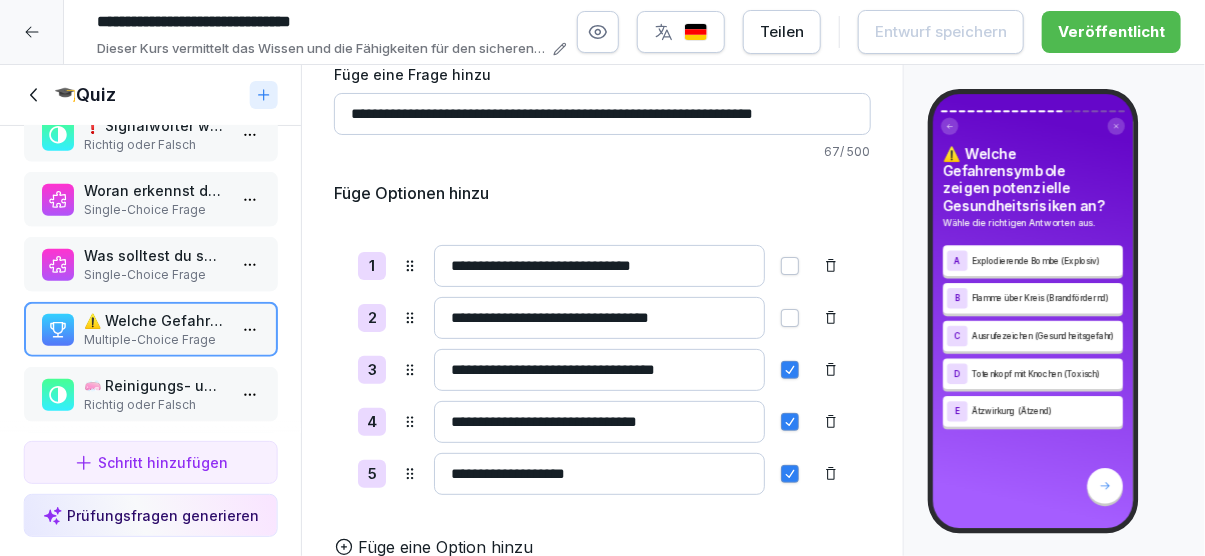 scroll, scrollTop: 696, scrollLeft: 0, axis: vertical 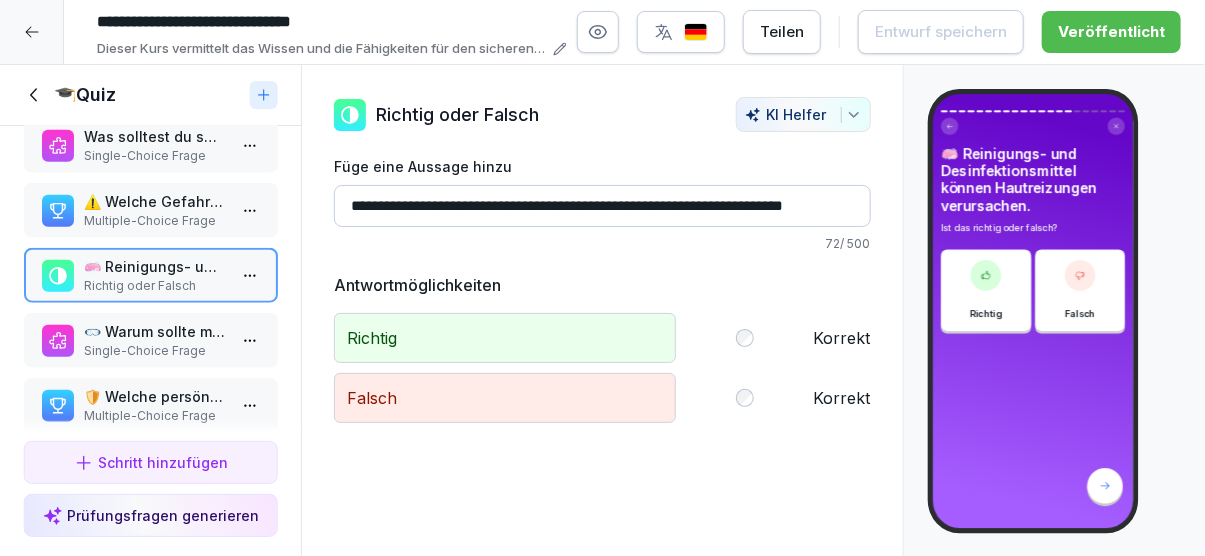 click on "Single-Choice Frage" at bounding box center [154, 351] 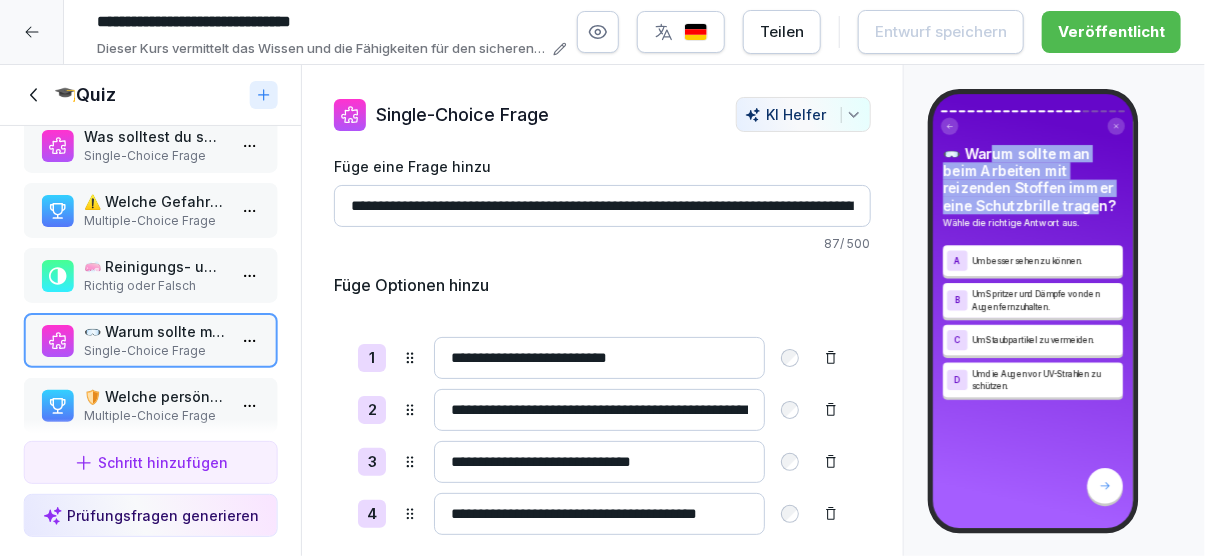 drag, startPoint x: 1019, startPoint y: 153, endPoint x: 1098, endPoint y: 208, distance: 96.26006 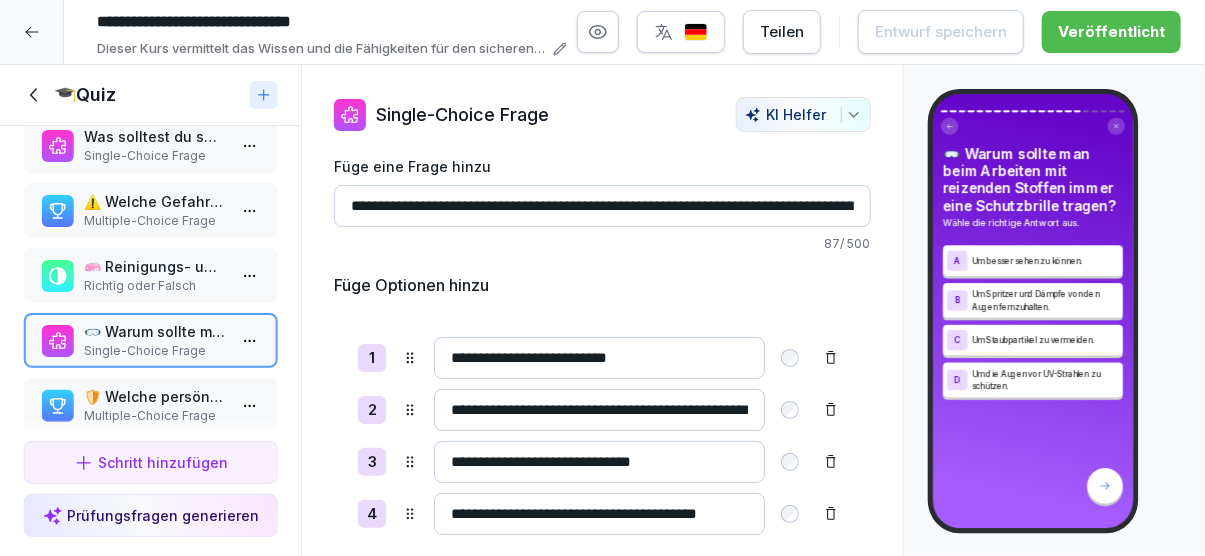click on "**********" at bounding box center (599, 410) 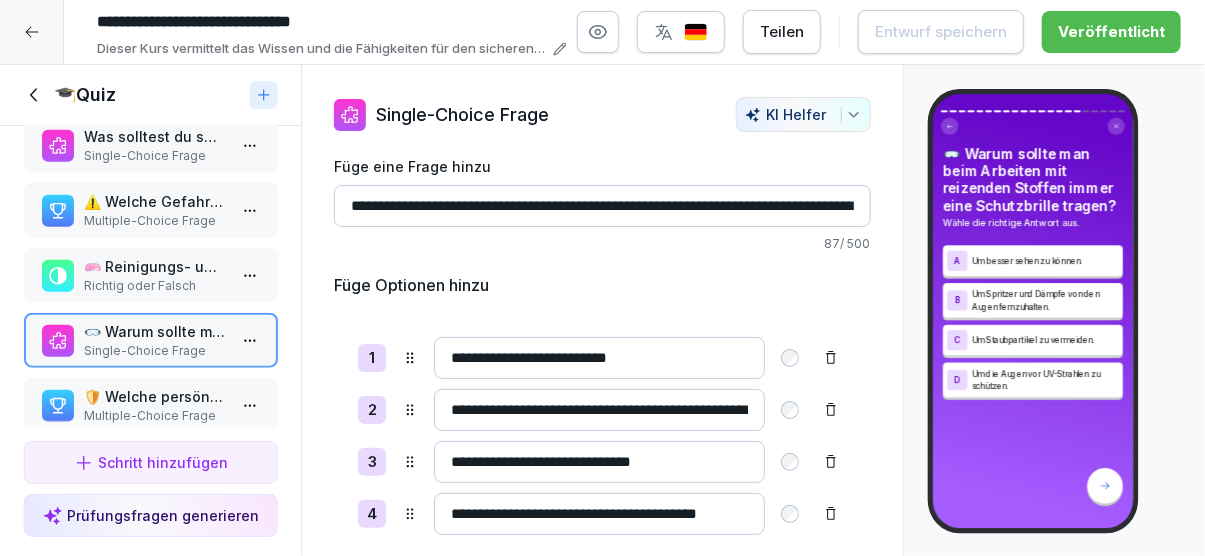 click on "🛡️ Welche persönliche Schutzausrüstung (PSA) ist wichtig beim Umgang mit Gefahrstoffen?" at bounding box center (154, 396) 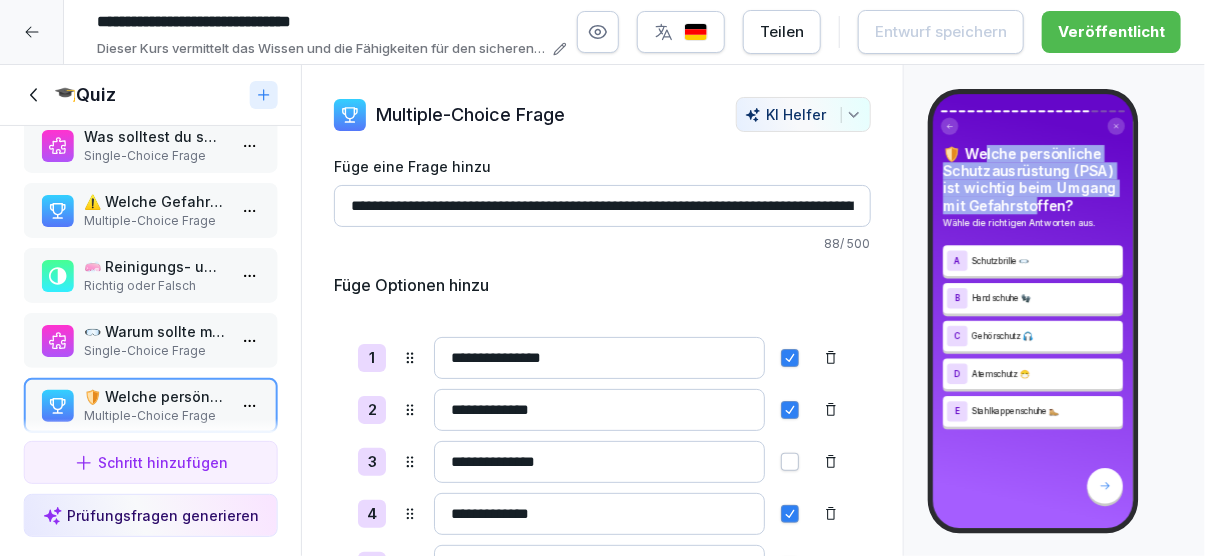 drag, startPoint x: 996, startPoint y: 151, endPoint x: 1046, endPoint y: 207, distance: 75.073296 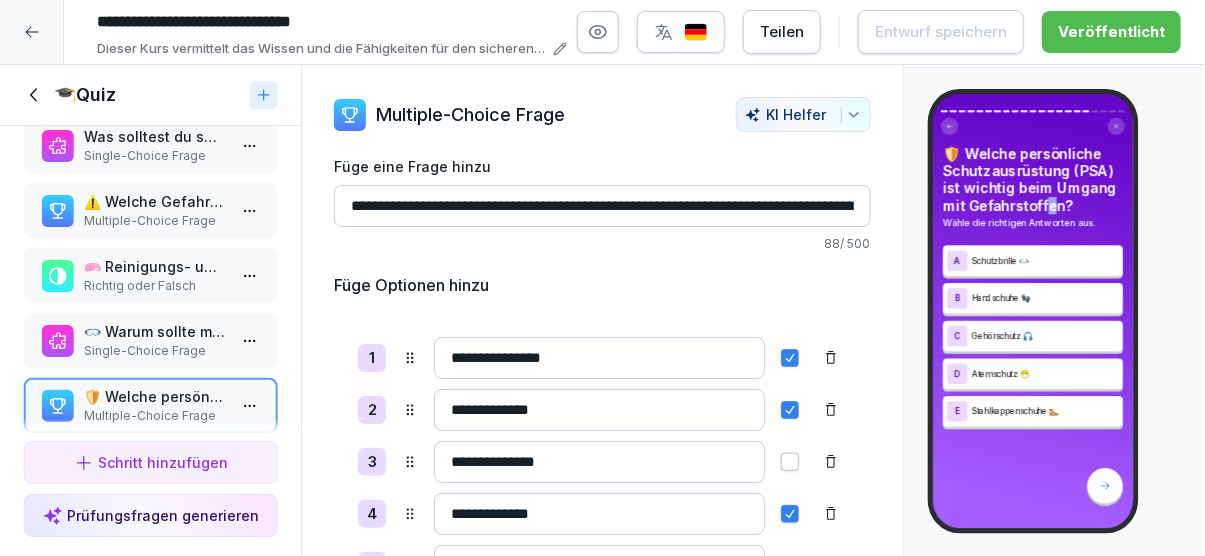 click on "🛡️ Welche persönliche Schutzausrüstung (PSA) ist wichtig beim Umgang mit Gefahrstoffen?" at bounding box center (1033, 179) 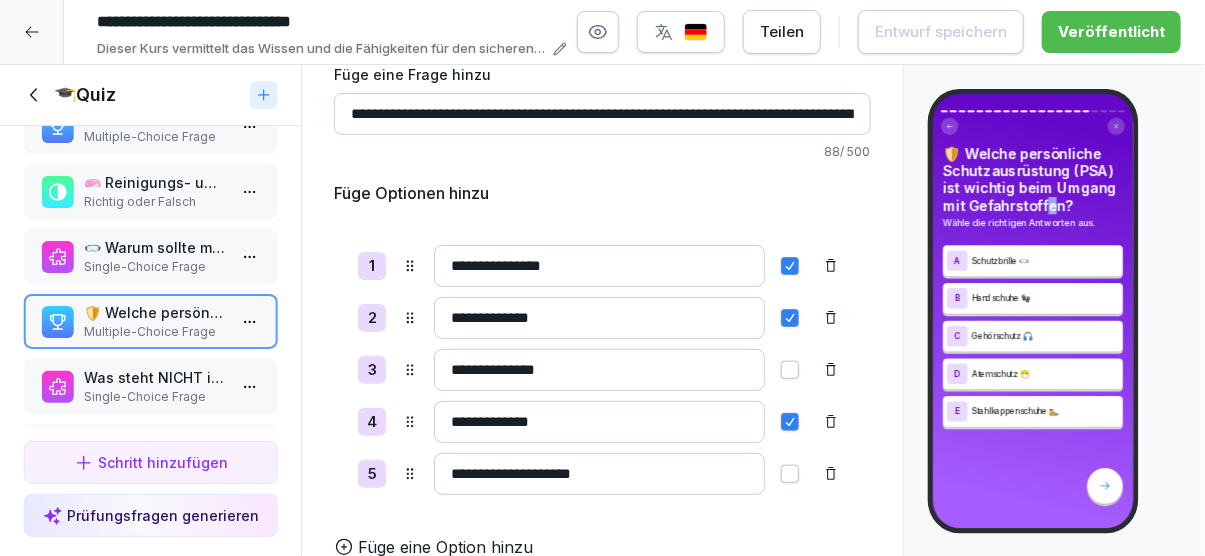 scroll, scrollTop: 927, scrollLeft: 0, axis: vertical 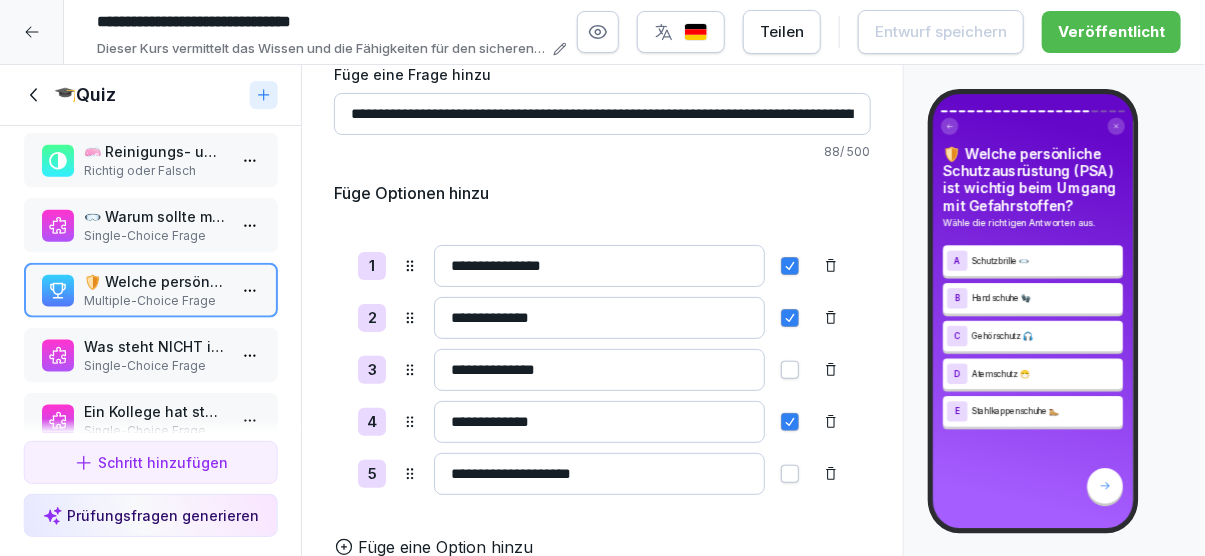 click on "Was steht NICHT in einem Sicherheitsdatenblatt?" at bounding box center [154, 346] 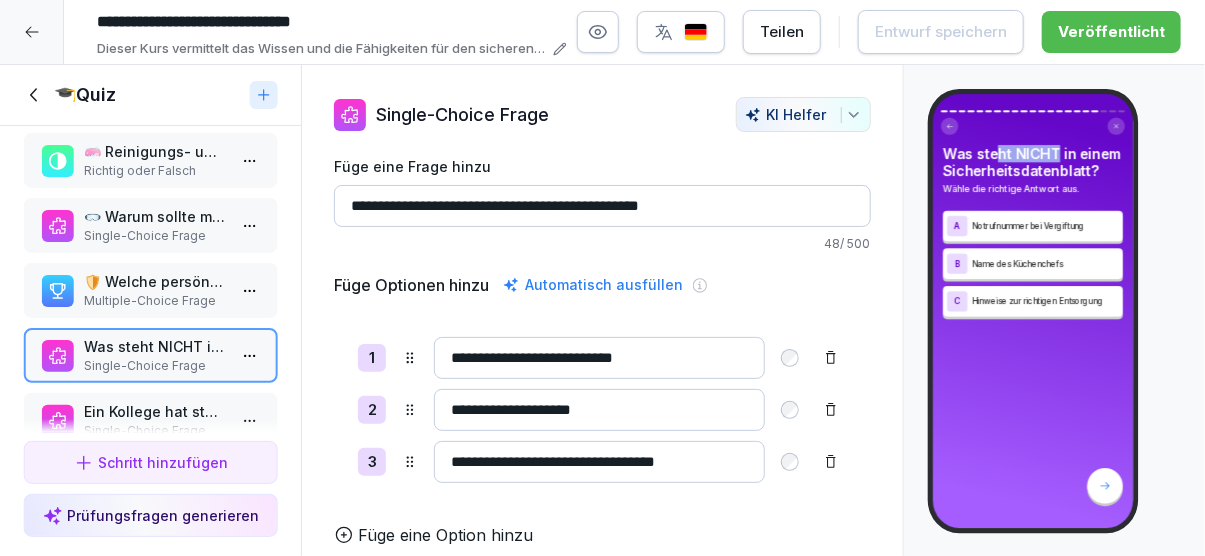 drag, startPoint x: 988, startPoint y: 147, endPoint x: 1055, endPoint y: 151, distance: 67.11929 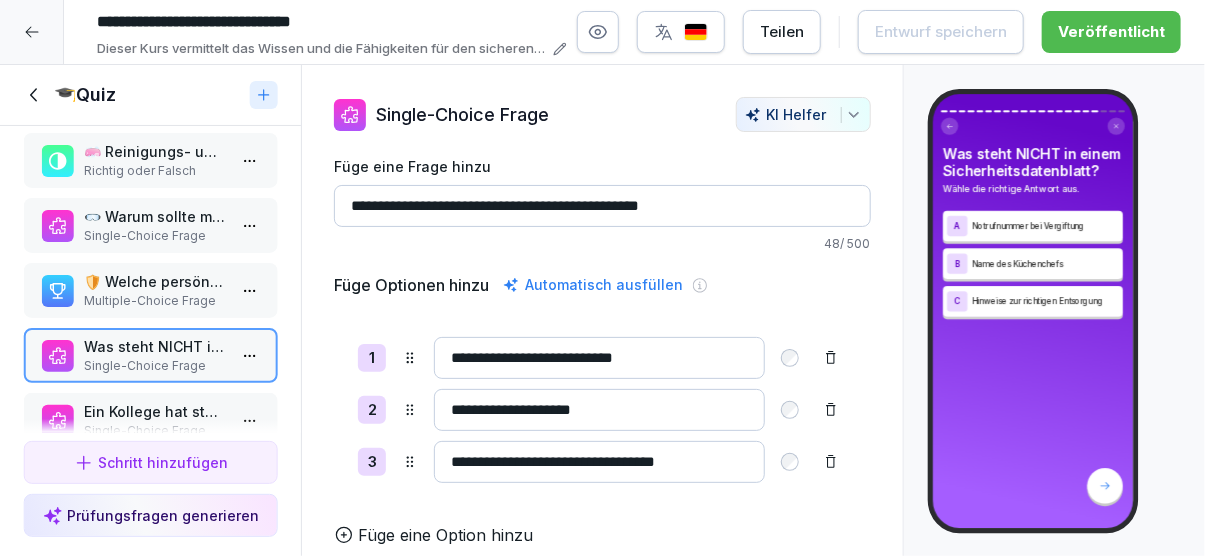 click on "Was steht NICHT in einem Sicherheitsdatenblatt?" at bounding box center (1033, 162) 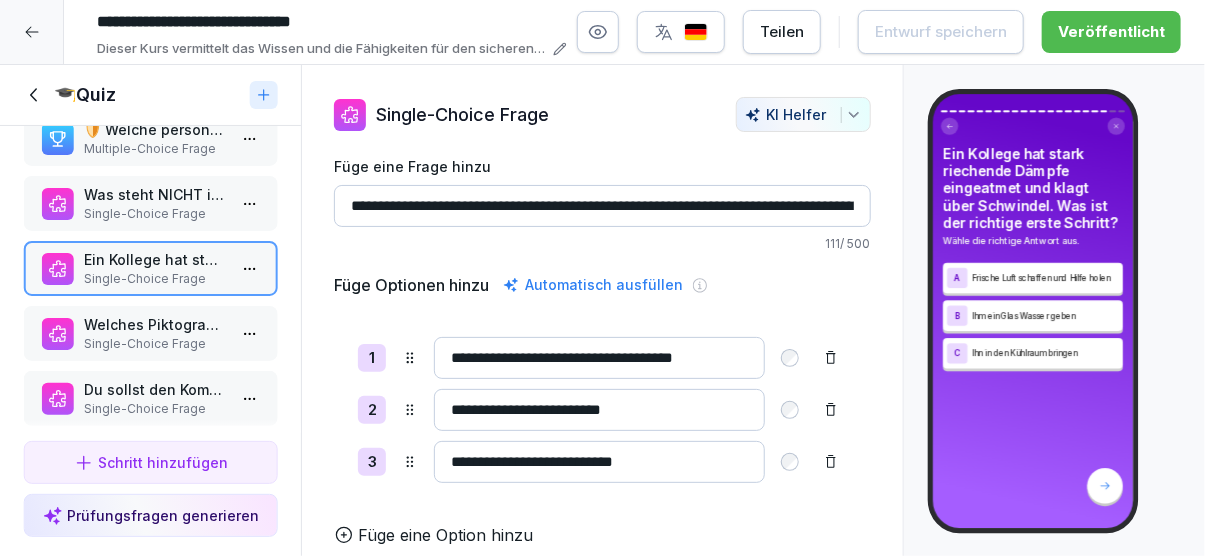 scroll, scrollTop: 1088, scrollLeft: 0, axis: vertical 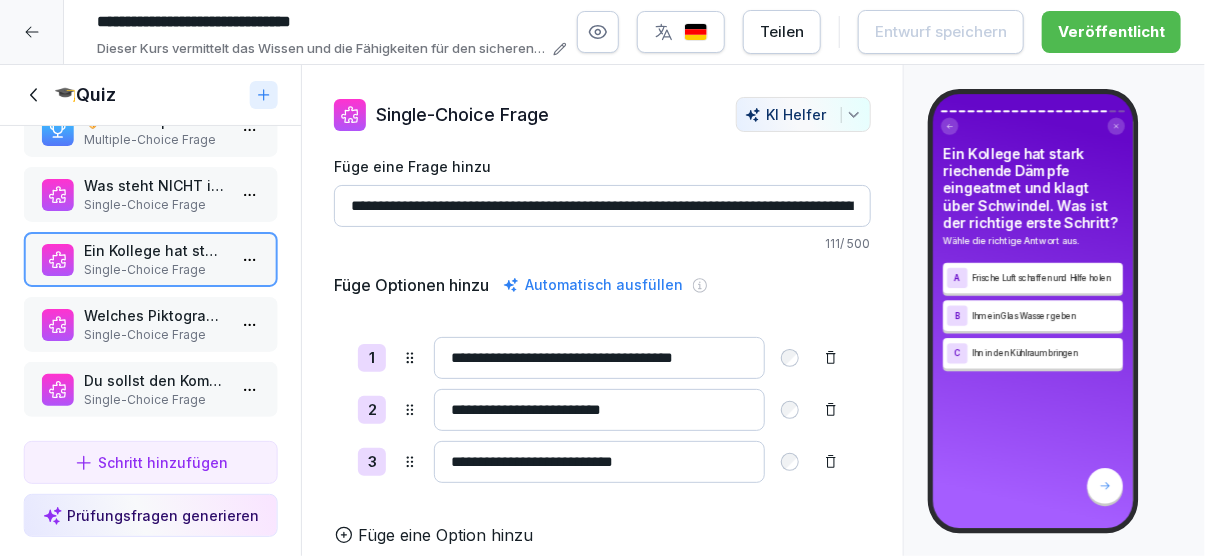 click on "Welches Piktogramm warnt vor leicht entzündlichen Stoffen?" at bounding box center [154, 315] 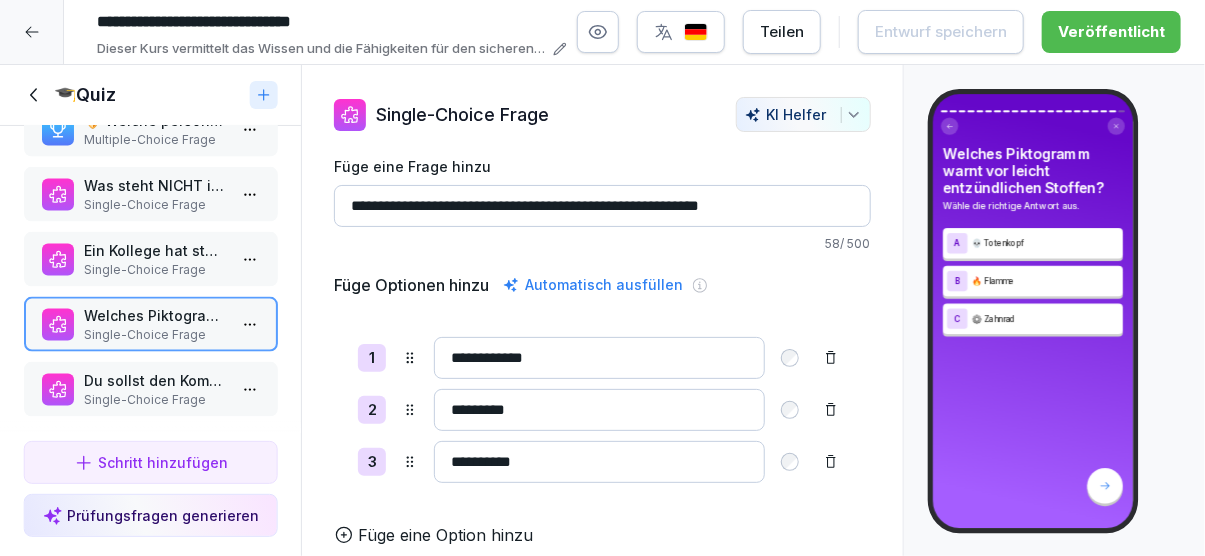 click on "Single-Choice Frage" at bounding box center [154, 400] 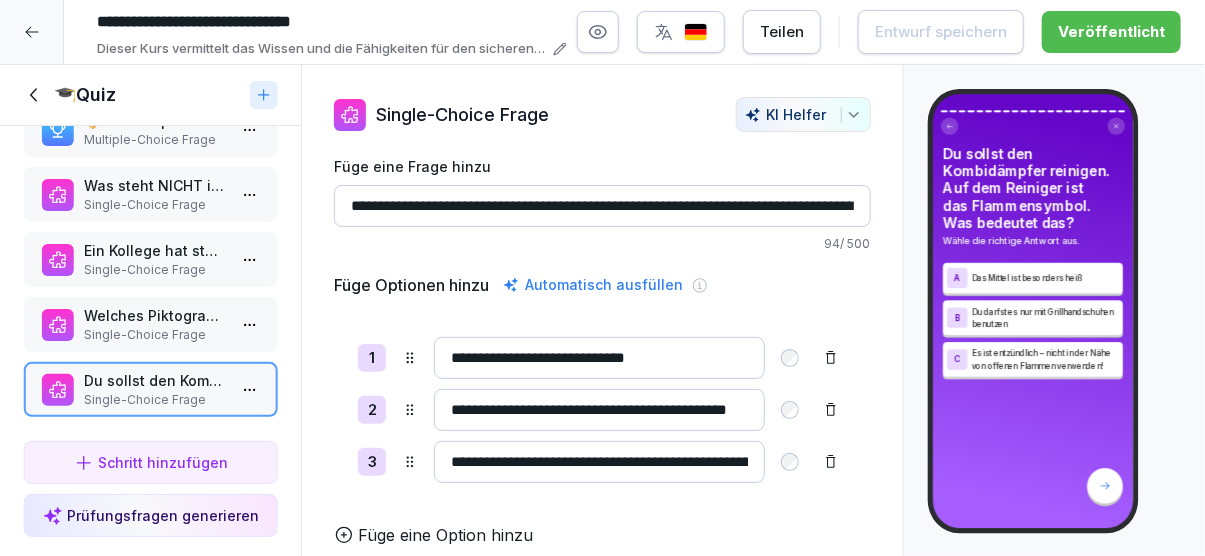 click 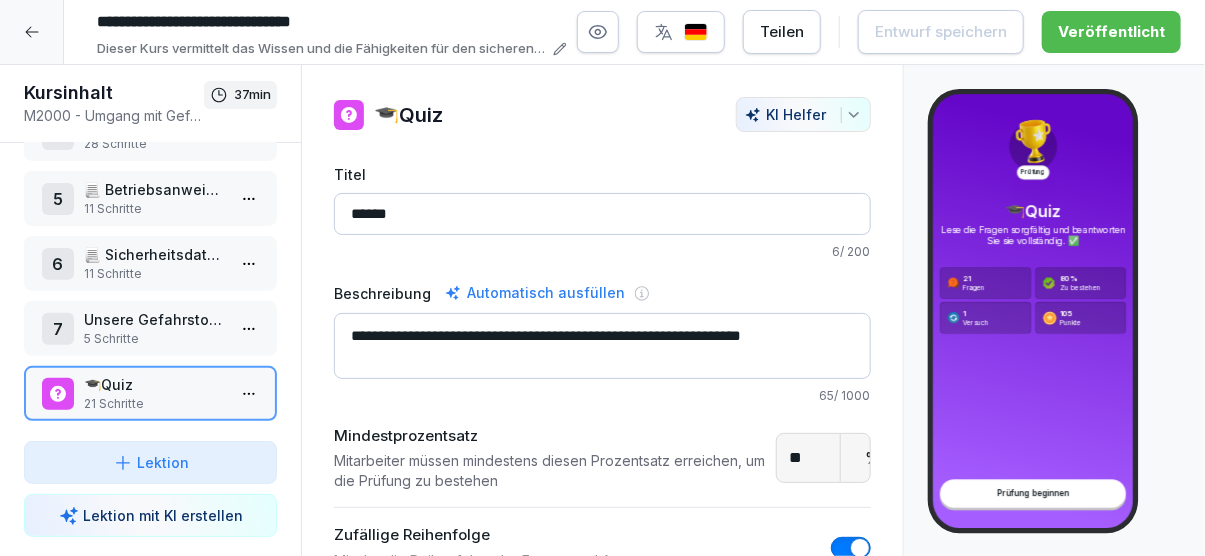 scroll, scrollTop: 256, scrollLeft: 0, axis: vertical 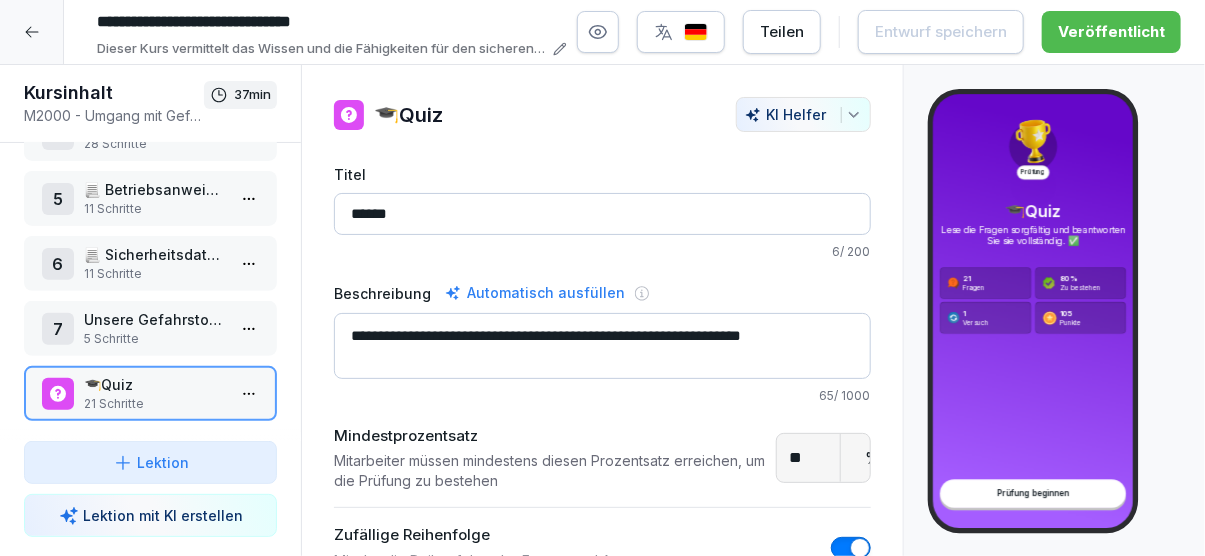 click 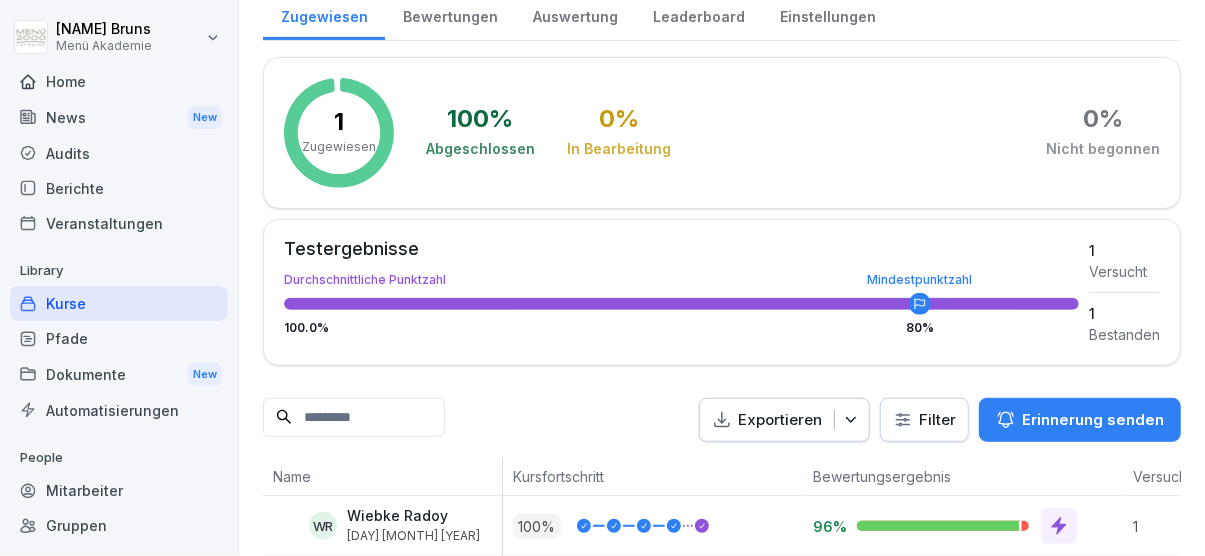 scroll, scrollTop: 289, scrollLeft: 0, axis: vertical 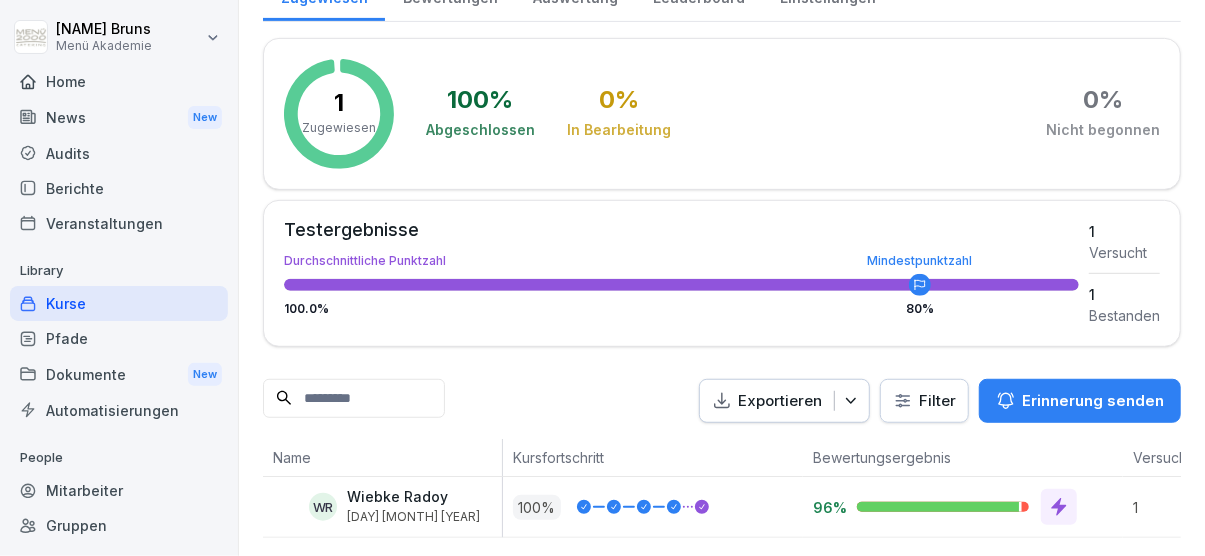 click on "Kurse" at bounding box center (119, 303) 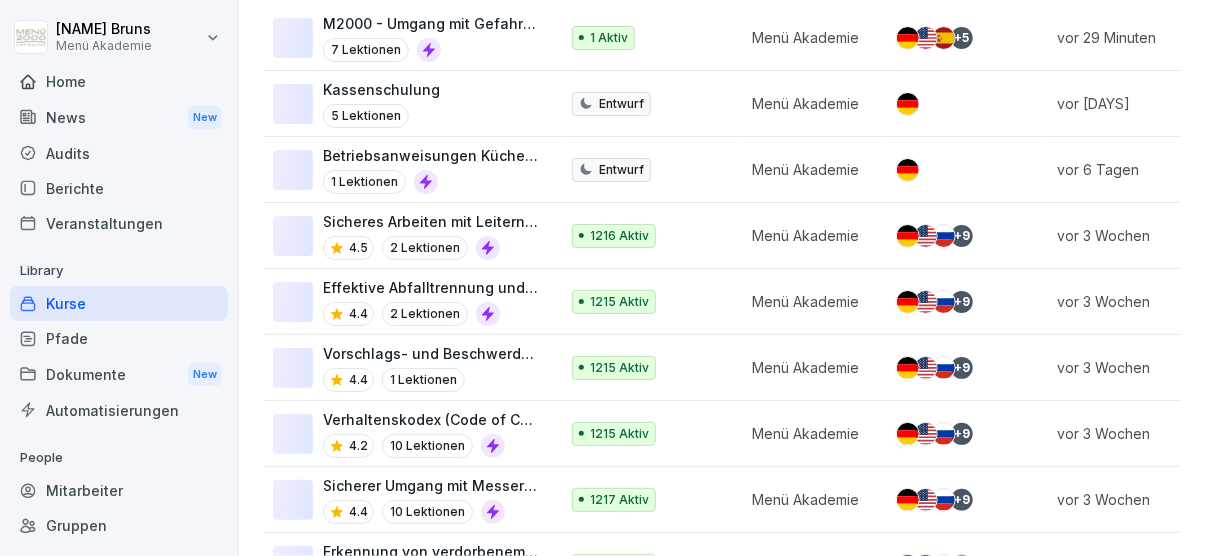 scroll, scrollTop: 0, scrollLeft: 0, axis: both 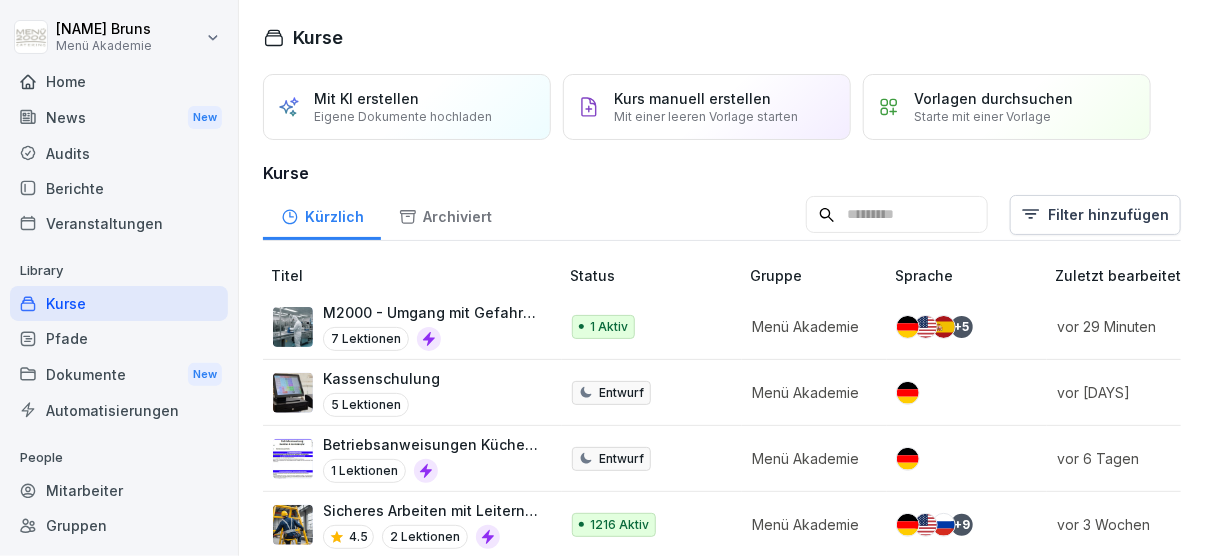 click on "Betriebsanweisungen Küchengeräte" at bounding box center [430, 444] 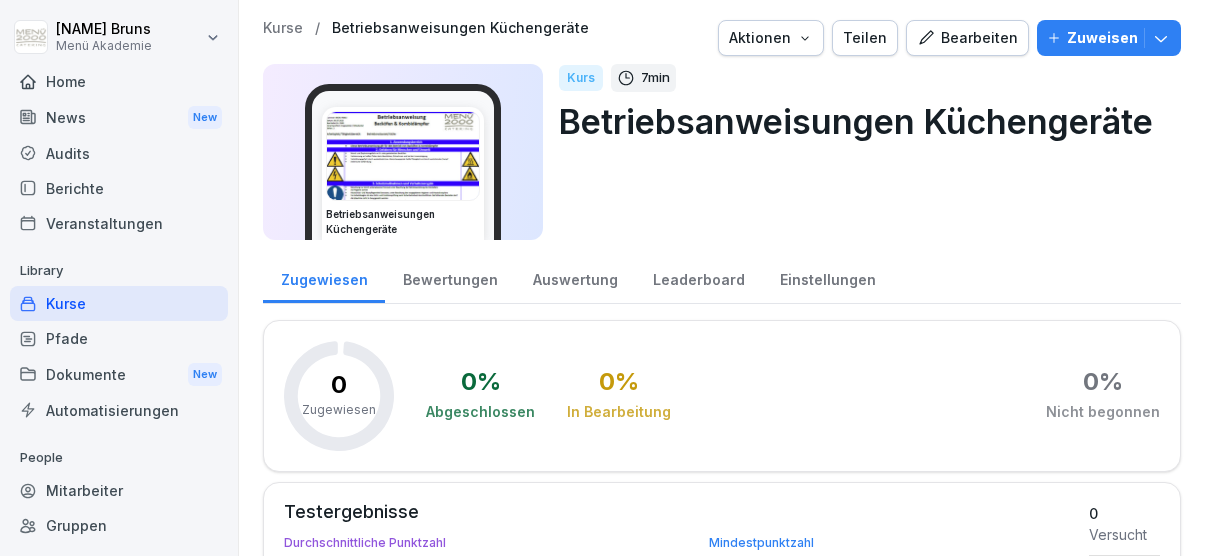 scroll, scrollTop: 0, scrollLeft: 0, axis: both 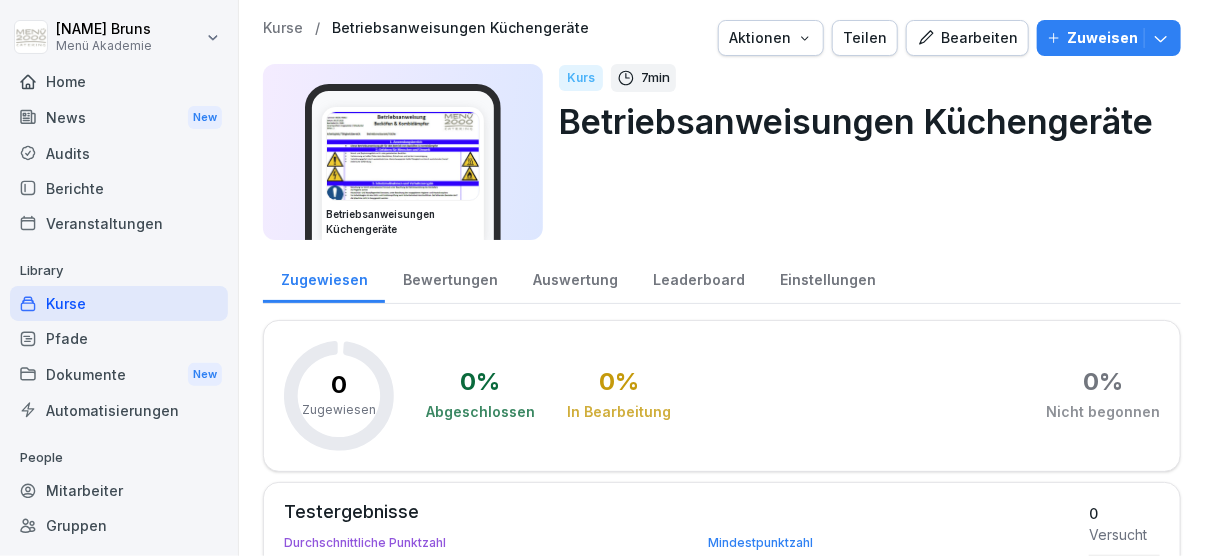 click on "Bearbeiten" at bounding box center (967, 38) 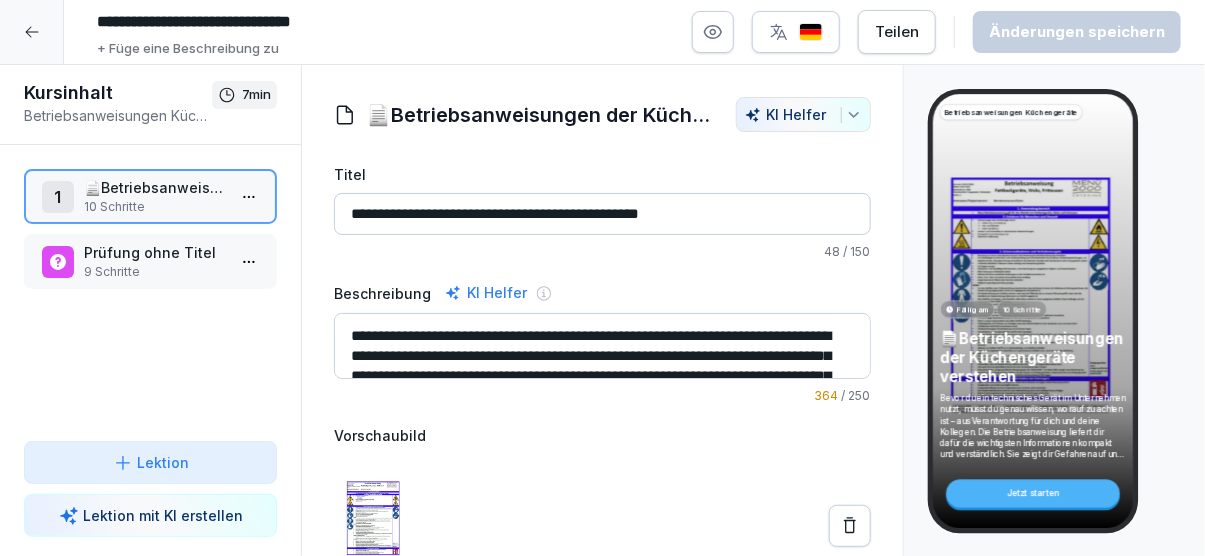 click on "1 📄Betriebsanweisungen der Küchengeräte verstehen 10 Schritte" at bounding box center [150, 196] 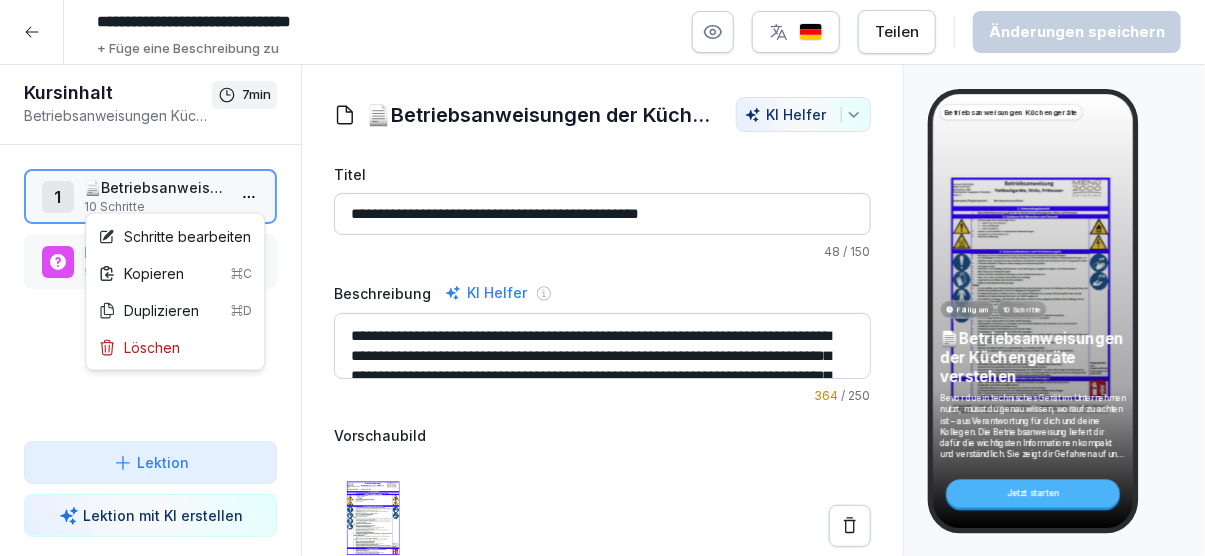 click on "**********" at bounding box center (602, 278) 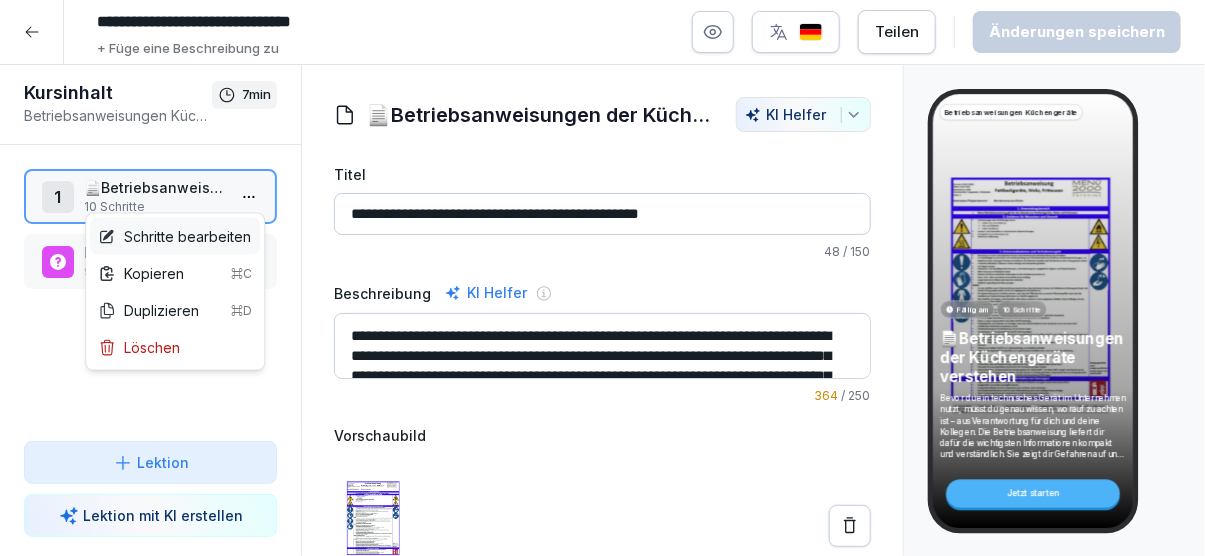 click on "Schritte bearbeiten" at bounding box center (174, 236) 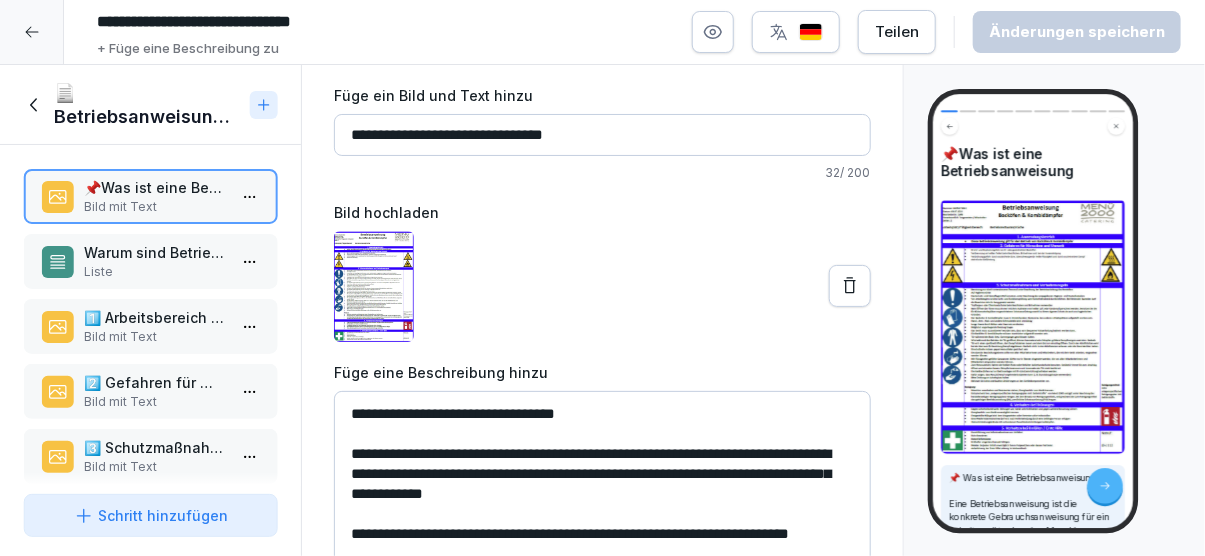 scroll, scrollTop: 115, scrollLeft: 0, axis: vertical 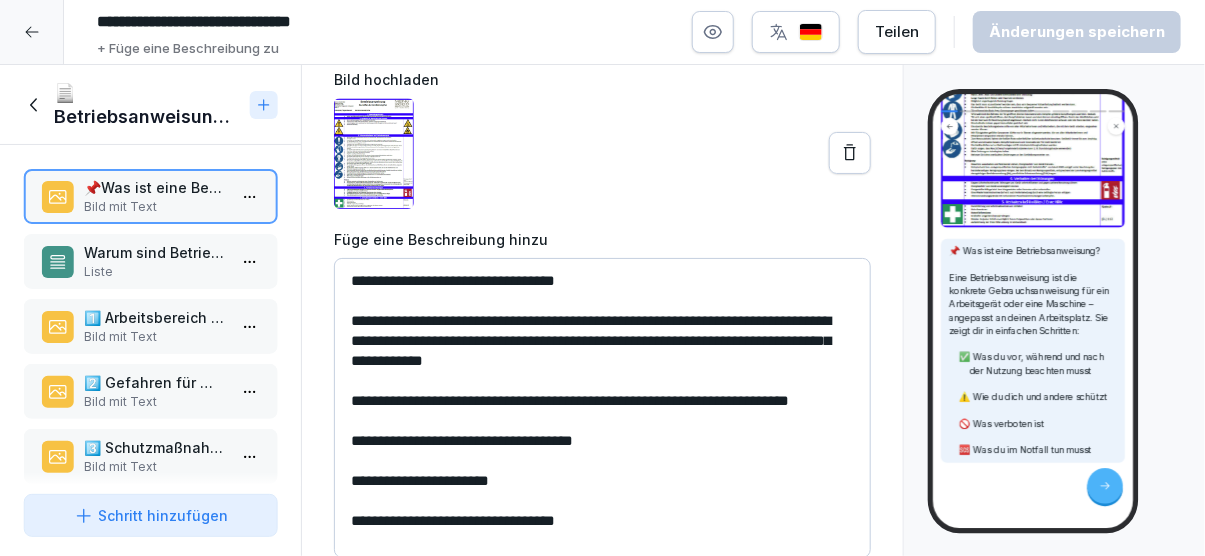 click on "Warum sind Betriebsanweisungen wichtig?" at bounding box center (154, 252) 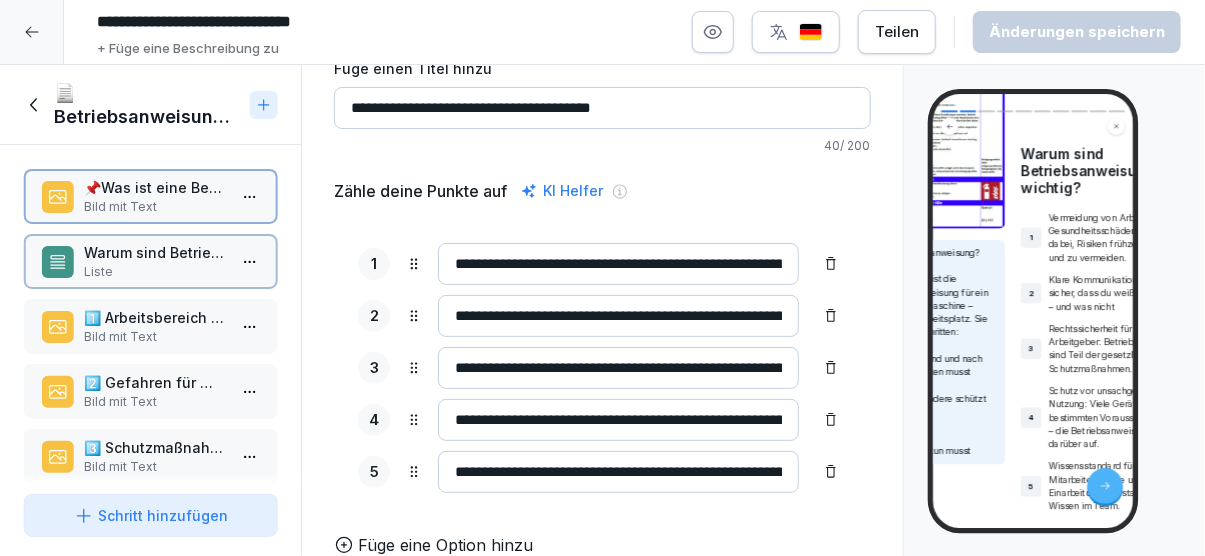 scroll, scrollTop: 96, scrollLeft: 0, axis: vertical 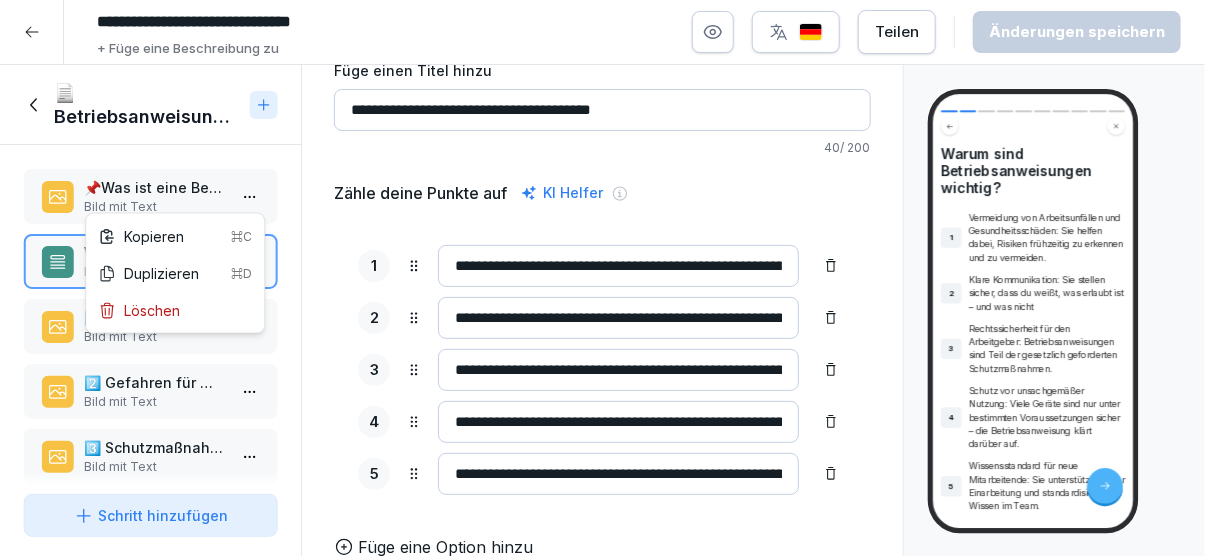 click on "**********" at bounding box center (602, 278) 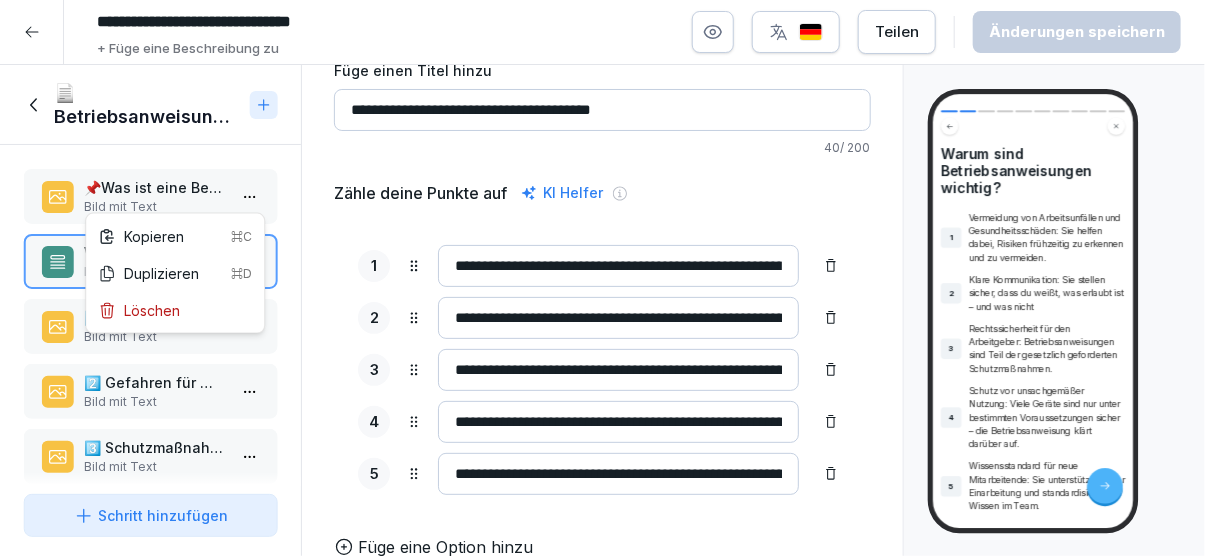 scroll, scrollTop: 96, scrollLeft: 0, axis: vertical 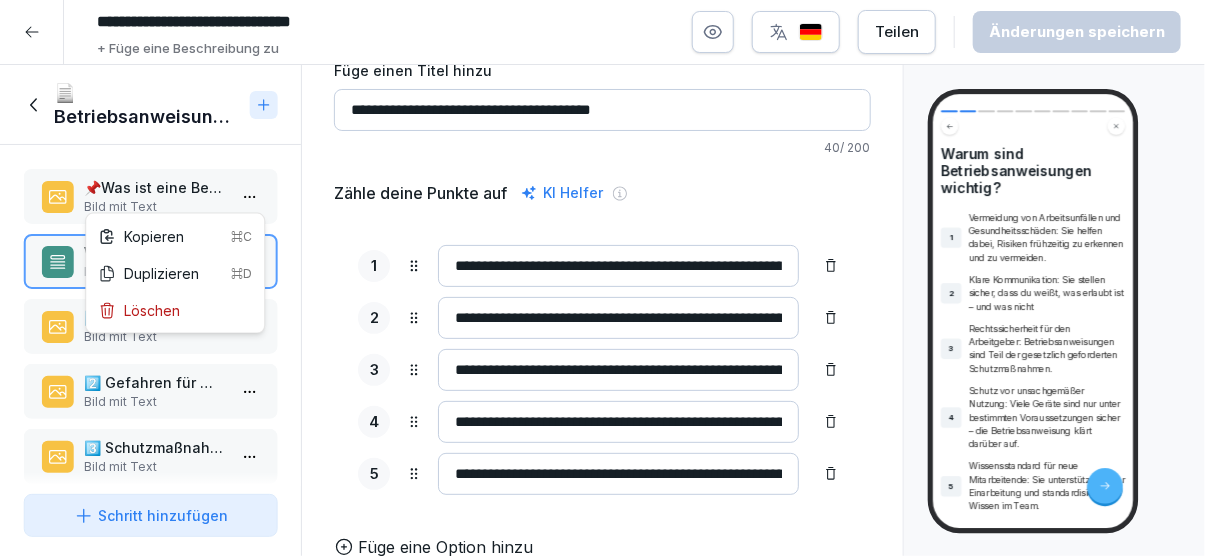 click on "**********" at bounding box center [602, 278] 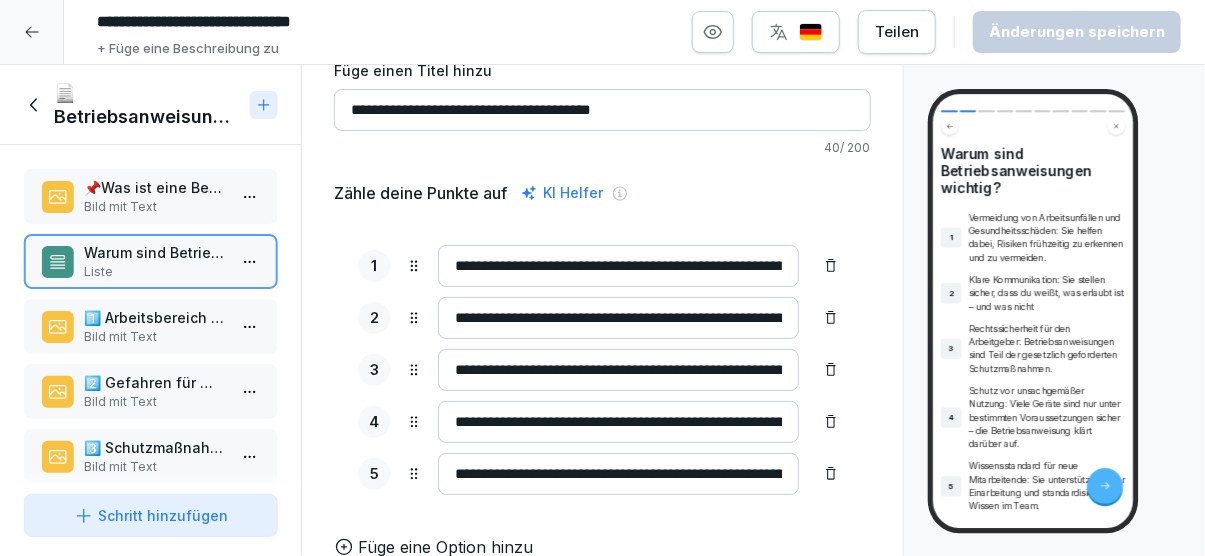 scroll, scrollTop: 96, scrollLeft: 0, axis: vertical 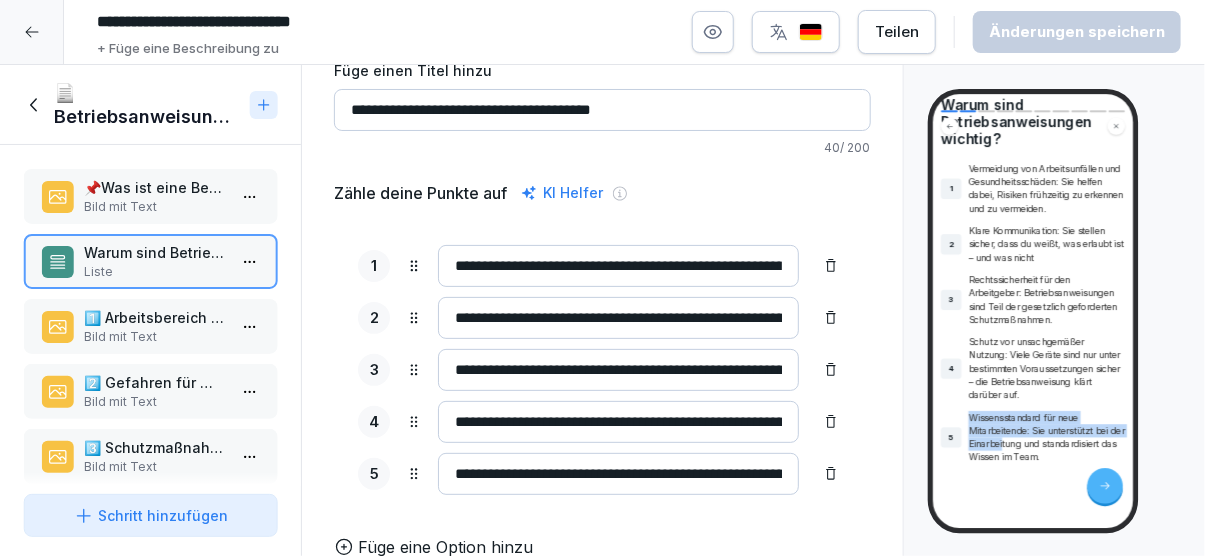 drag, startPoint x: 972, startPoint y: 420, endPoint x: 1025, endPoint y: 430, distance: 53.935146 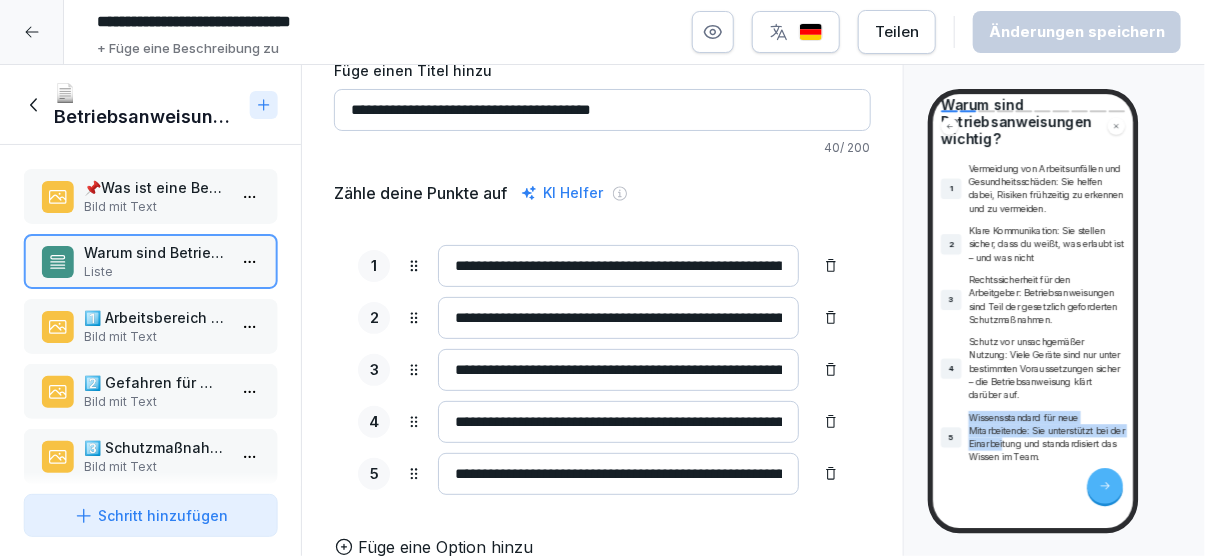 click on "Wissensstandard für neue Mitarbeitende: Sie unterstützt bei der Einarbeitung und standardisiert das Wissen im Team." at bounding box center (1047, 437) 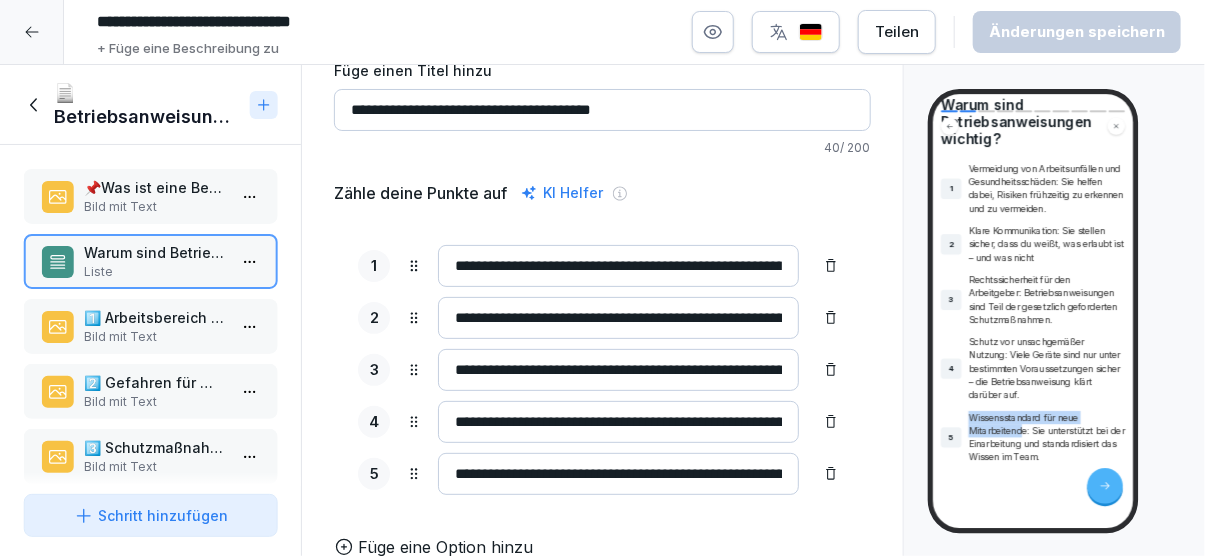 click on "Wissensstandard für neue Mitarbeitende: Sie unterstützt bei der Einarbeitung und standardisiert das Wissen im Team." at bounding box center (1047, 437) 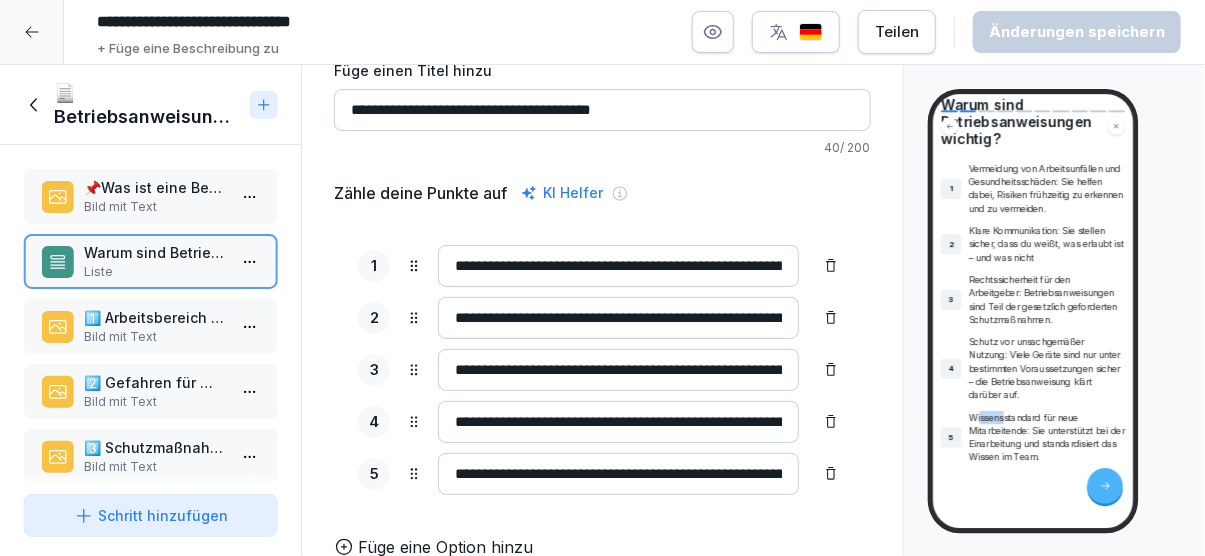 drag, startPoint x: 983, startPoint y: 414, endPoint x: 1005, endPoint y: 423, distance: 23.769728 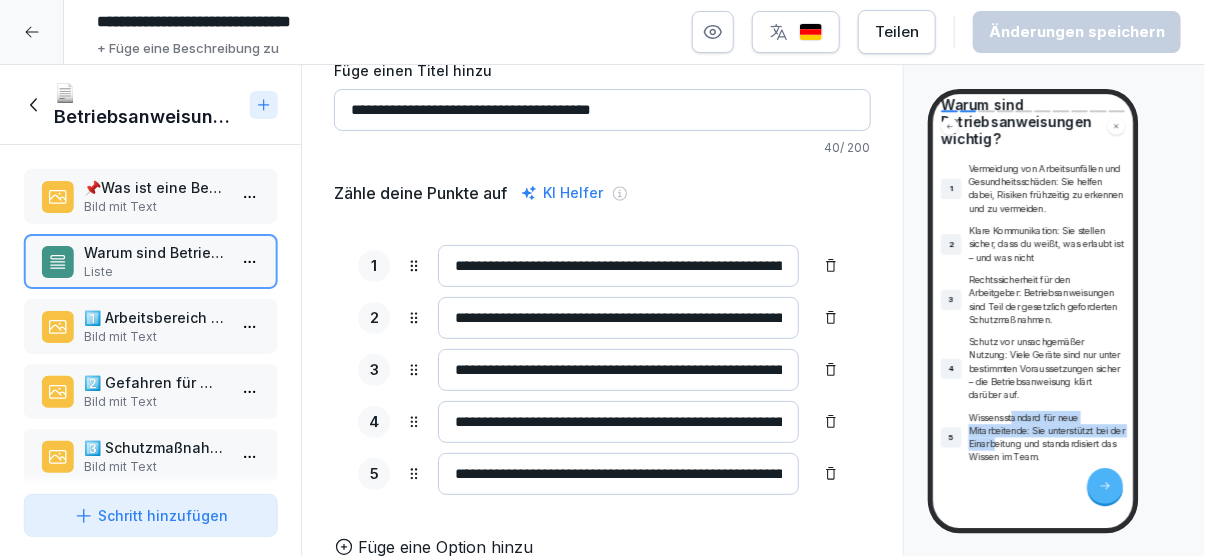 drag, startPoint x: 1015, startPoint y: 414, endPoint x: 1013, endPoint y: 437, distance: 23.086792 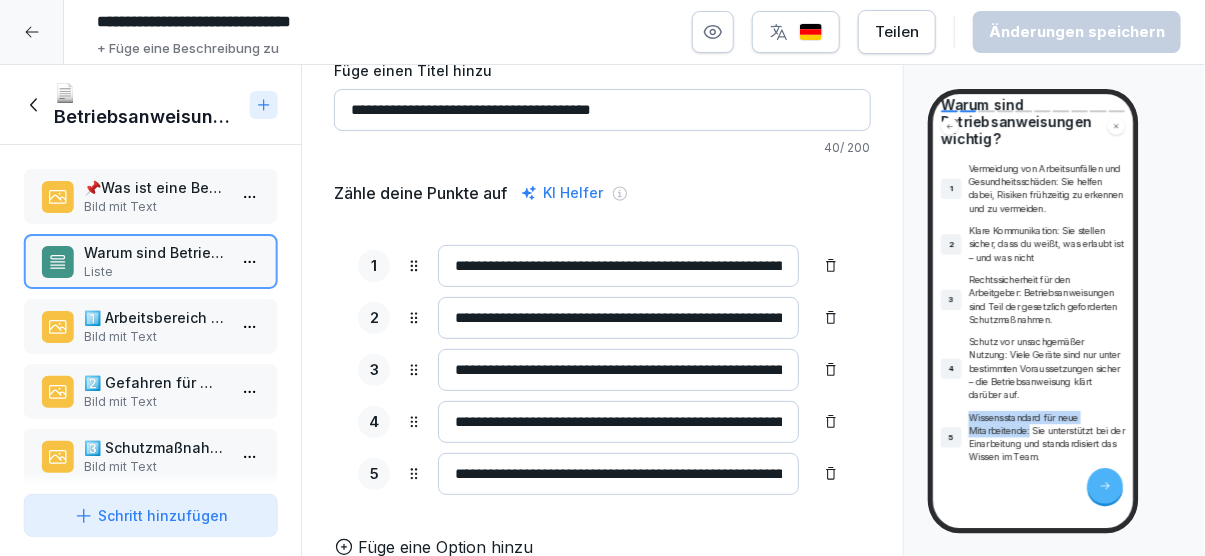 drag, startPoint x: 982, startPoint y: 424, endPoint x: 1032, endPoint y: 435, distance: 51.1957 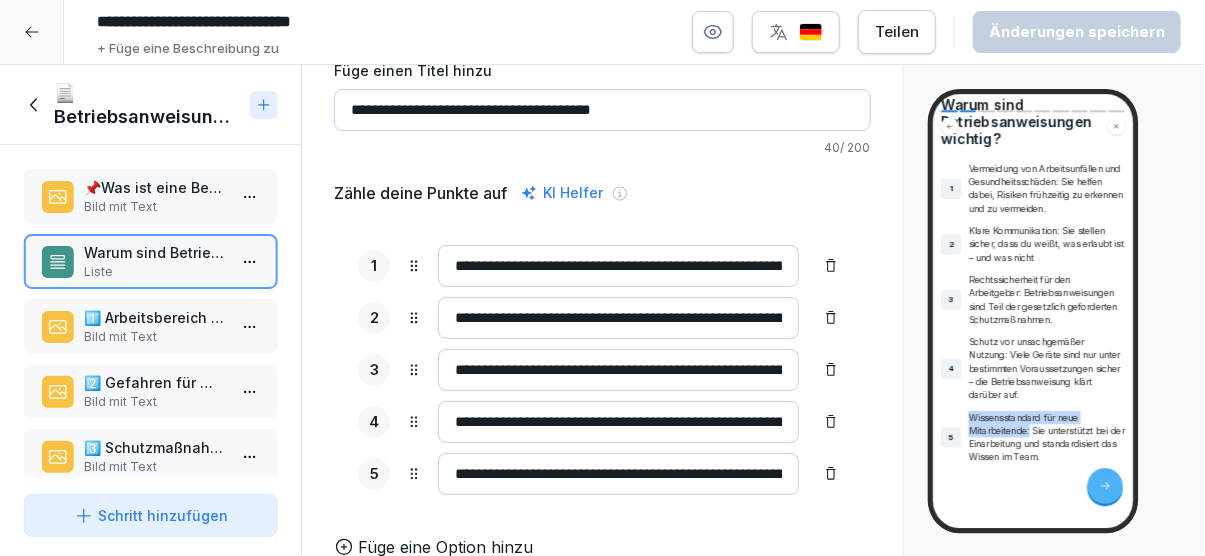 click on "Wissensstandard für neue Mitarbeitende: Sie unterstützt bei der Einarbeitung und standardisiert das Wissen im Team." at bounding box center (1047, 437) 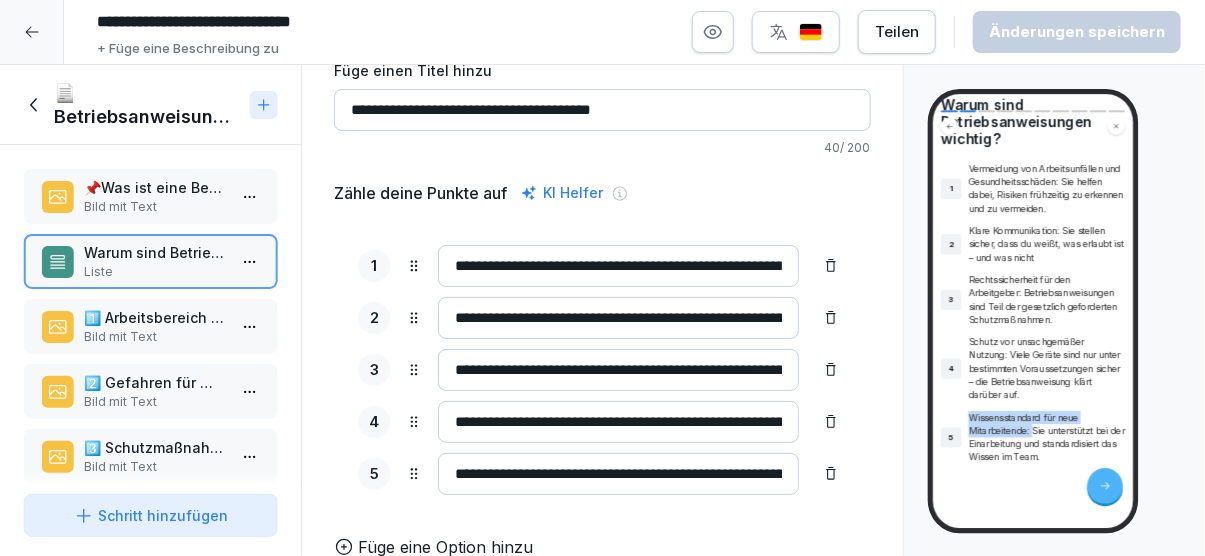 drag, startPoint x: 972, startPoint y: 412, endPoint x: 1033, endPoint y: 431, distance: 63.89053 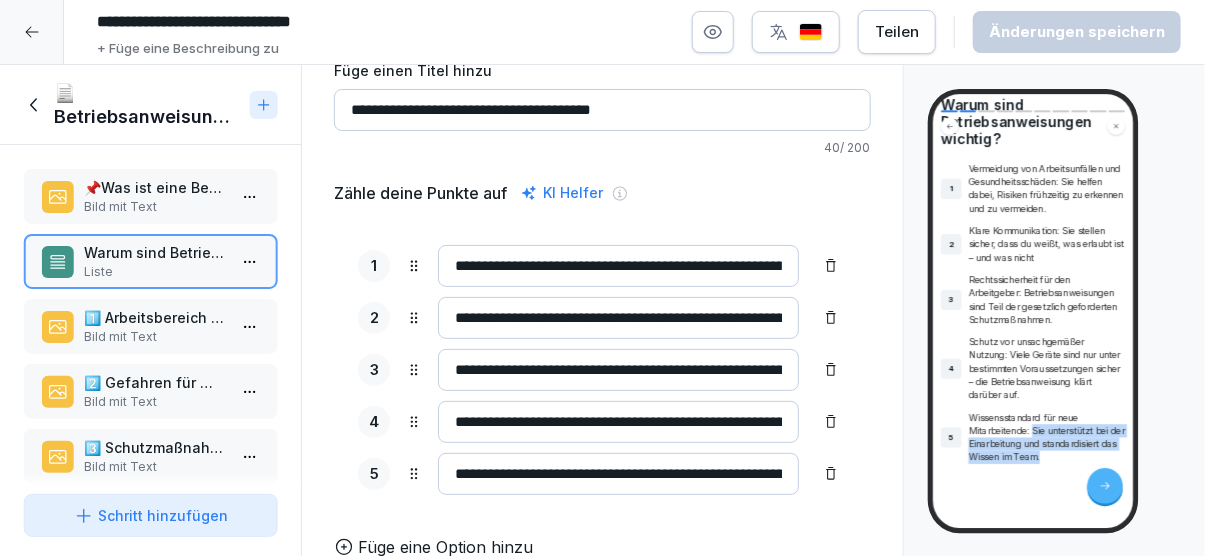 drag, startPoint x: 1034, startPoint y: 431, endPoint x: 1062, endPoint y: 451, distance: 34.4093 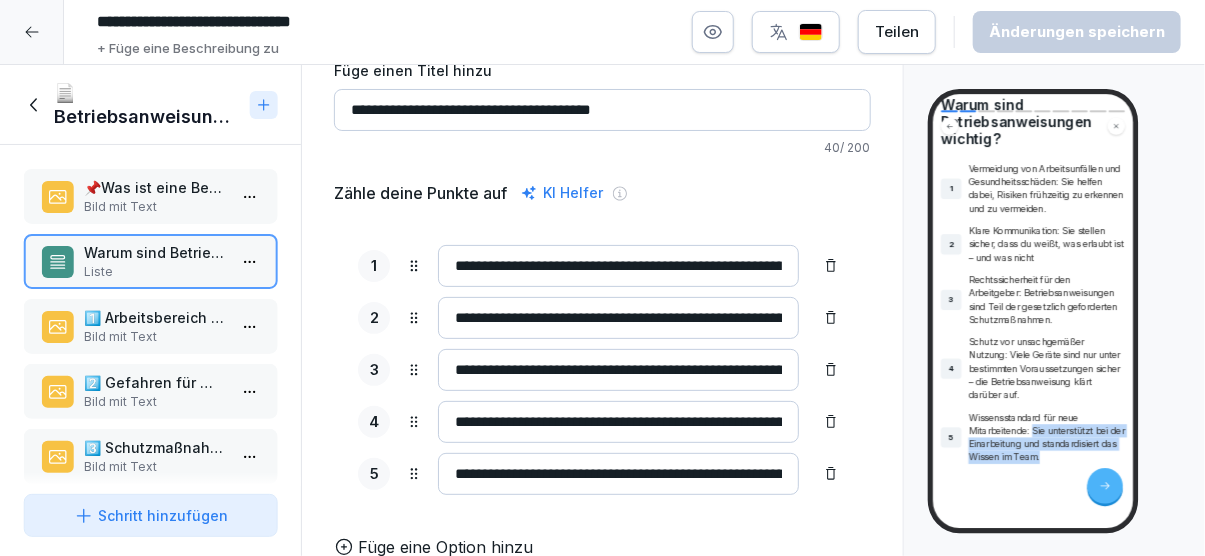 click on "Wissensstandard für neue Mitarbeitende: Sie unterstützt bei der Einarbeitung und standardisiert das Wissen im Team." at bounding box center (1047, 437) 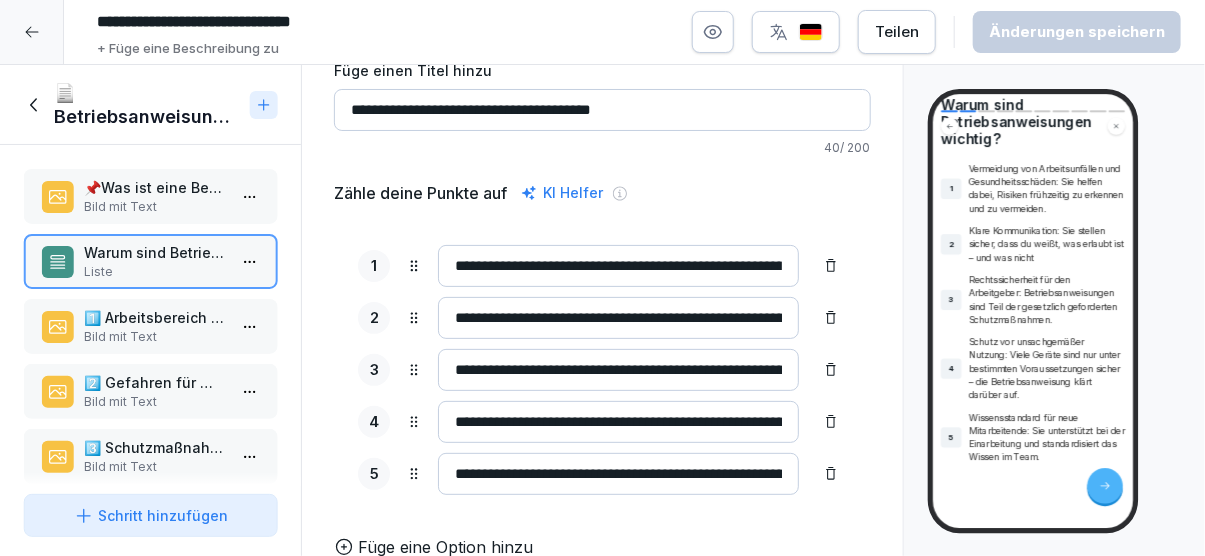 click on "Wissensstandard für neue Mitarbeitende: Sie unterstützt bei der Einarbeitung und standardisiert das Wissen im Team." at bounding box center (1047, 437) 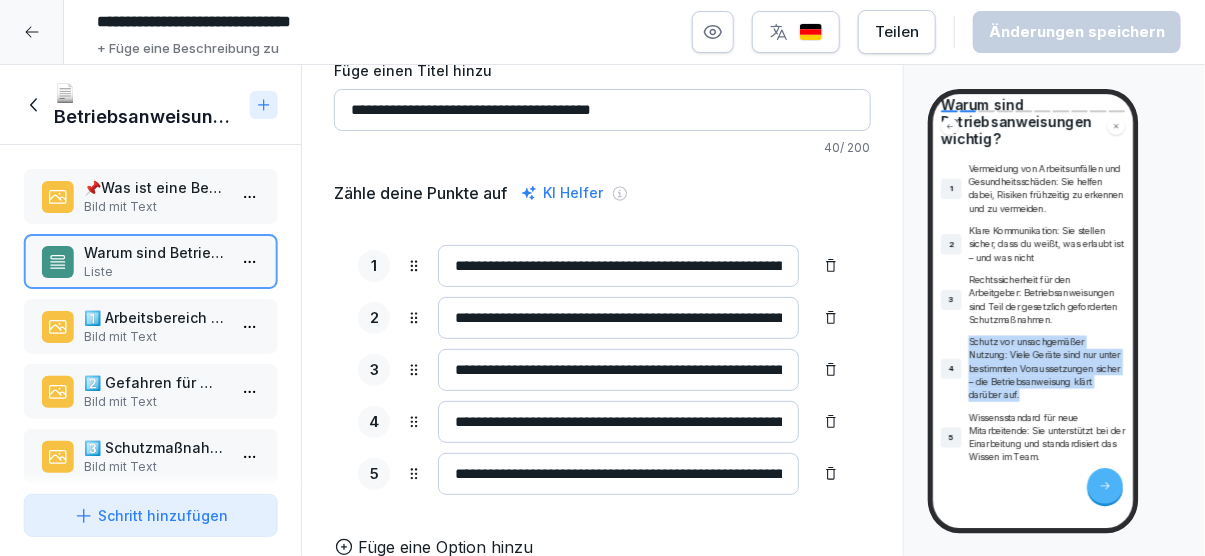 drag, startPoint x: 969, startPoint y: 344, endPoint x: 1057, endPoint y: 391, distance: 99.764725 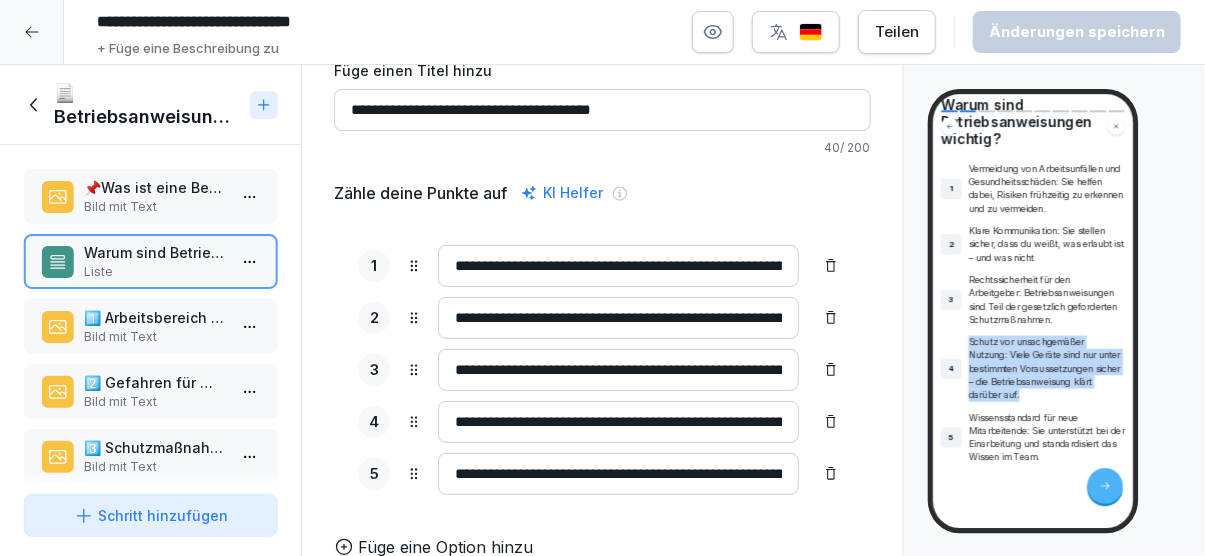 click on "4 Schutz vor unsachgemäßer Nutzung: Viele Geräte sind nur unter bestimmten Voraussetzungen sicher – die Betriebsanweisung klärt darüber auf." at bounding box center (1033, 369) 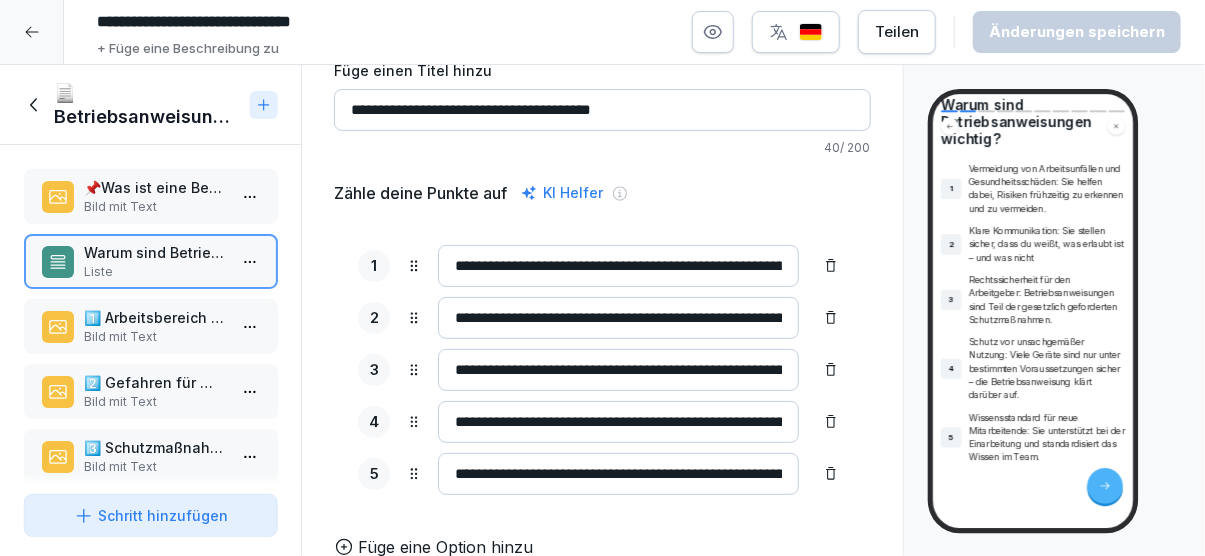 click on "1️⃣ Arbeitsbereich / Tätigkeit" at bounding box center [154, 317] 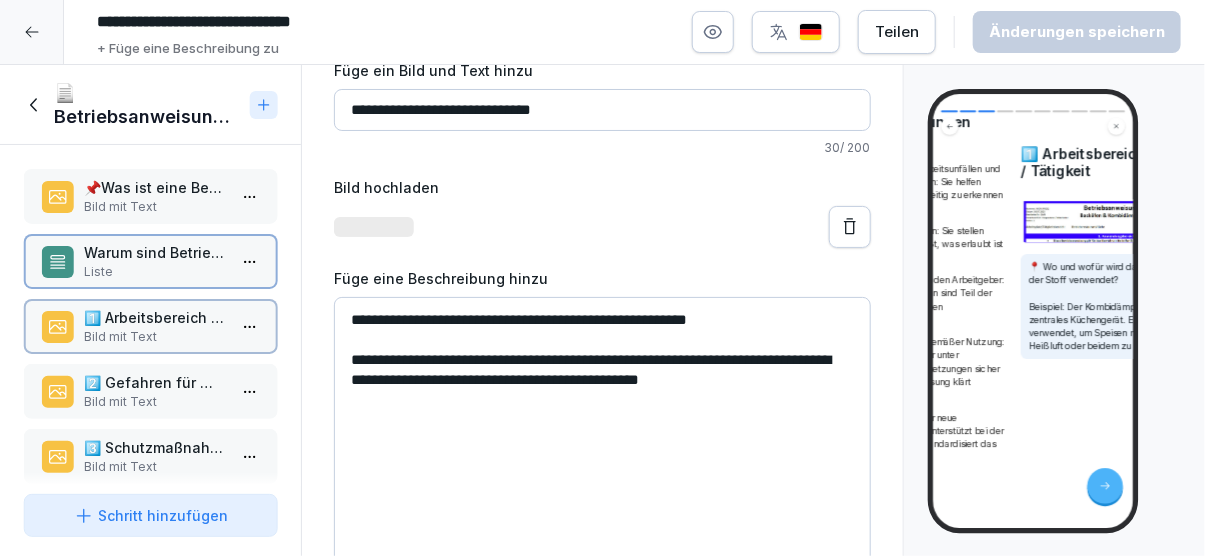 scroll, scrollTop: 95, scrollLeft: 0, axis: vertical 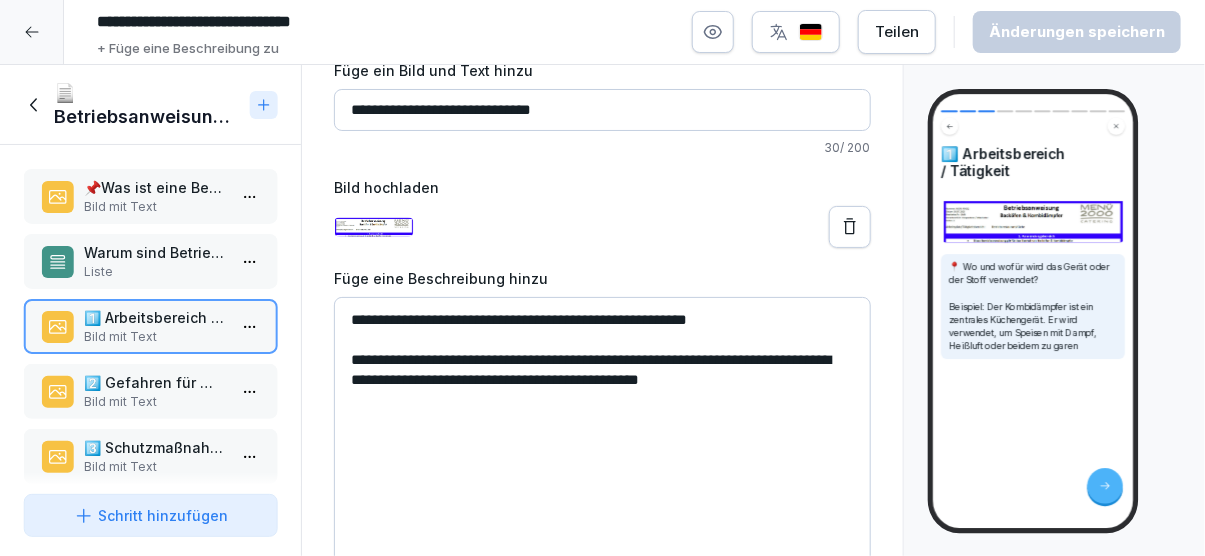 drag, startPoint x: 396, startPoint y: 318, endPoint x: 665, endPoint y: 373, distance: 274.56512 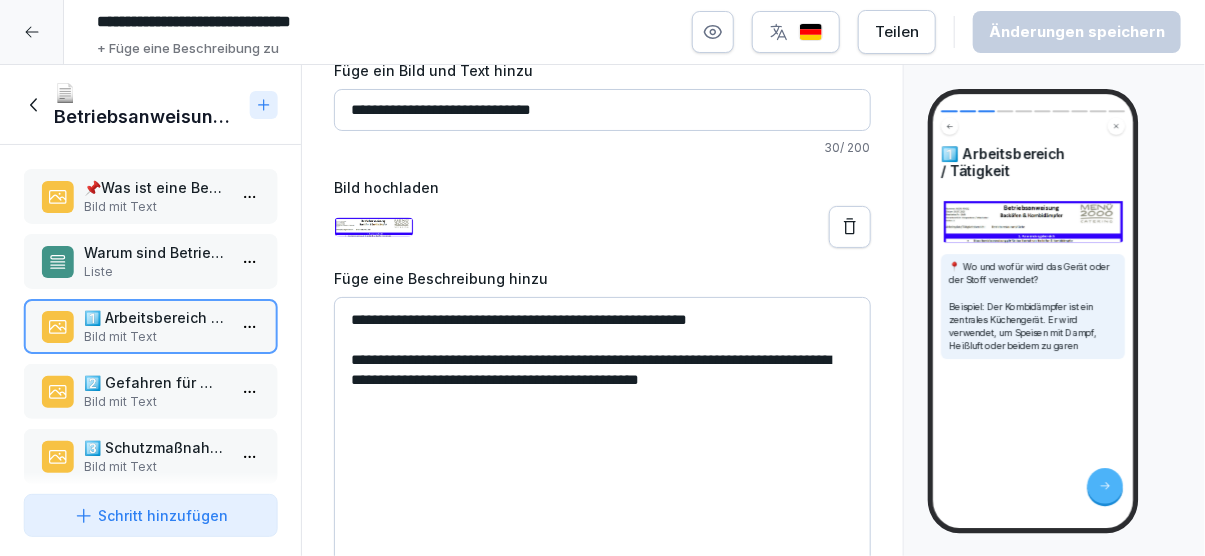 click on "**********" at bounding box center (602, 447) 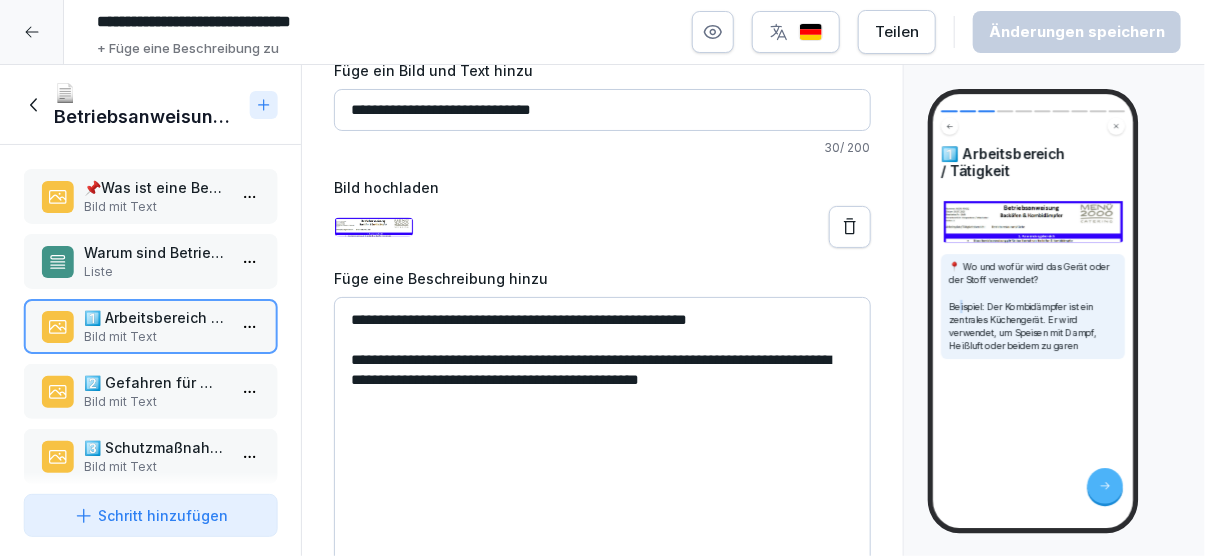 click on "📍 Wo und wofür wird das Gerät oder der Stoff verwendet?
Beispiel: Der Kombidämpfer ist ein zentrales Küchengerät. Er wird verwendet, um Speisen mit Dampf, Heißluft oder beidem zu garen" at bounding box center [1033, 306] 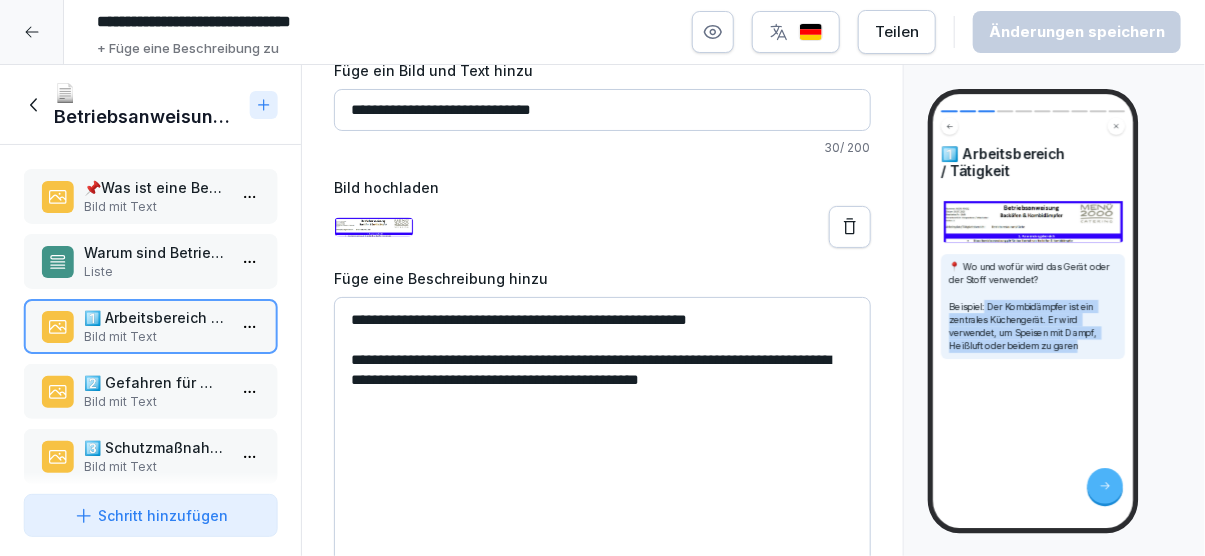 drag, startPoint x: 985, startPoint y: 303, endPoint x: 1113, endPoint y: 352, distance: 137.05838 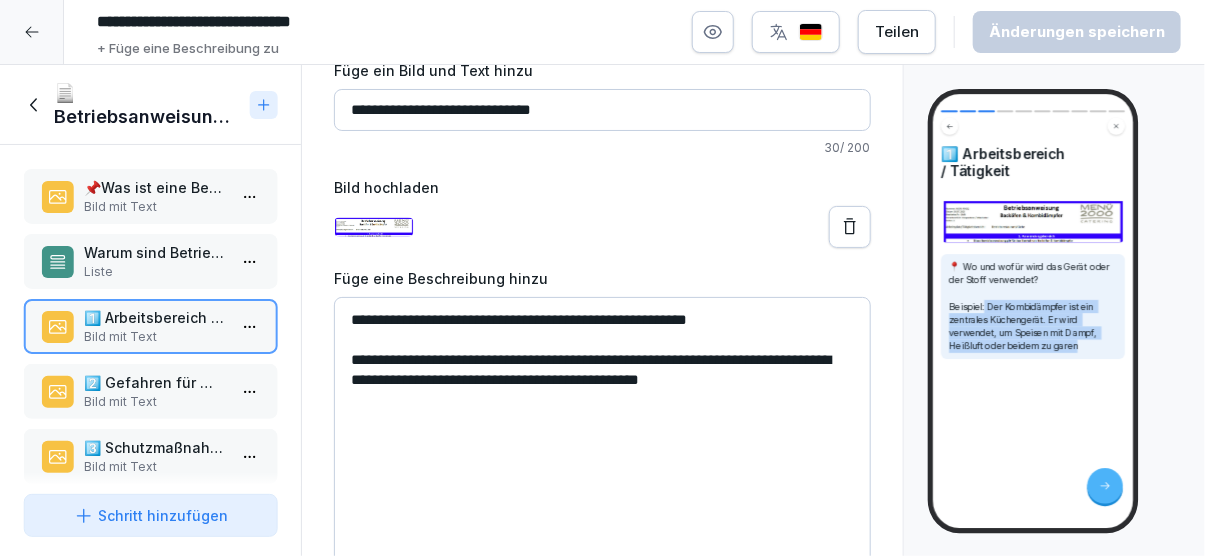 click on "📍 Wo und wofür wird das Gerät oder der Stoff verwendet?
Beispiel: Der Kombidämpfer ist ein zentrales Küchengerät. Er wird verwendet, um Speisen mit Dampf, Heißluft oder beidem zu garen" at bounding box center (1033, 306) 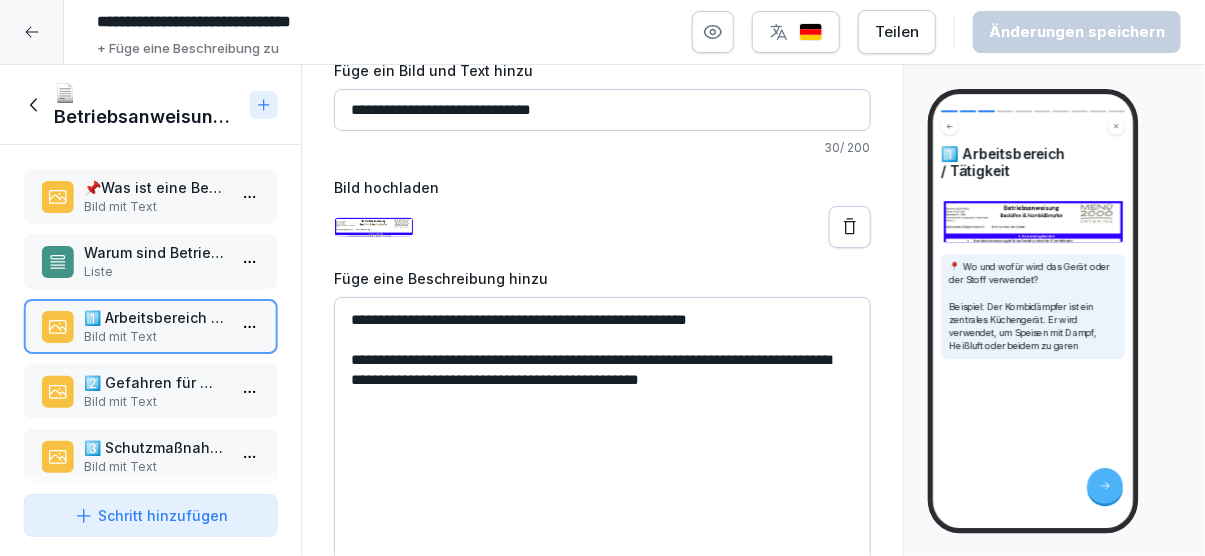 click on "📍 Wo und wofür wird das Gerät oder der Stoff verwendet?
Beispiel: Der Kombidämpfer ist ein zentrales Küchengerät. Er wird verwendet, um Speisen mit Dampf, Heißluft oder beidem zu garen" at bounding box center [1033, 306] 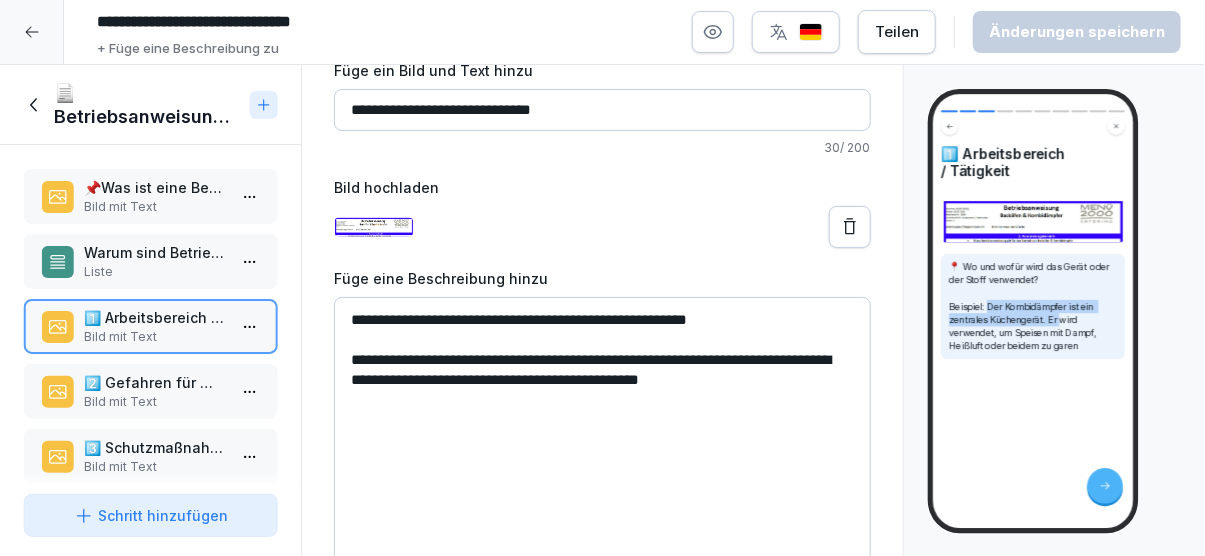 drag, startPoint x: 991, startPoint y: 303, endPoint x: 1065, endPoint y: 325, distance: 77.201035 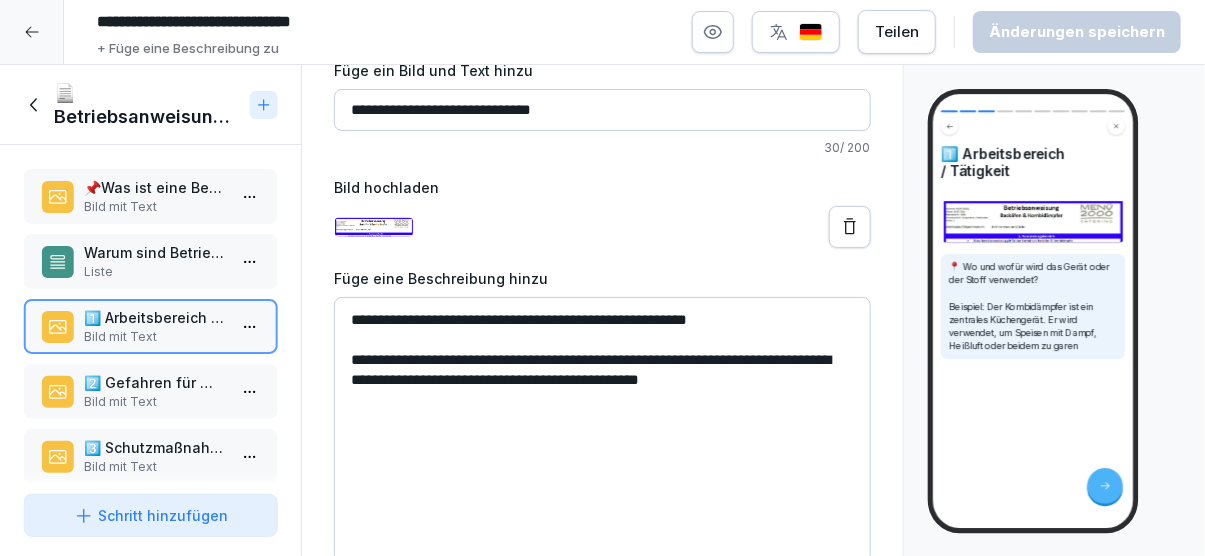 click on "📍 Wo und wofür wird das Gerät oder der Stoff verwendet?
Beispiel: Der Kombidämpfer ist ein zentrales Küchengerät. Er wird verwendet, um Speisen mit Dampf, Heißluft oder beidem zu garen" at bounding box center [1033, 306] 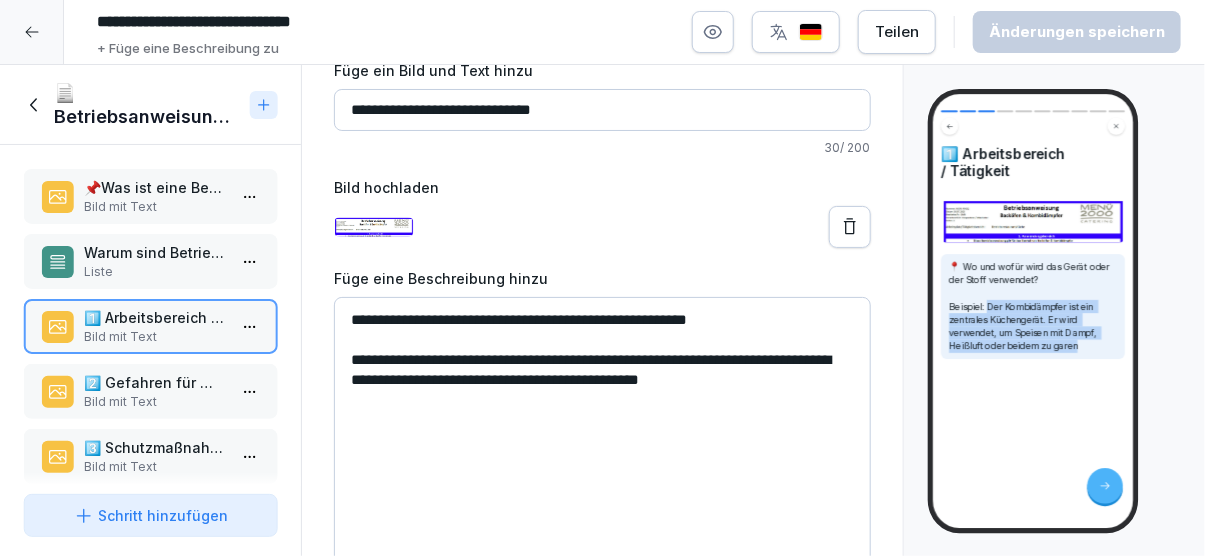 drag, startPoint x: 988, startPoint y: 311, endPoint x: 1091, endPoint y: 339, distance: 106.738 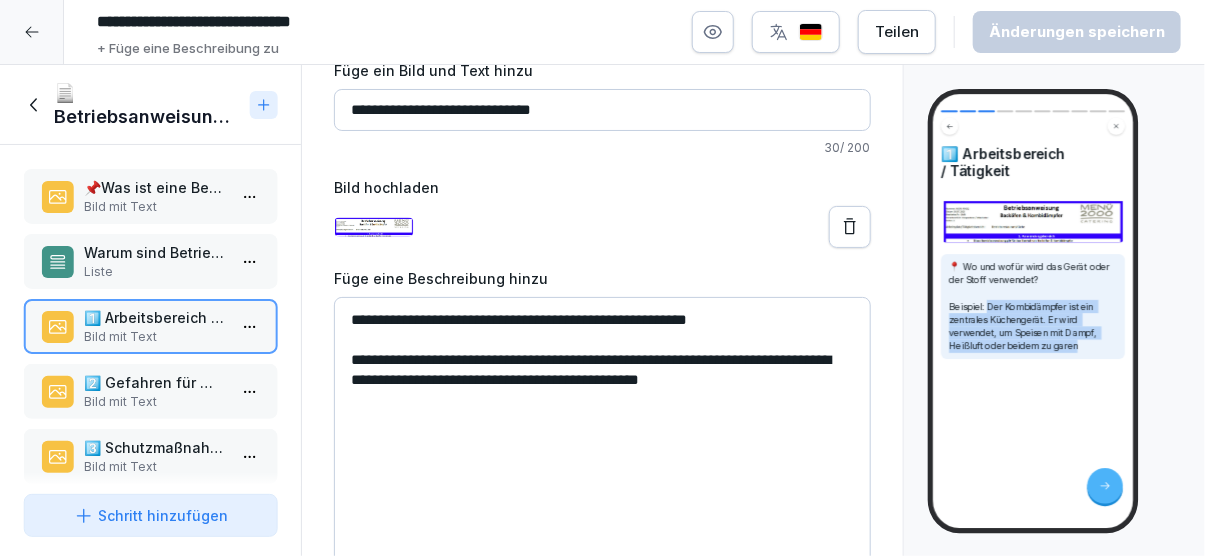 click on "📍 Wo und wofür wird das Gerät oder der Stoff verwendet?
Beispiel: Der Kombidämpfer ist ein zentrales Küchengerät. Er wird verwendet, um Speisen mit Dampf, Heißluft oder beidem zu garen" at bounding box center [1033, 306] 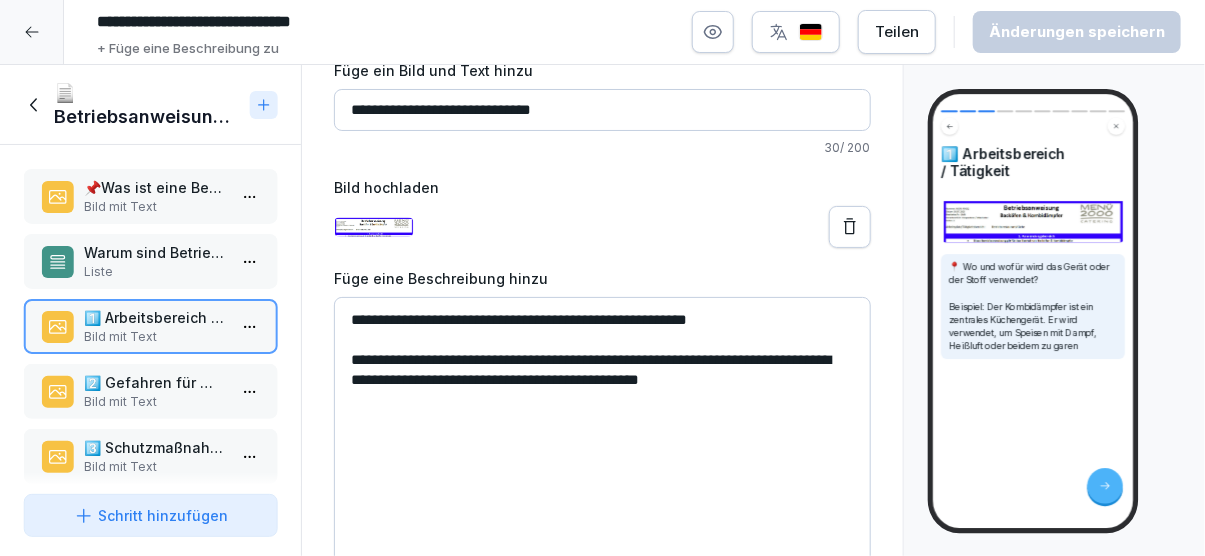 click on "📍 Wo und wofür wird das Gerät oder der Stoff verwendet?
Beispiel: Der Kombidämpfer ist ein zentrales Küchengerät. Er wird verwendet, um Speisen mit Dampf, Heißluft oder beidem zu garen" at bounding box center (1033, 306) 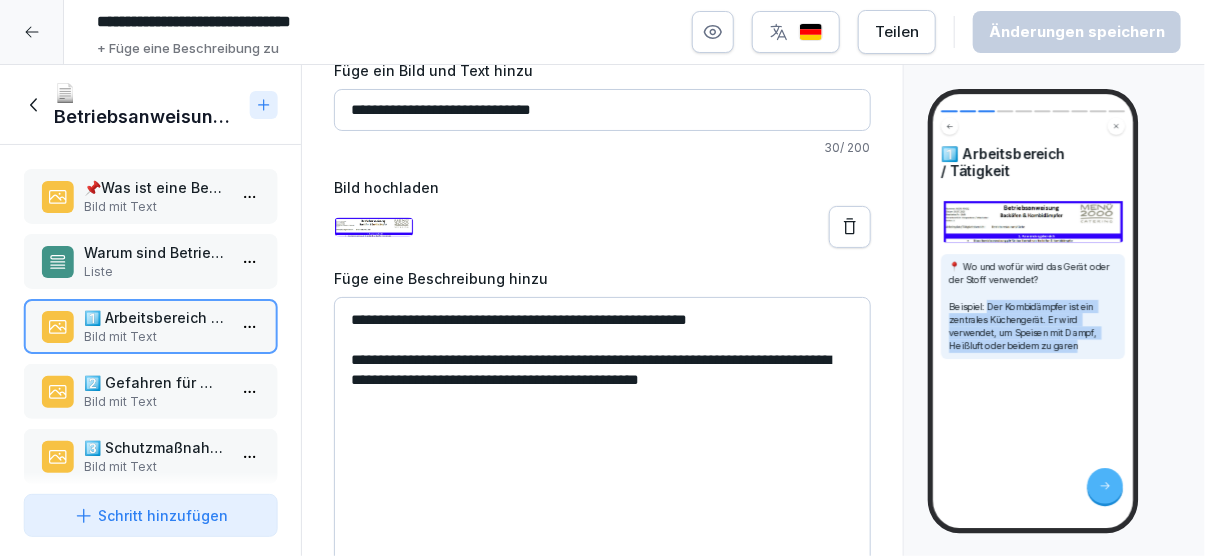 drag, startPoint x: 990, startPoint y: 303, endPoint x: 1090, endPoint y: 340, distance: 106.62551 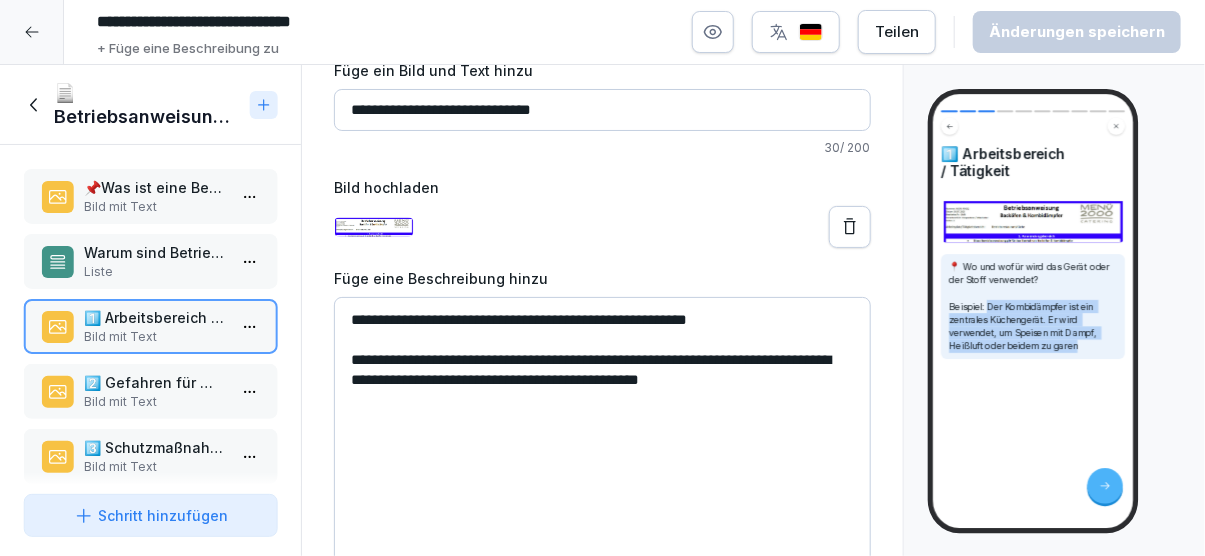 click on "📍 Wo und wofür wird das Gerät oder der Stoff verwendet?
Beispiel: Der Kombidämpfer ist ein zentrales Küchengerät. Er wird verwendet, um Speisen mit Dampf, Heißluft oder beidem zu garen" at bounding box center [1033, 306] 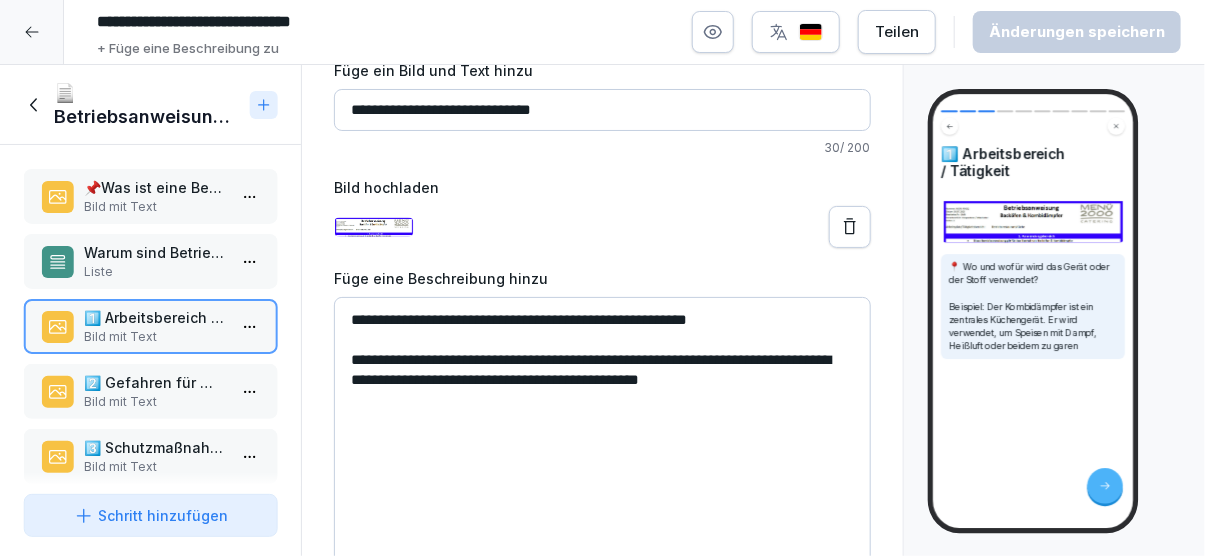 click on "📍 Wo und wofür wird das Gerät oder der Stoff verwendet?
Beispiel: Der Kombidämpfer ist ein zentrales Küchengerät. Er wird verwendet, um Speisen mit Dampf, Heißluft oder beidem zu garen" at bounding box center (1033, 306) 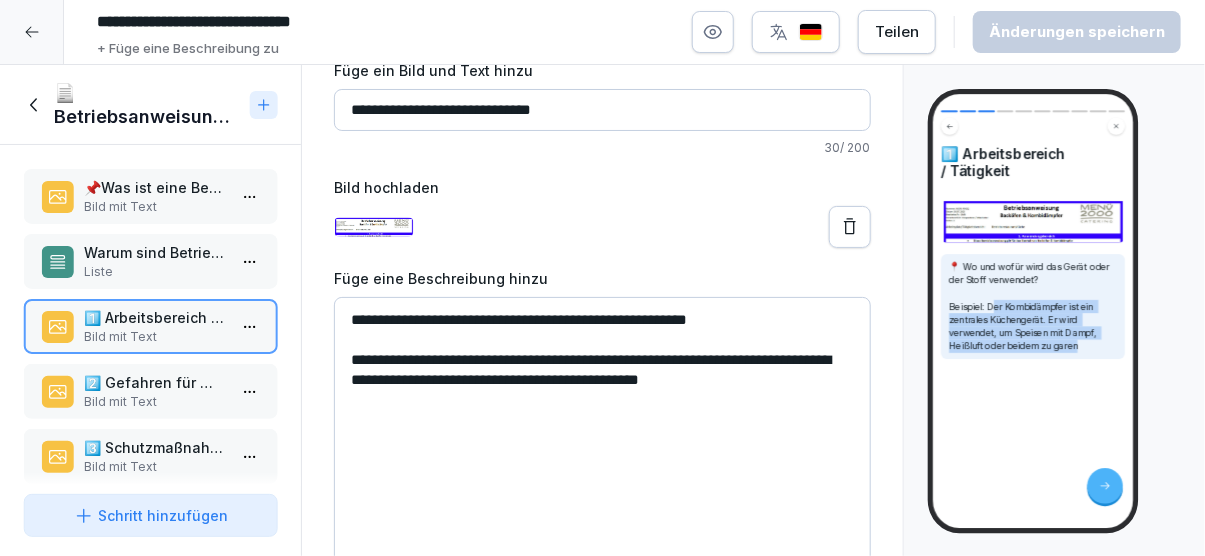 drag, startPoint x: 992, startPoint y: 304, endPoint x: 1092, endPoint y: 343, distance: 107.33592 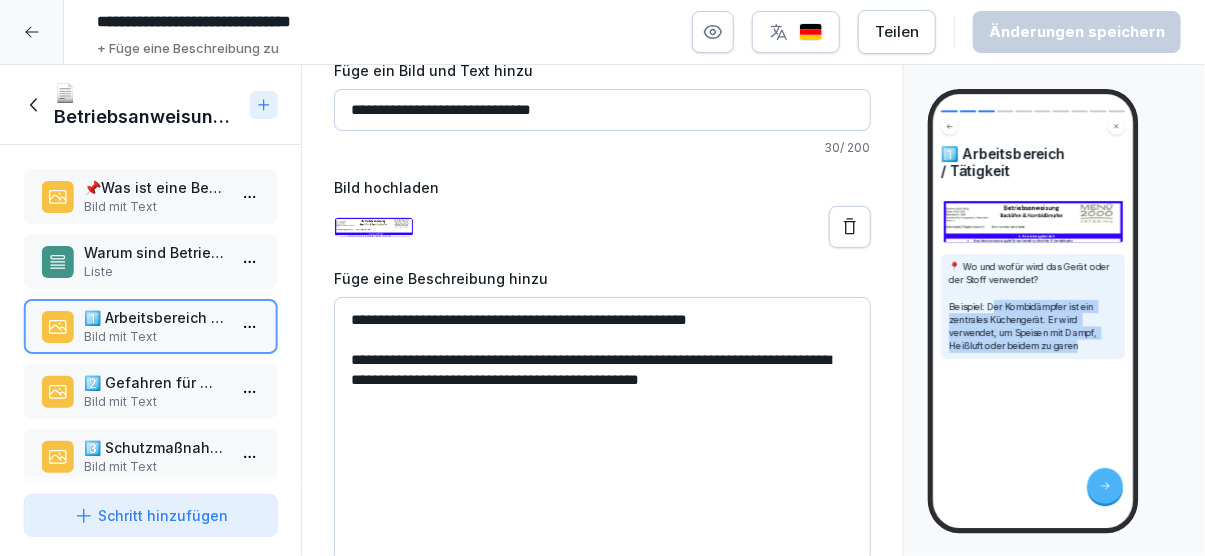 click on "📍 Wo und wofür wird das Gerät oder der Stoff verwendet?
Beispiel: Der Kombidämpfer ist ein zentrales Küchengerät. Er wird verwendet, um Speisen mit Dampf, Heißluft oder beidem zu garen" at bounding box center [1033, 306] 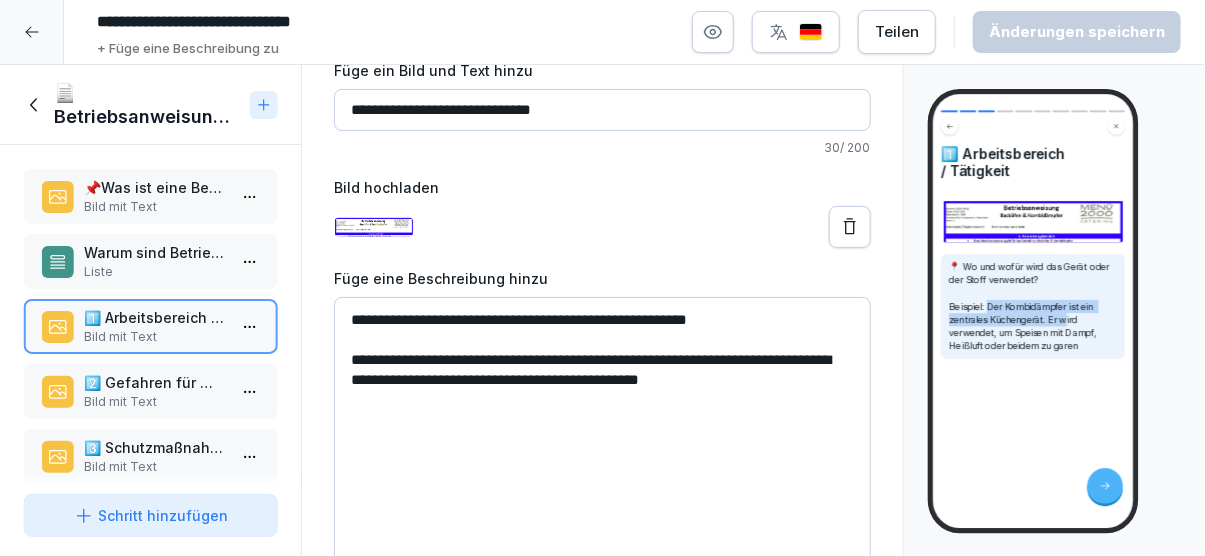 drag, startPoint x: 989, startPoint y: 302, endPoint x: 1072, endPoint y: 325, distance: 86.127815 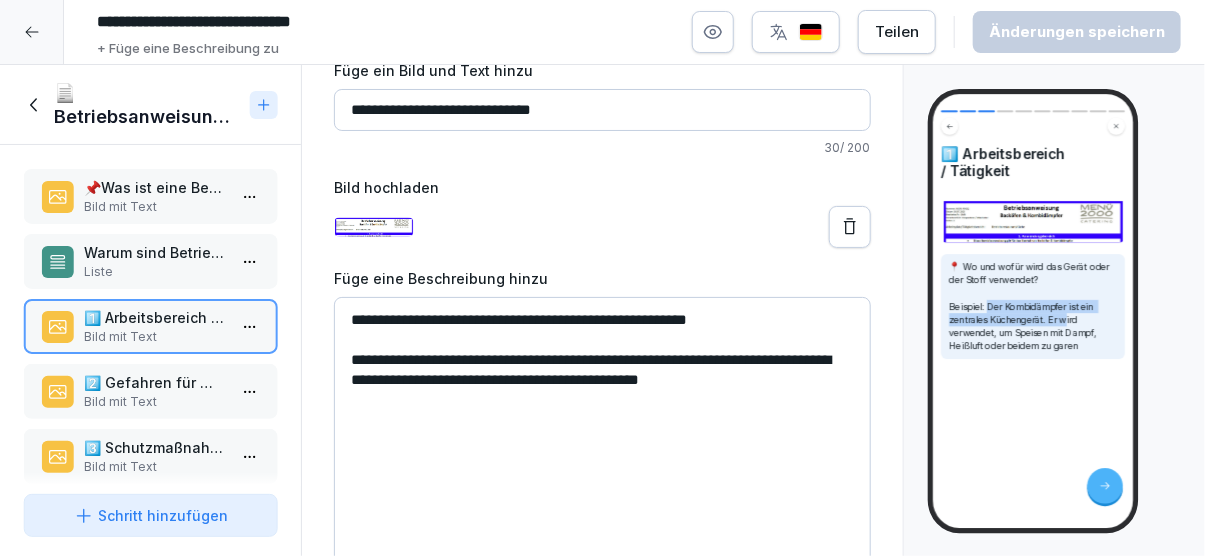 click on "📍 Wo und wofür wird das Gerät oder der Stoff verwendet?
Beispiel: Der Kombidämpfer ist ein zentrales Küchengerät. Er wird verwendet, um Speisen mit Dampf, Heißluft oder beidem zu garen" at bounding box center (1033, 306) 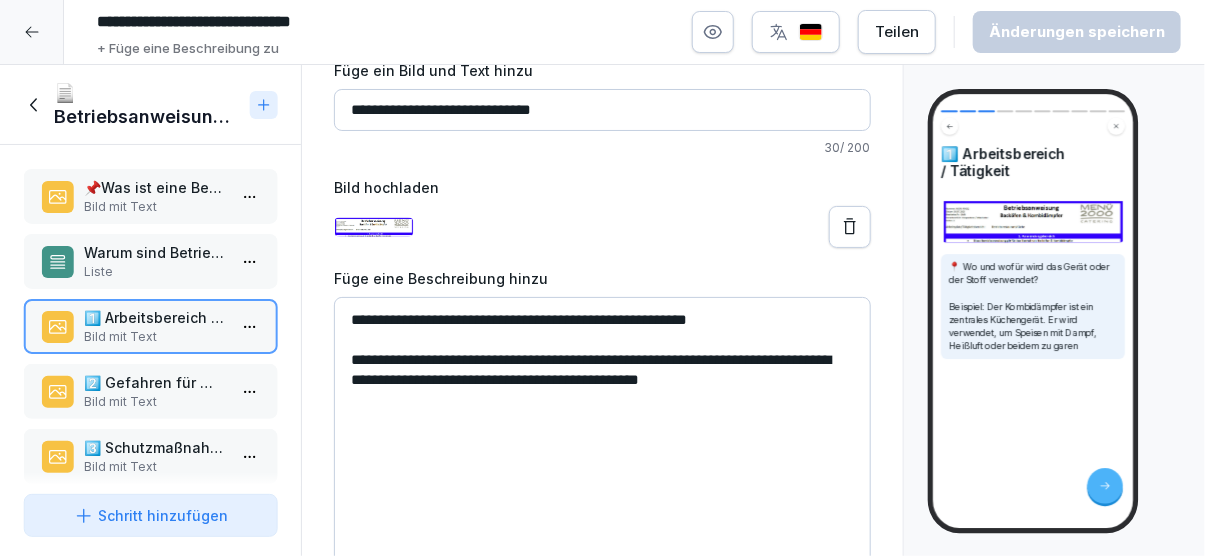 click on "**********" at bounding box center [602, 447] 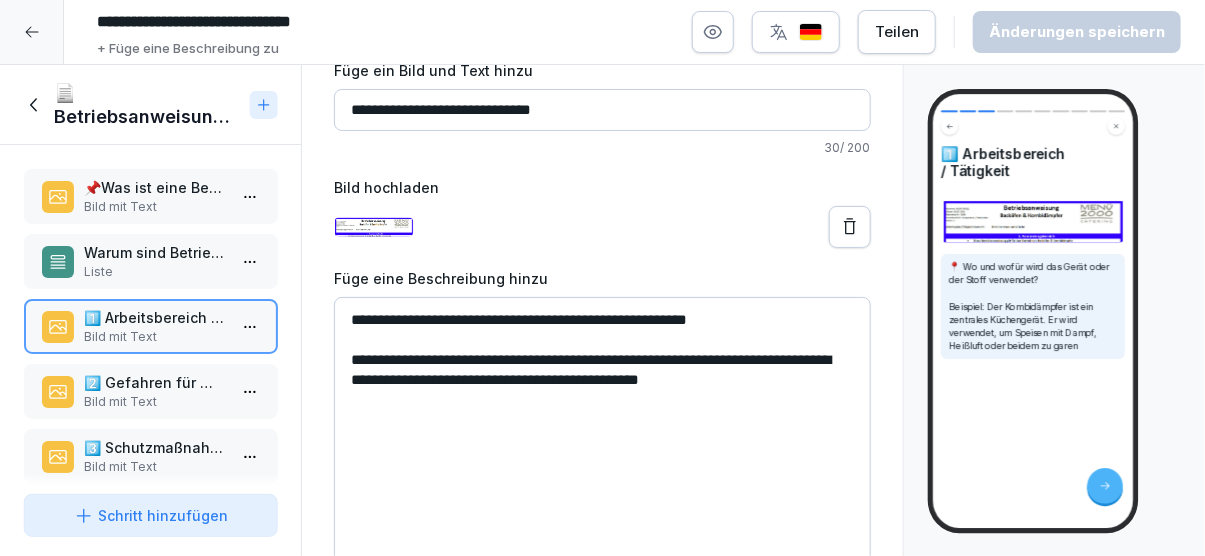 click on "2️⃣ Gefahren für Mensch und Umwelt" at bounding box center [154, 382] 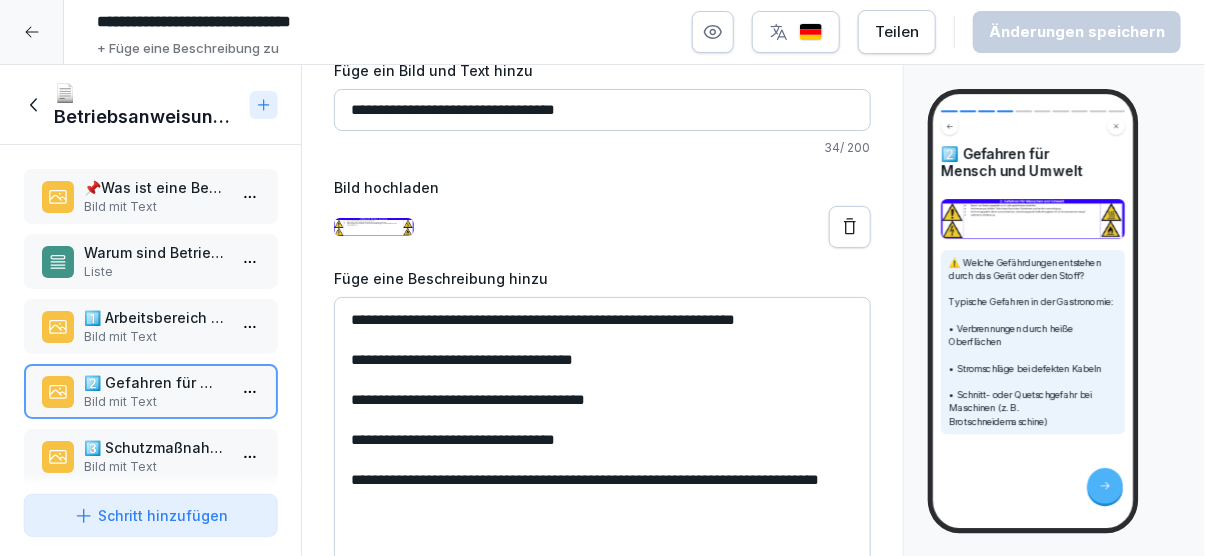 click on "3️⃣ Schutzmaßnahmen und Verhaltensregeln" at bounding box center [154, 447] 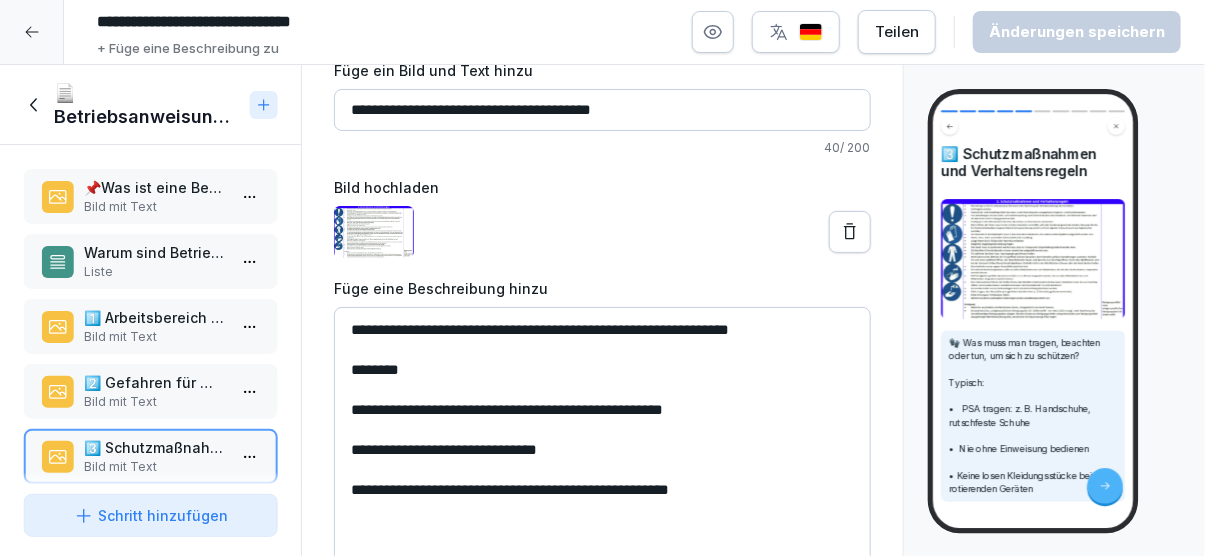 scroll, scrollTop: 75, scrollLeft: 0, axis: vertical 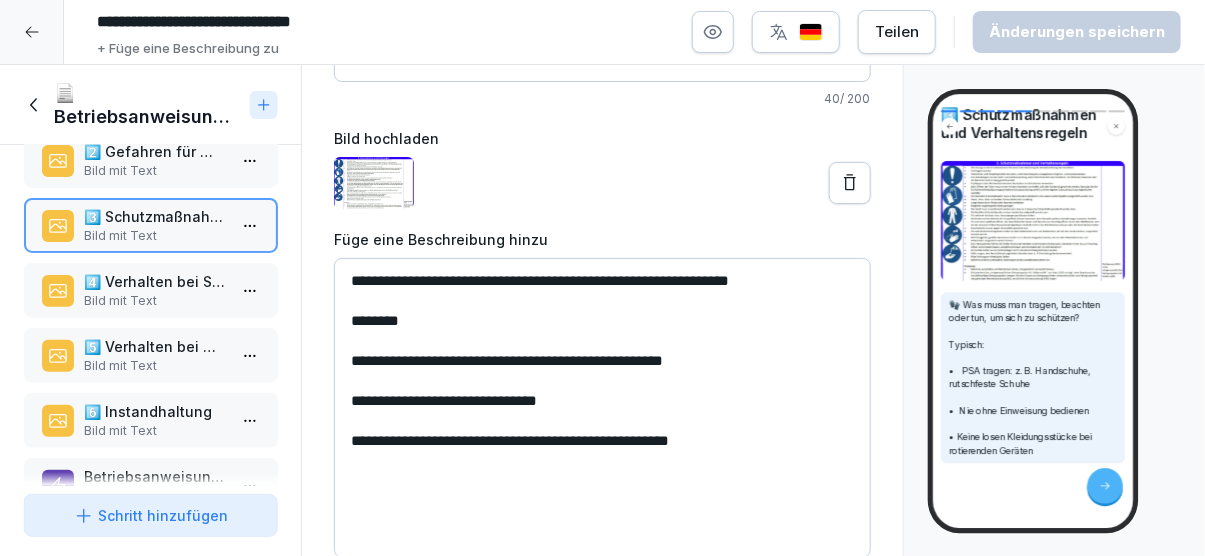 click on "4️⃣ Verhalten bei Störungen" at bounding box center (154, 281) 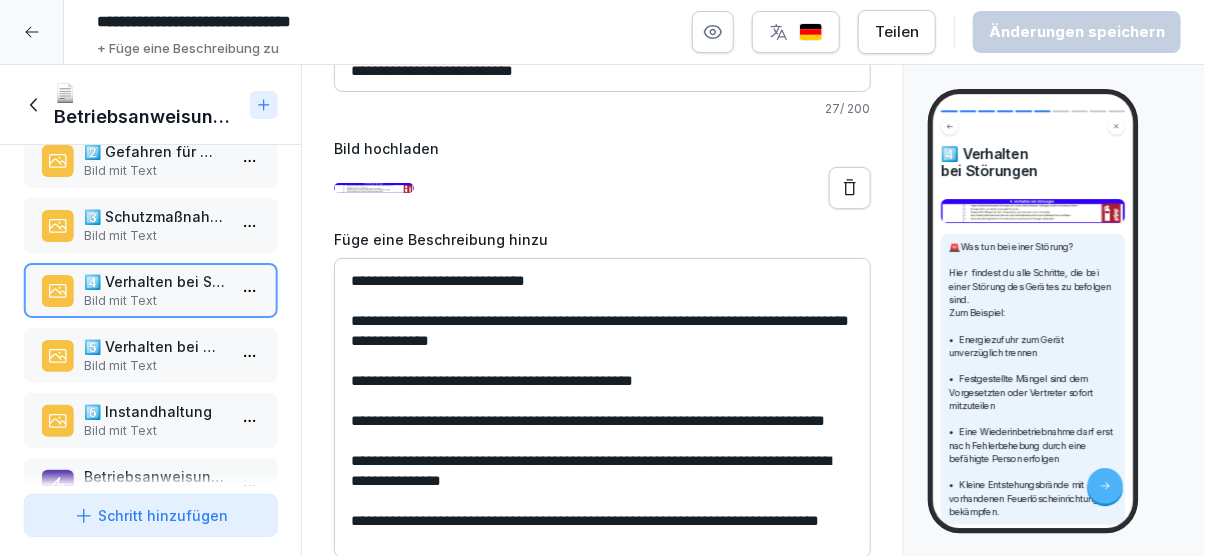 drag, startPoint x: 387, startPoint y: 316, endPoint x: 423, endPoint y: 320, distance: 36.221542 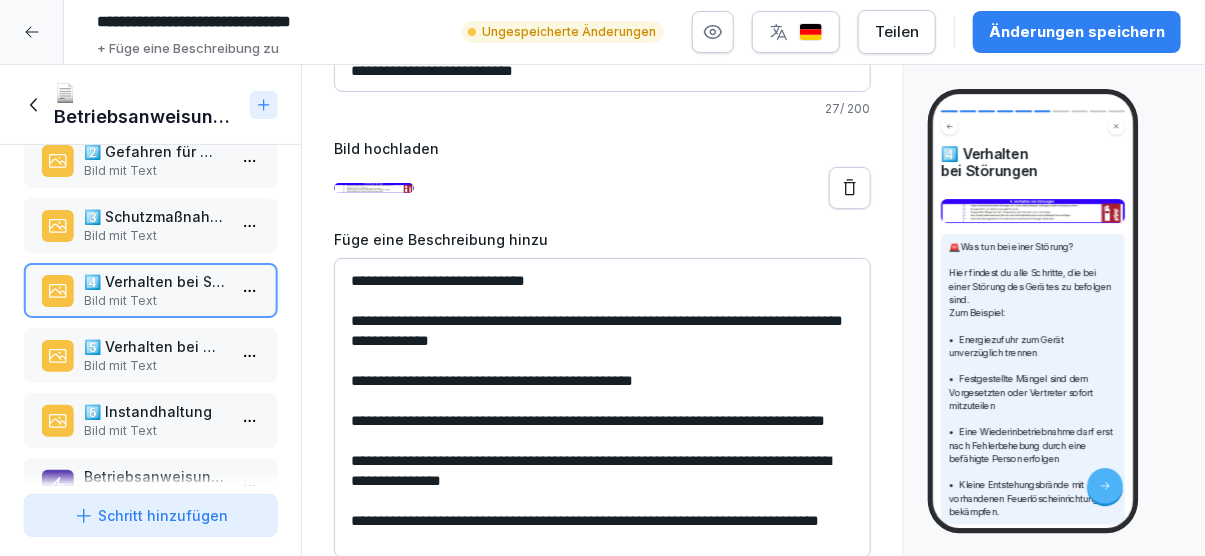 scroll, scrollTop: 45, scrollLeft: 0, axis: vertical 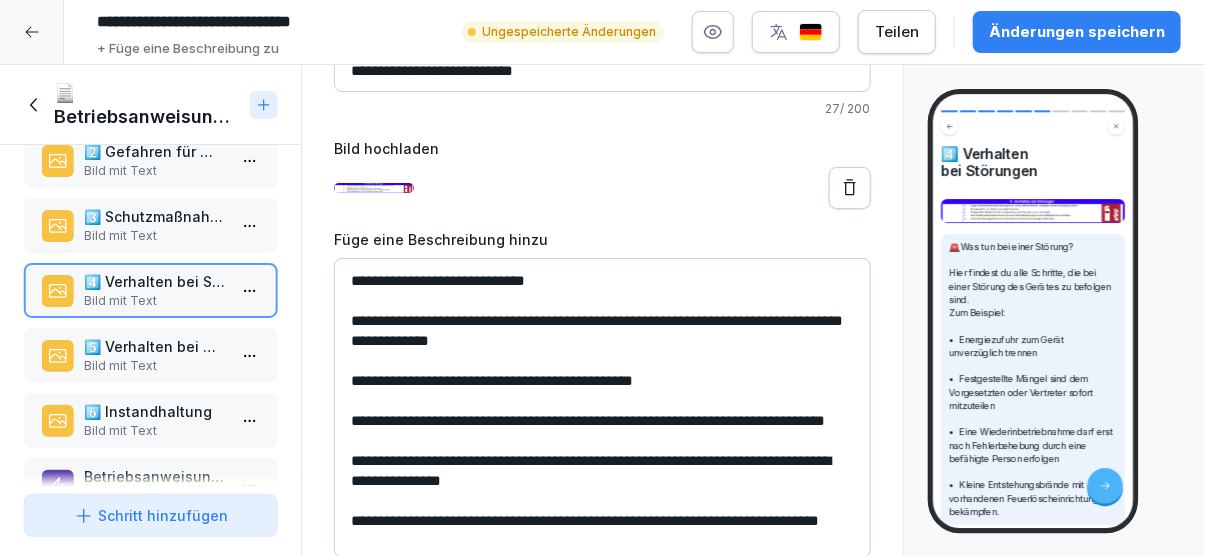 click on "5️⃣ Verhalten bei Unfällen / Erste Hilfe Bild mit Text" at bounding box center (150, 355) 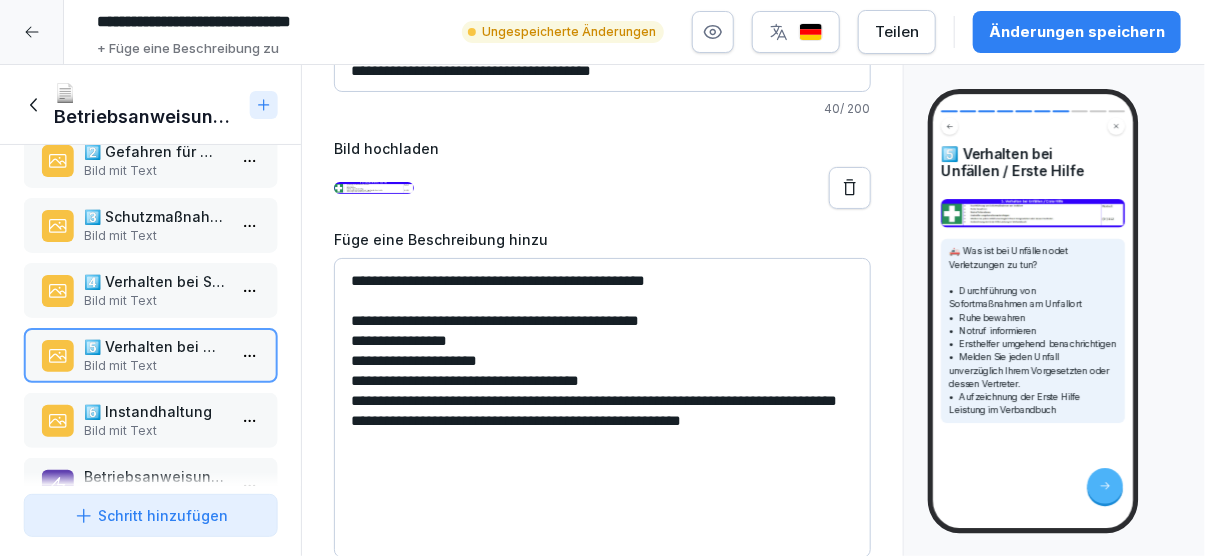 drag, startPoint x: 382, startPoint y: 284, endPoint x: 530, endPoint y: 350, distance: 162.04938 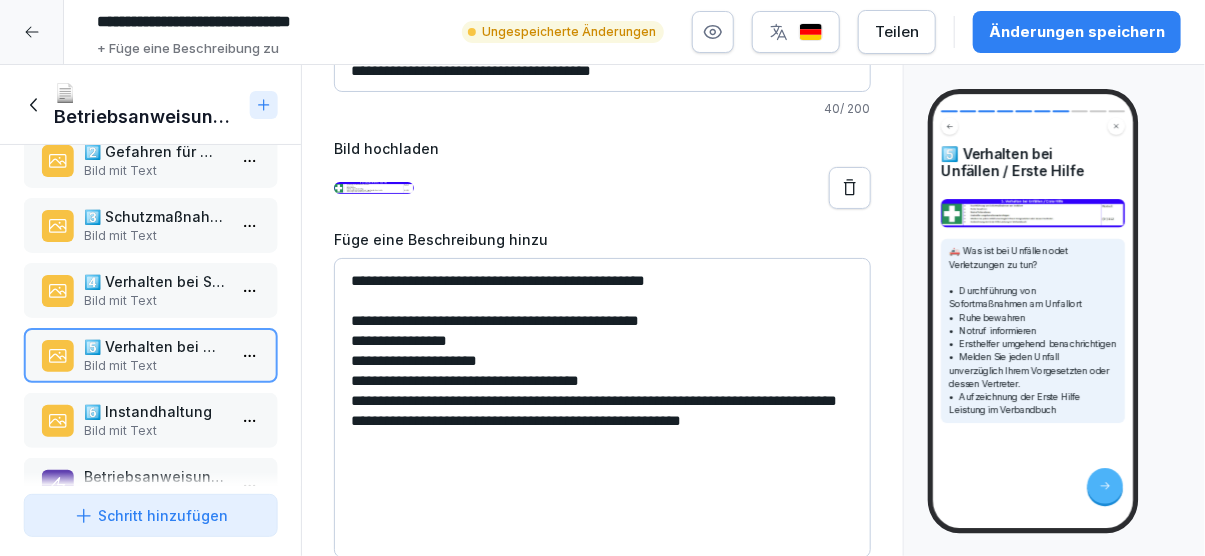click on "**********" at bounding box center (602, 408) 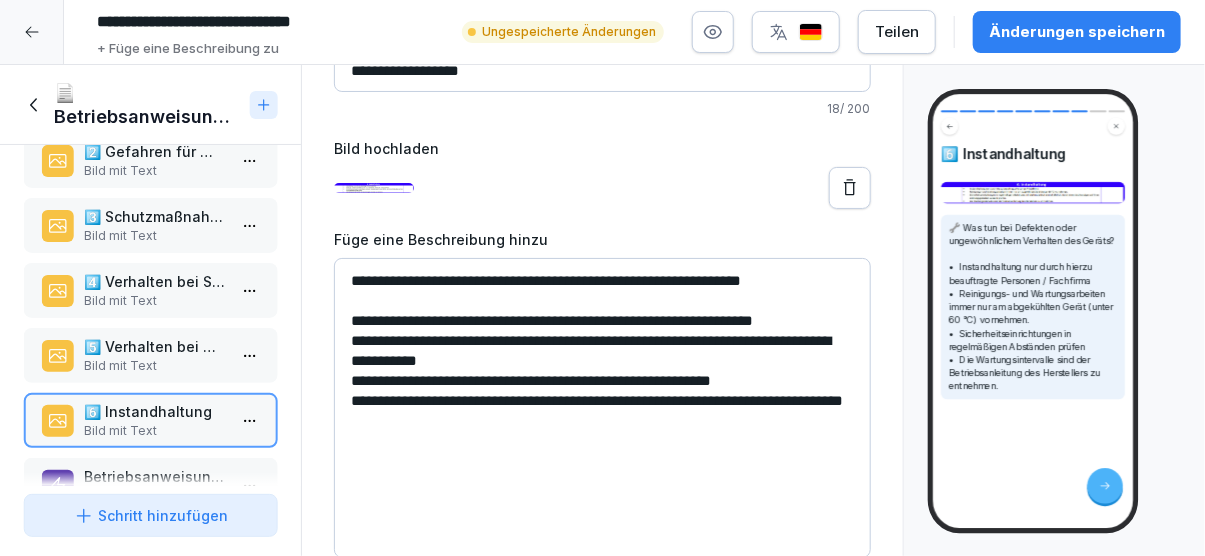 click on "**********" at bounding box center (602, 408) 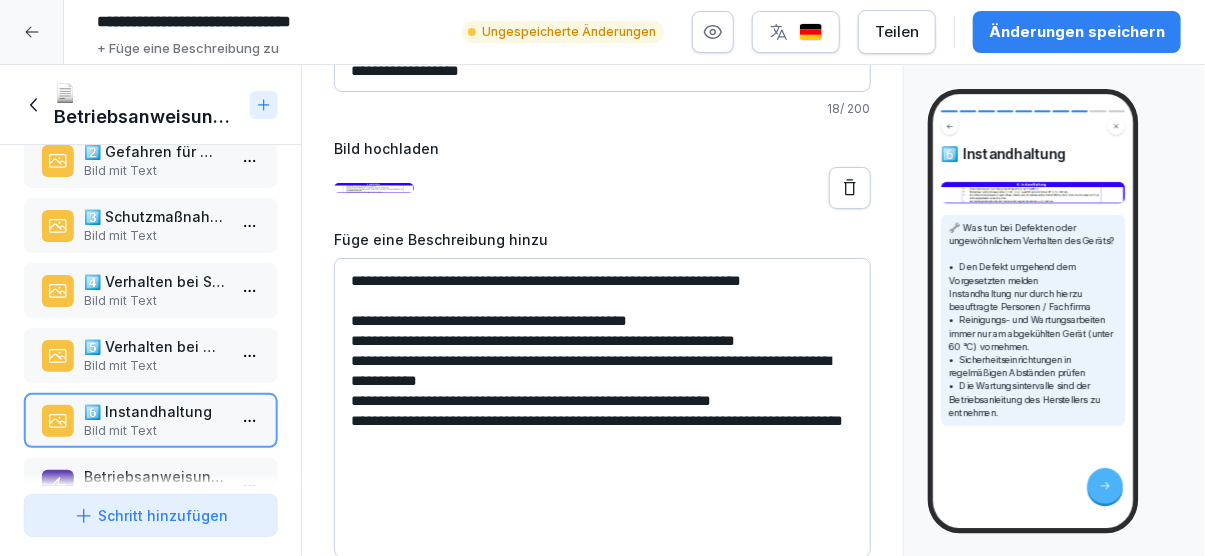 drag, startPoint x: 372, startPoint y: 314, endPoint x: 301, endPoint y: 317, distance: 71.063354 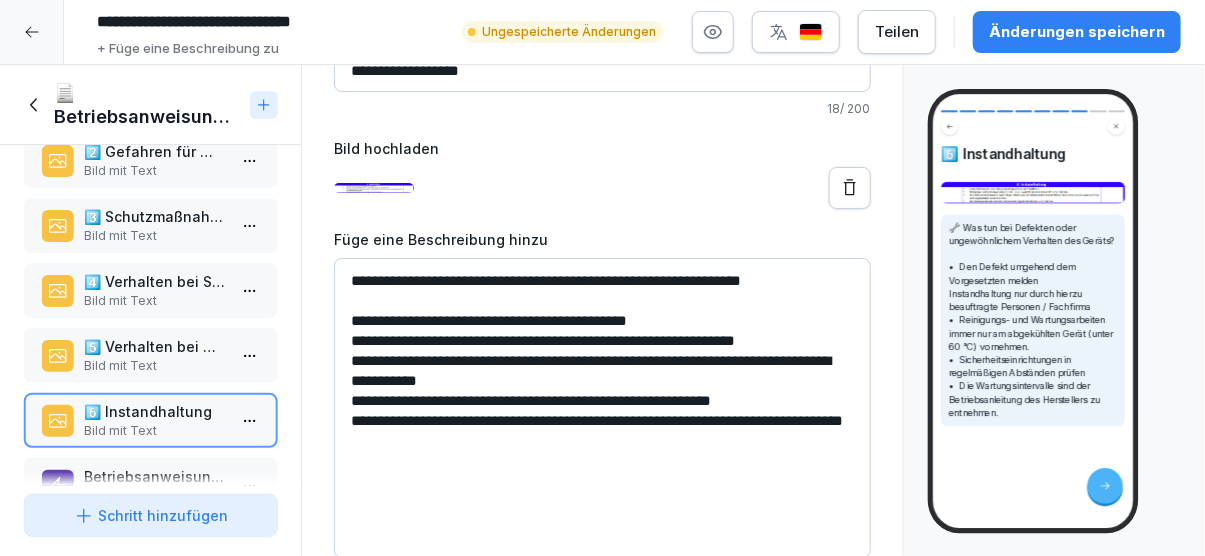 paste on "***" 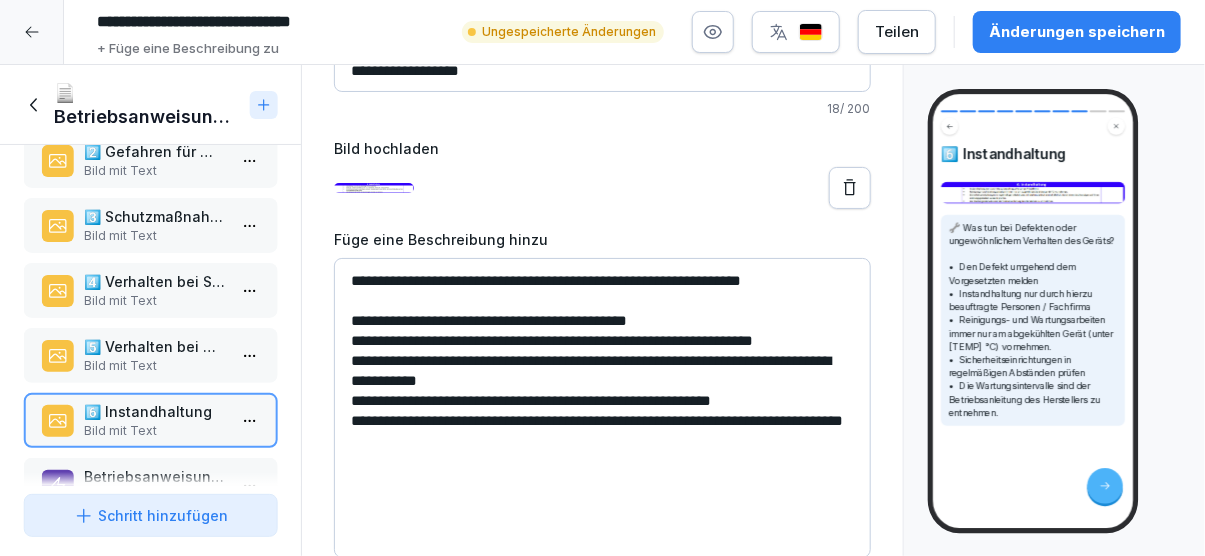 click on "**********" at bounding box center (602, 408) 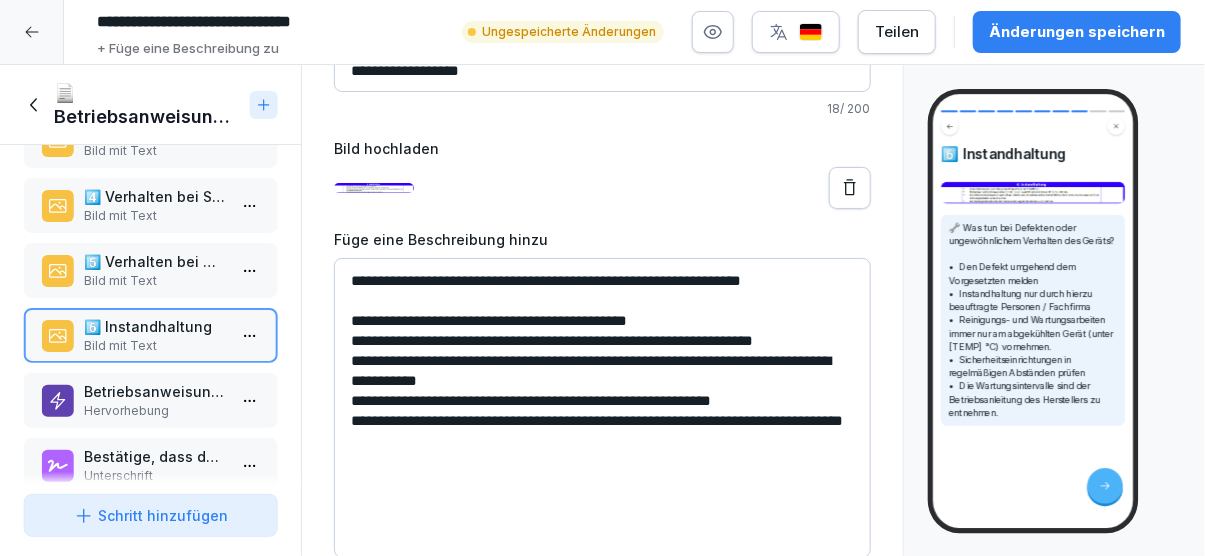 scroll, scrollTop: 342, scrollLeft: 0, axis: vertical 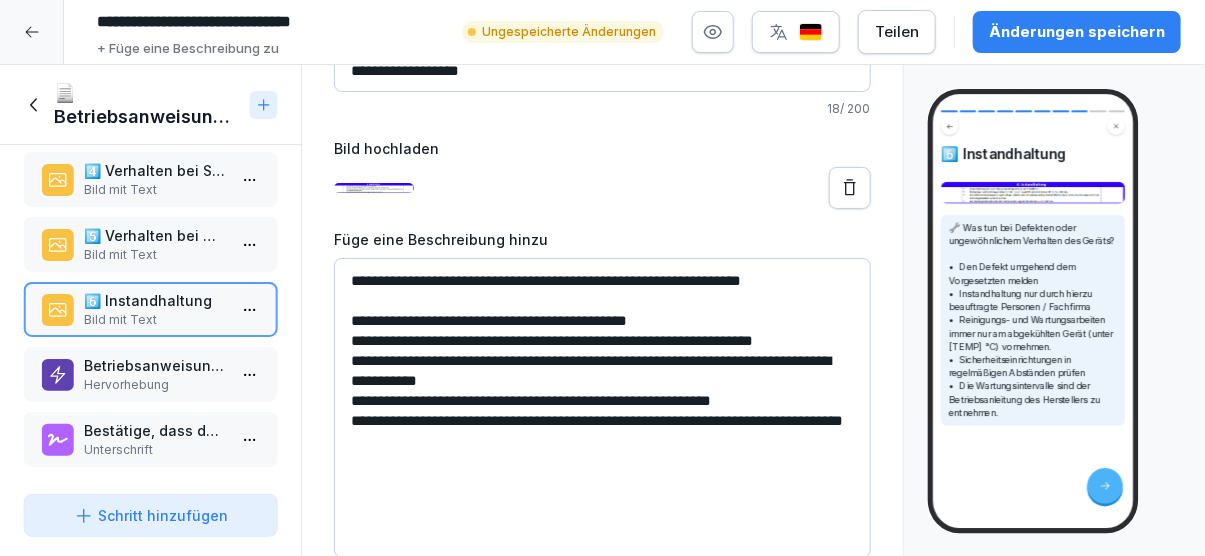 type on "**********" 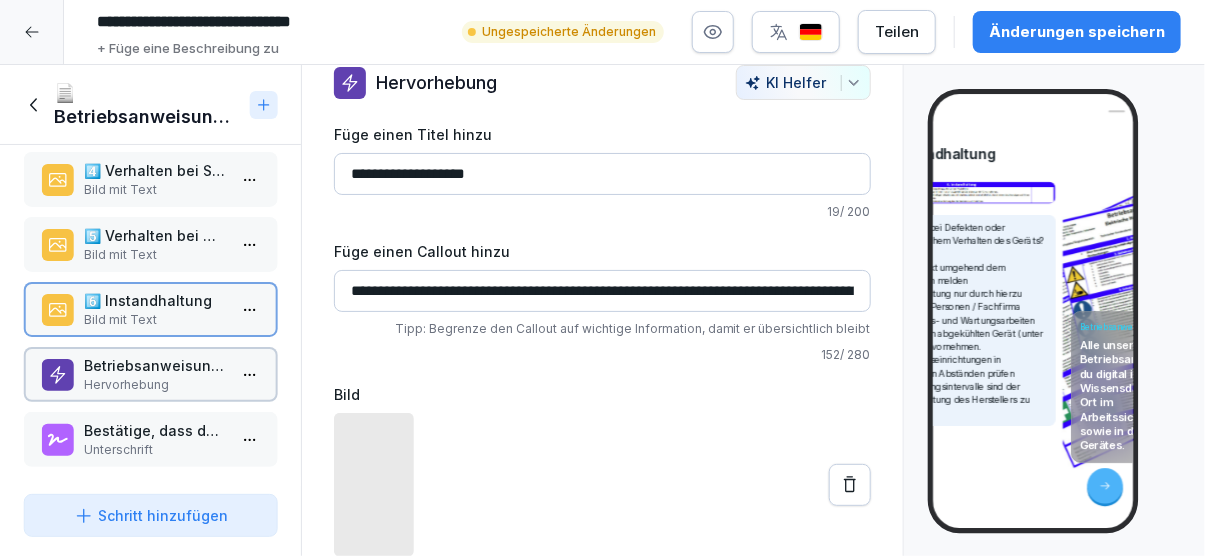 scroll, scrollTop: 0, scrollLeft: 0, axis: both 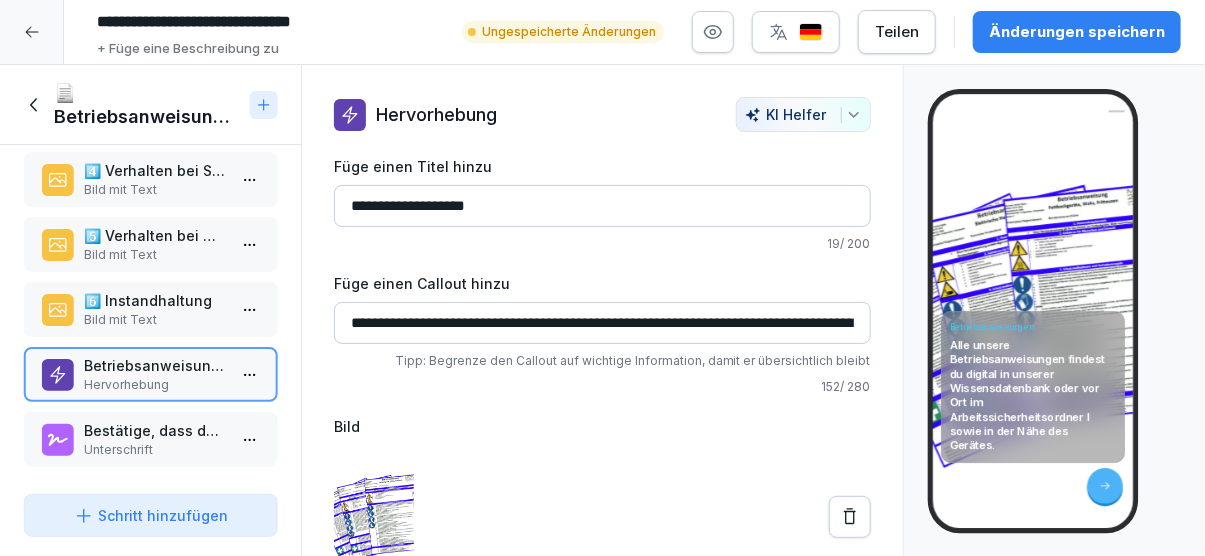 click on "6️⃣ Instandhaltung Bild mit Text" at bounding box center (150, 309) 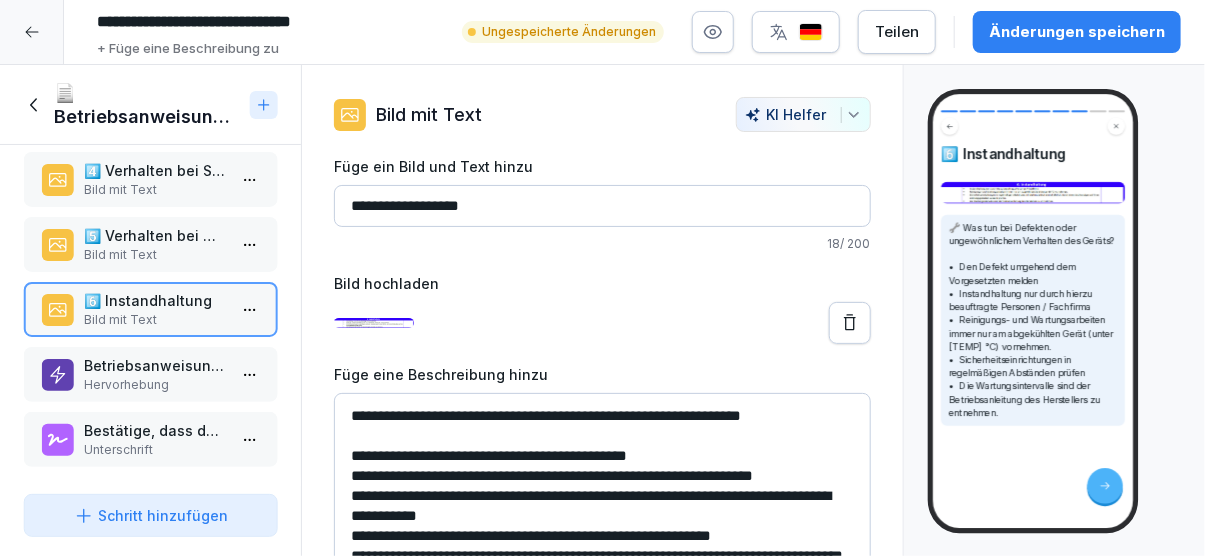 click on "Betriebsanweisungen" at bounding box center (154, 365) 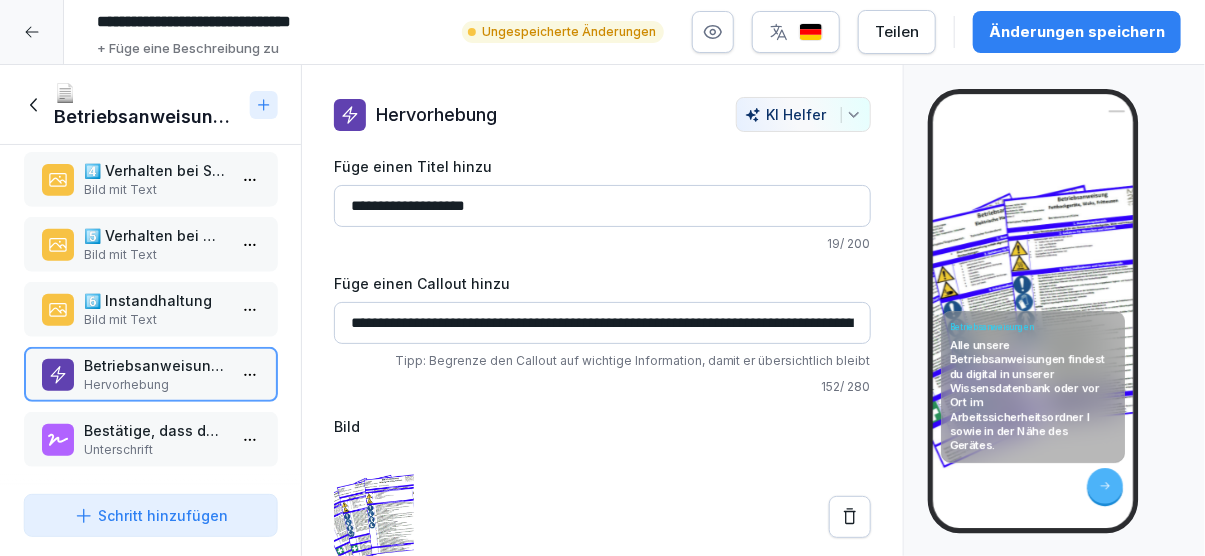 click on "6️⃣ Instandhaltung" at bounding box center (154, 300) 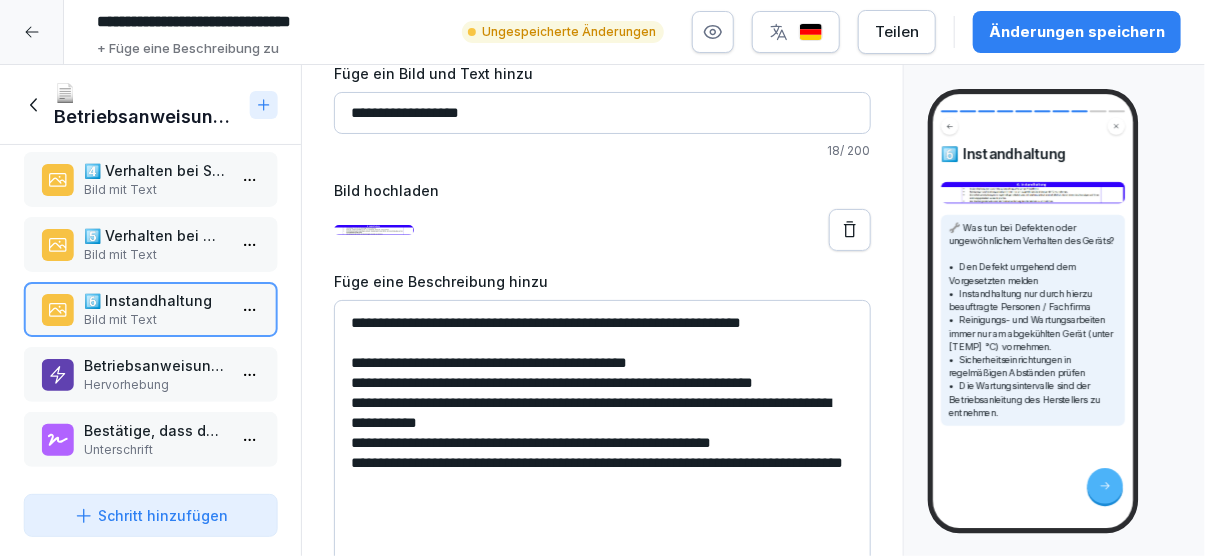 scroll, scrollTop: 135, scrollLeft: 0, axis: vertical 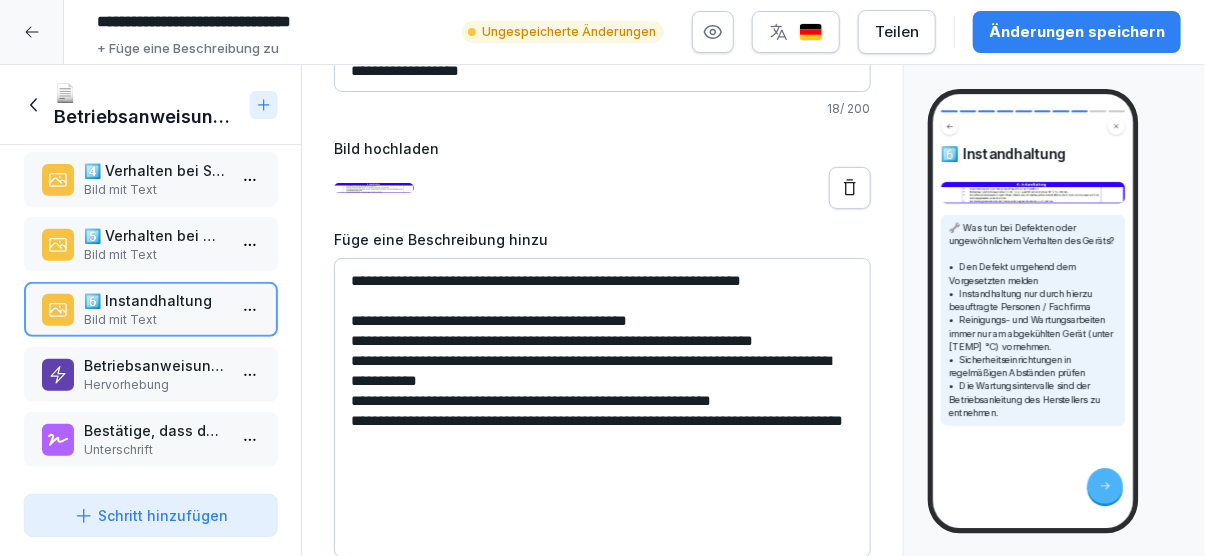 click on "Betriebsanweisungen" at bounding box center (154, 365) 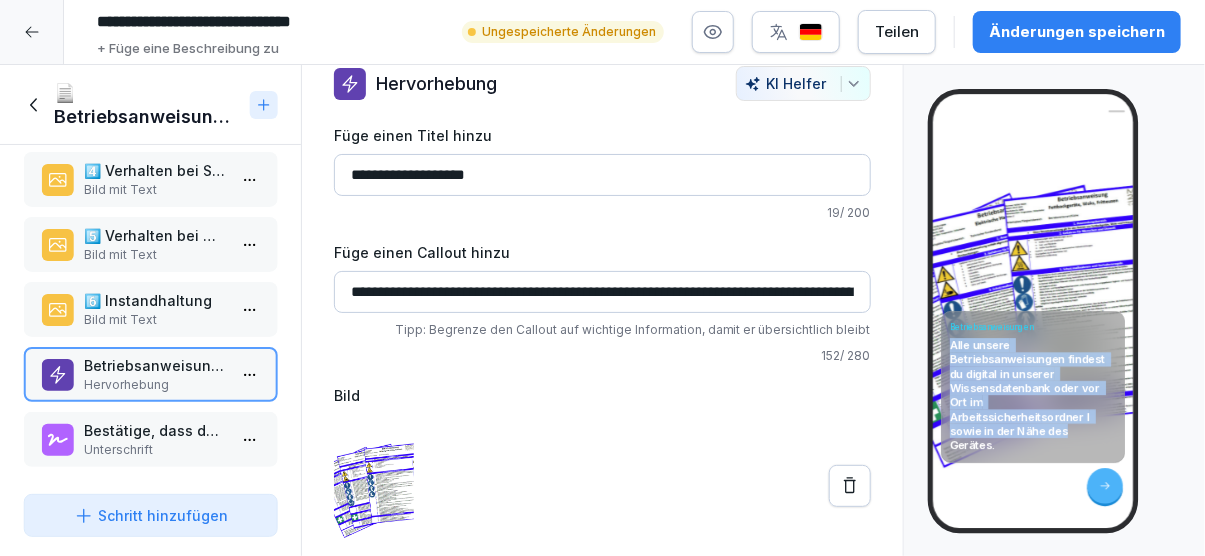 drag, startPoint x: 952, startPoint y: 345, endPoint x: 1070, endPoint y: 436, distance: 149.01343 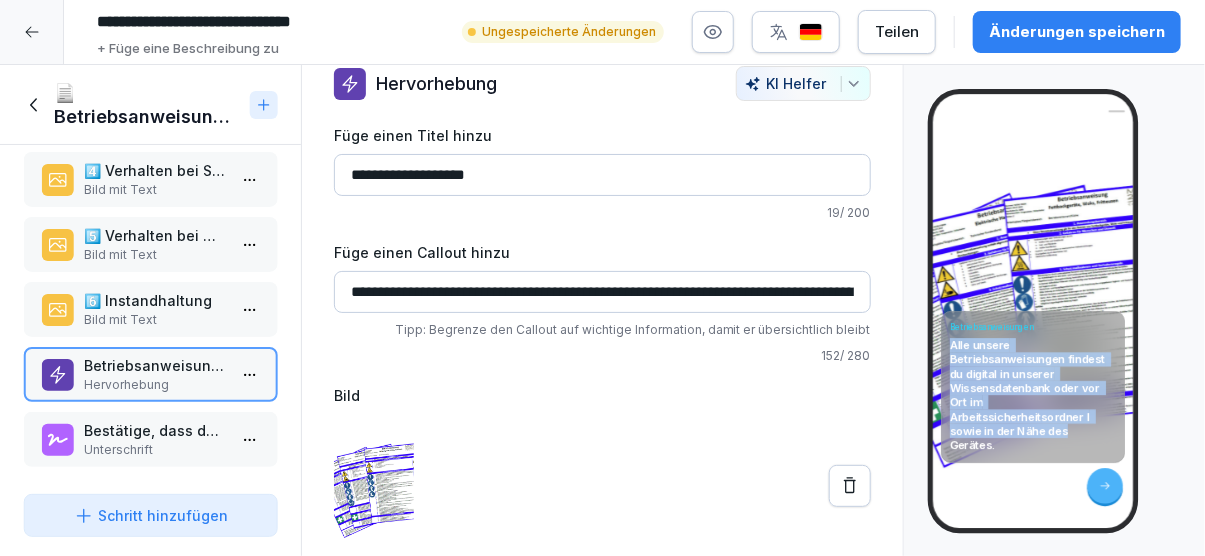 click on "Alle unsere Betriebsanweisungen findest du digital in unserer Wissensdatenbank oder vor Ort im Arbeitssicherheitsordner I sowie in der Nähe des Gerätes." at bounding box center [1033, 395] 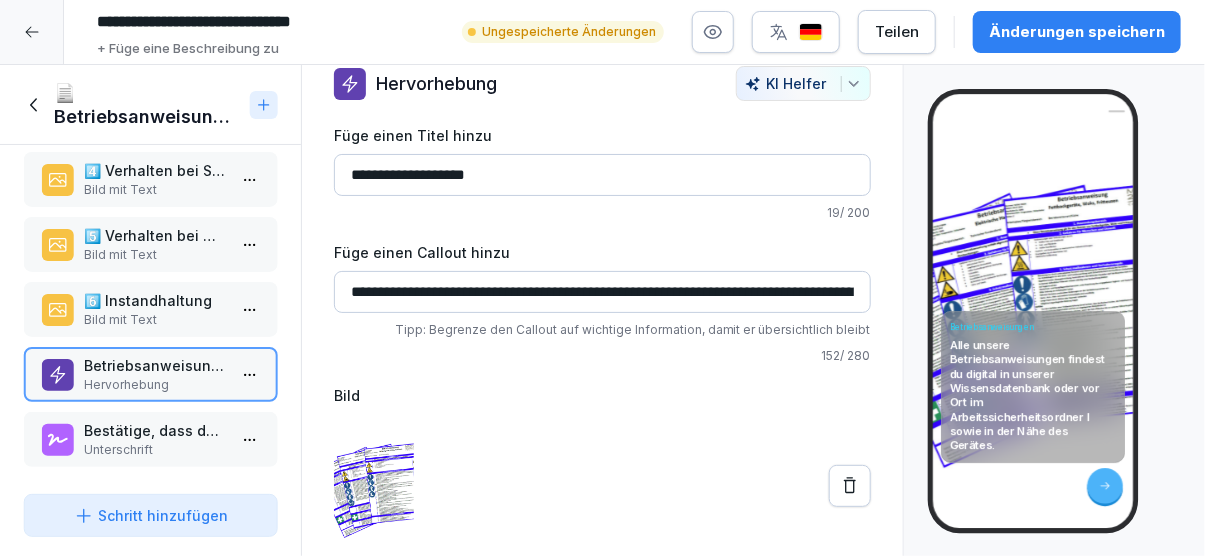 click on "Alle unsere Betriebsanweisungen findest du digital in unserer Wissensdatenbank oder vor Ort im Arbeitssicherheitsordner I sowie in der Nähe des Gerätes." at bounding box center [1033, 395] 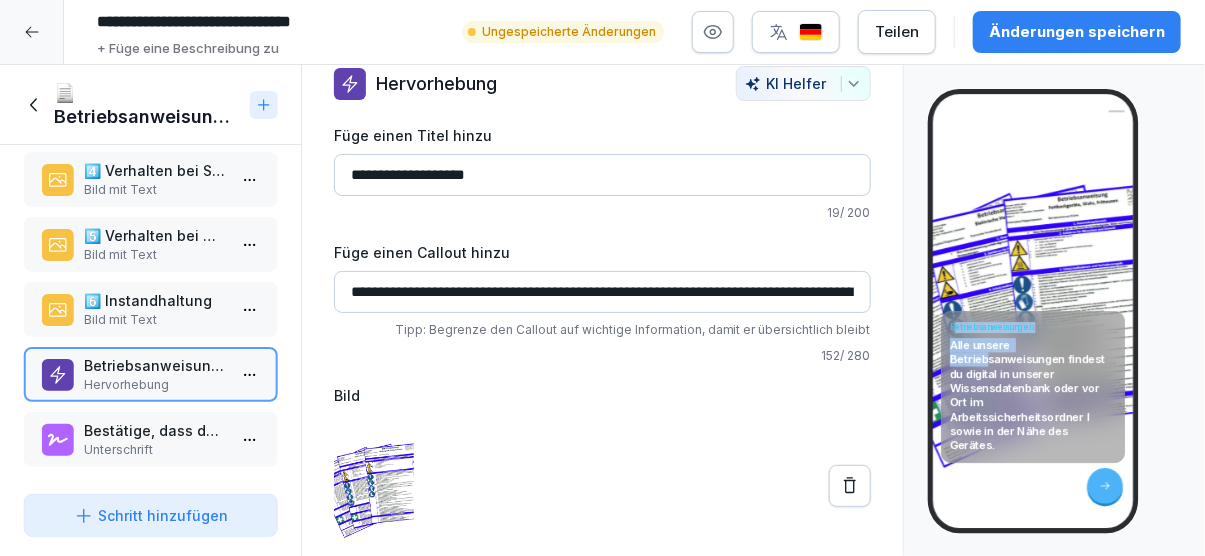drag, startPoint x: 956, startPoint y: 336, endPoint x: 986, endPoint y: 367, distance: 43.13931 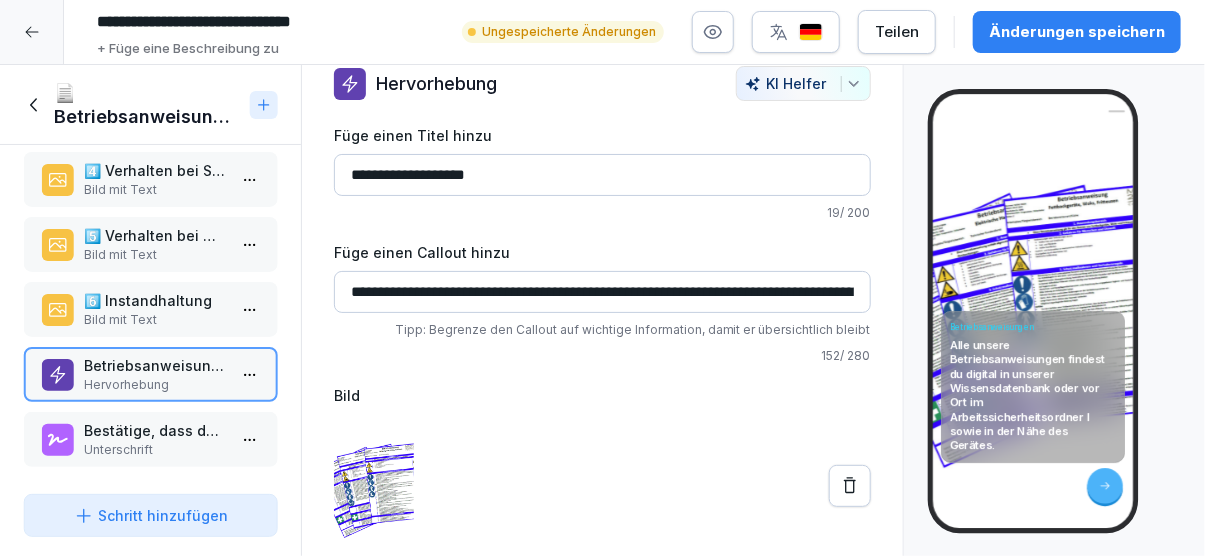 click on "Alle unsere Betriebsanweisungen findest du digital in unserer Wissensdatenbank oder vor Ort im Arbeitssicherheitsordner I sowie in der Nähe des Gerätes." at bounding box center [1033, 395] 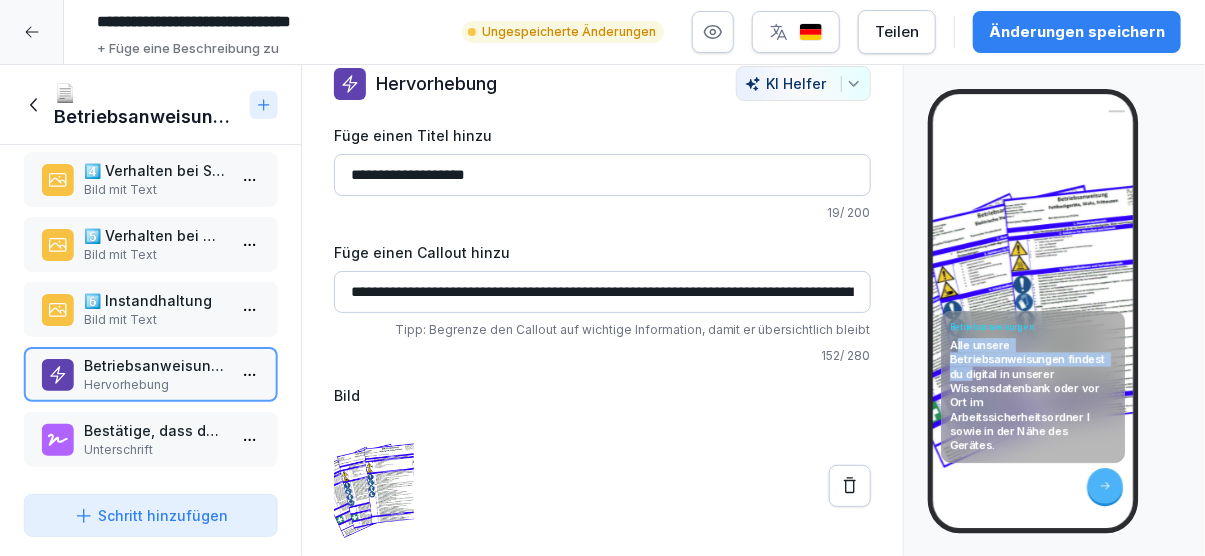 drag, startPoint x: 955, startPoint y: 344, endPoint x: 974, endPoint y: 378, distance: 38.948685 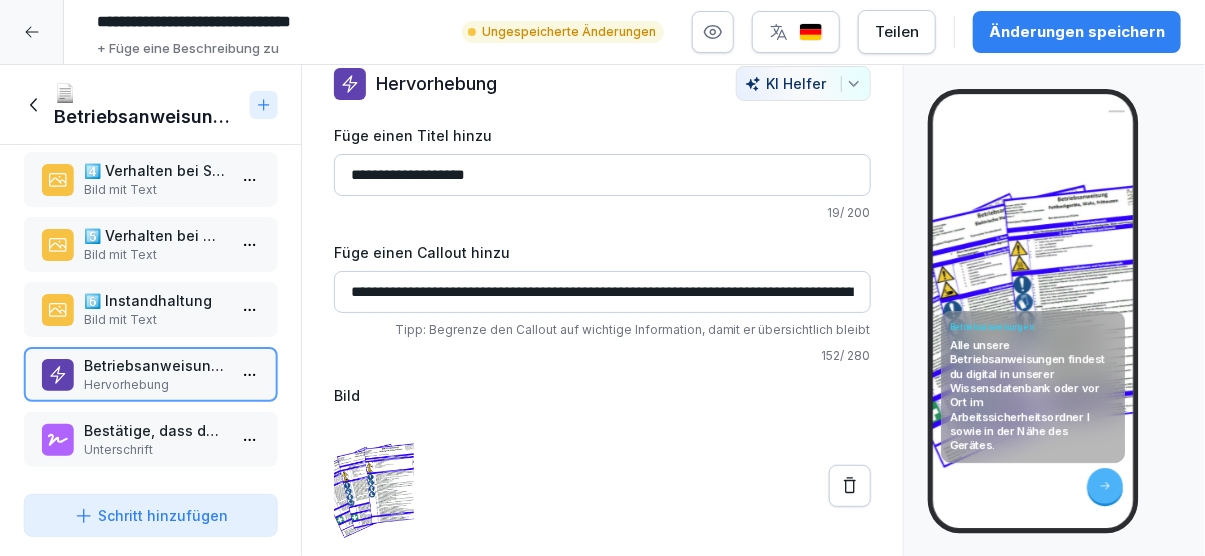 click on "Alle unsere Betriebsanweisungen findest du digital in unserer Wissensdatenbank oder vor Ort im Arbeitssicherheitsordner I sowie in der Nähe des Gerätes." at bounding box center [1033, 395] 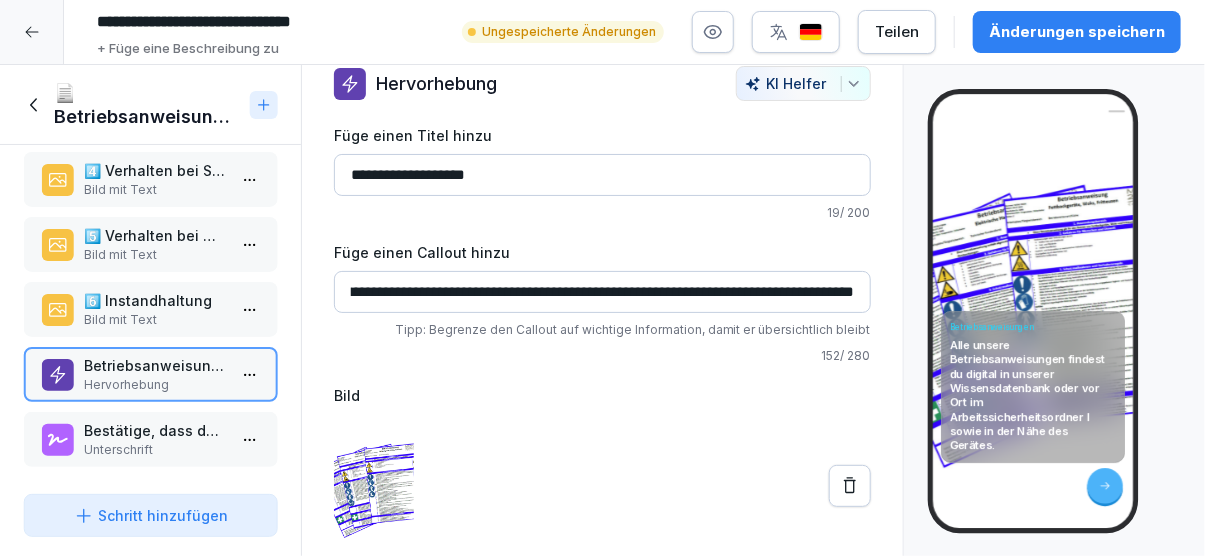 scroll, scrollTop: 0, scrollLeft: 594, axis: horizontal 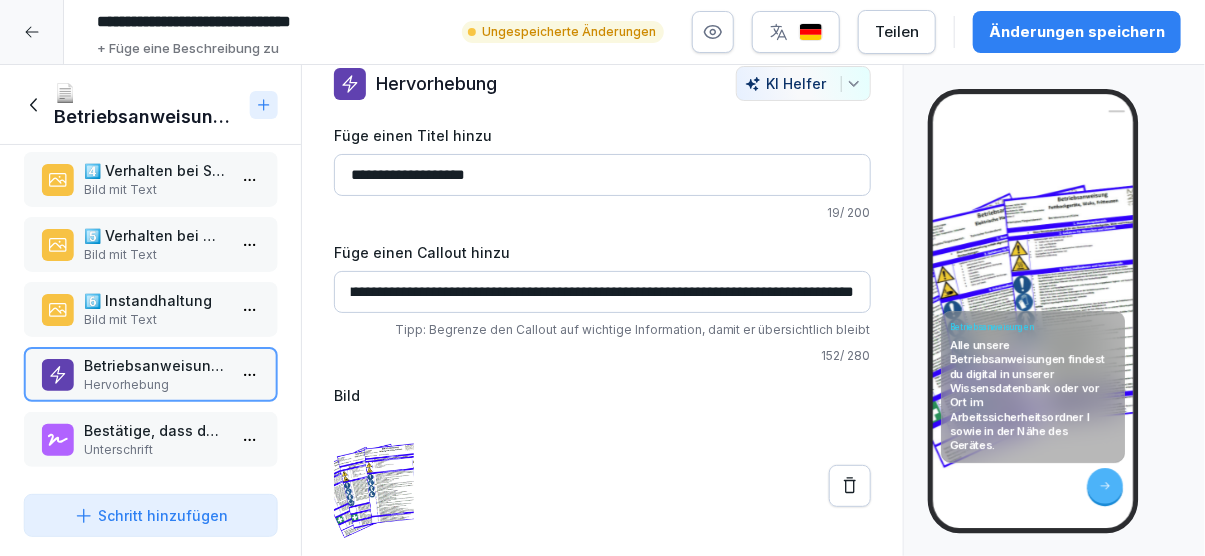 drag, startPoint x: 457, startPoint y: 288, endPoint x: 885, endPoint y: 279, distance: 428.0946 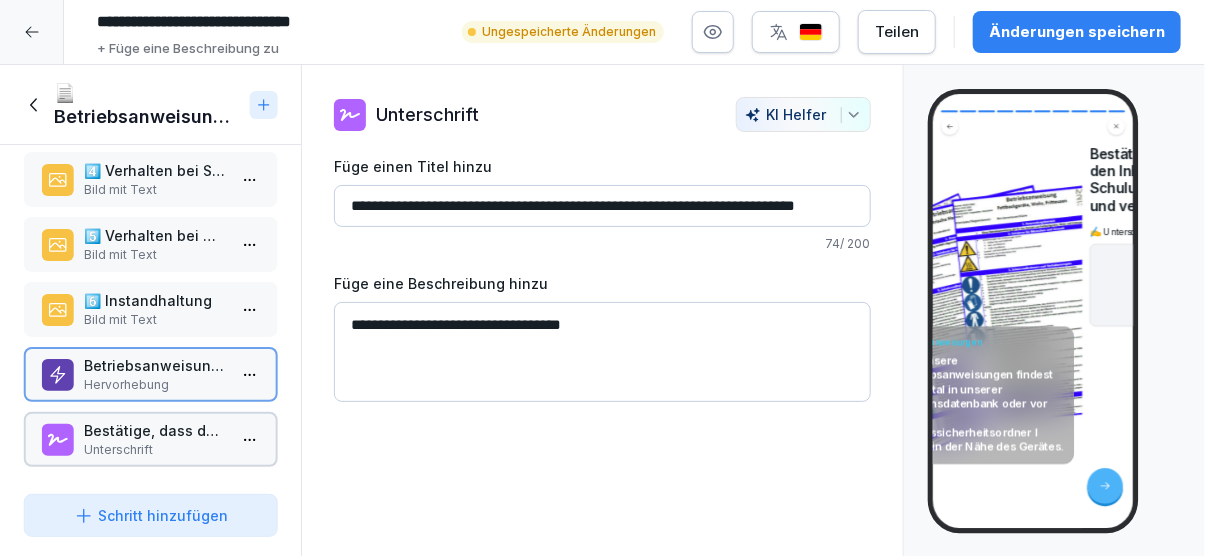 scroll, scrollTop: 0, scrollLeft: 0, axis: both 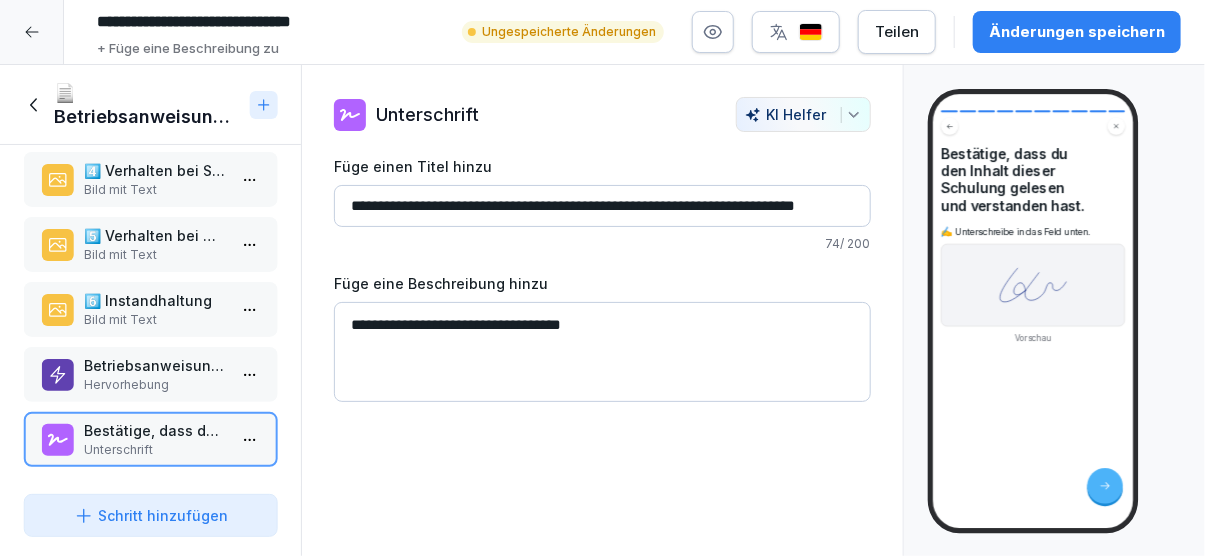 click on "Änderungen speichern" at bounding box center [1077, 32] 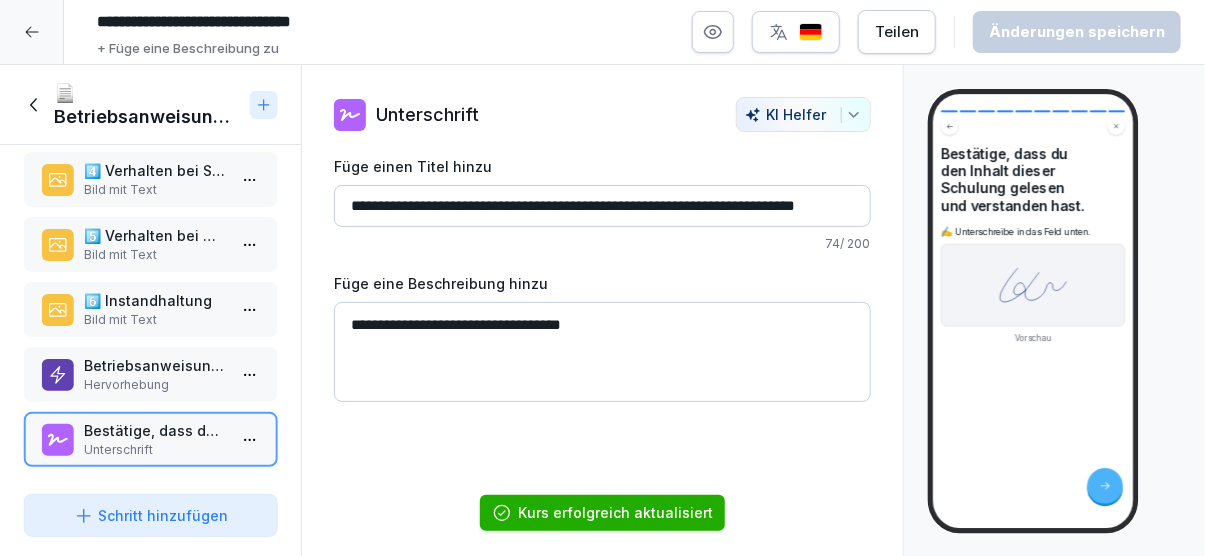 click at bounding box center (32, 32) 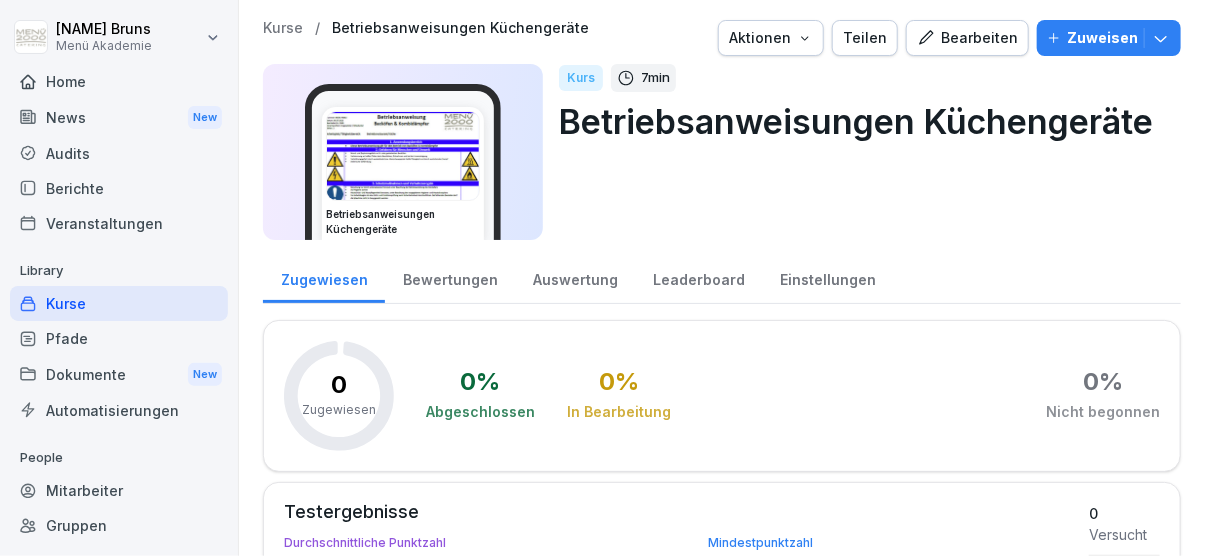 click on "Bearbeiten" at bounding box center [967, 38] 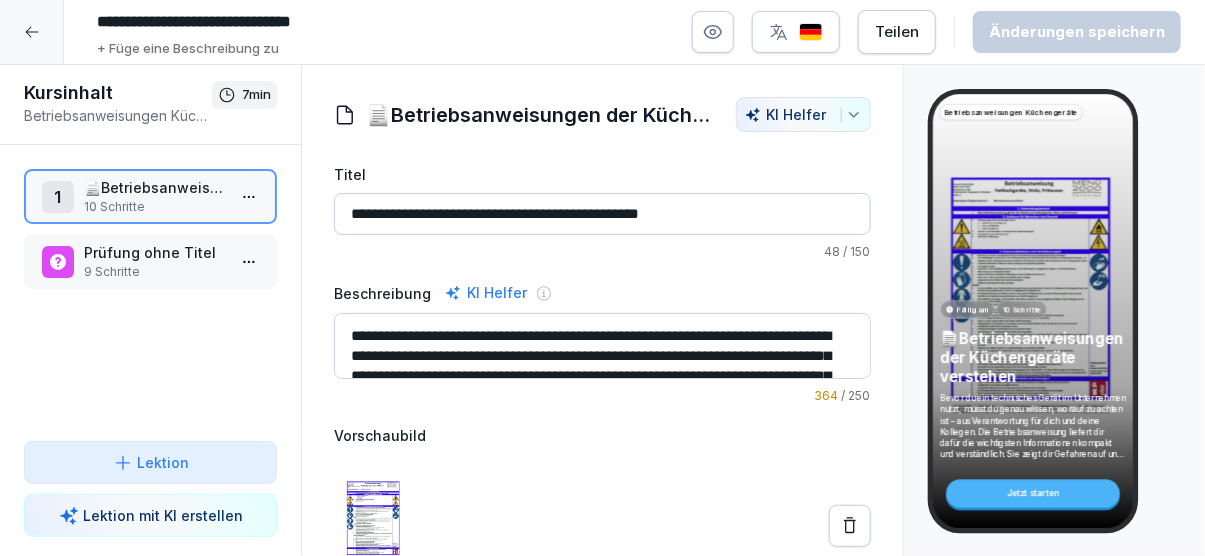 click on "**********" at bounding box center (602, 278) 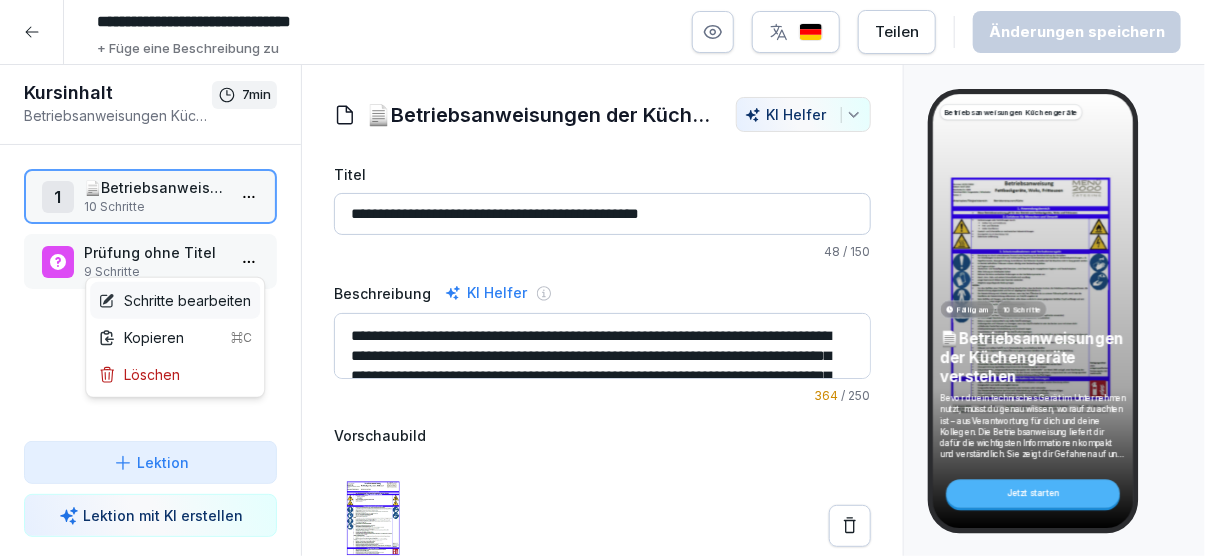 click on "Schritte bearbeiten" at bounding box center (174, 300) 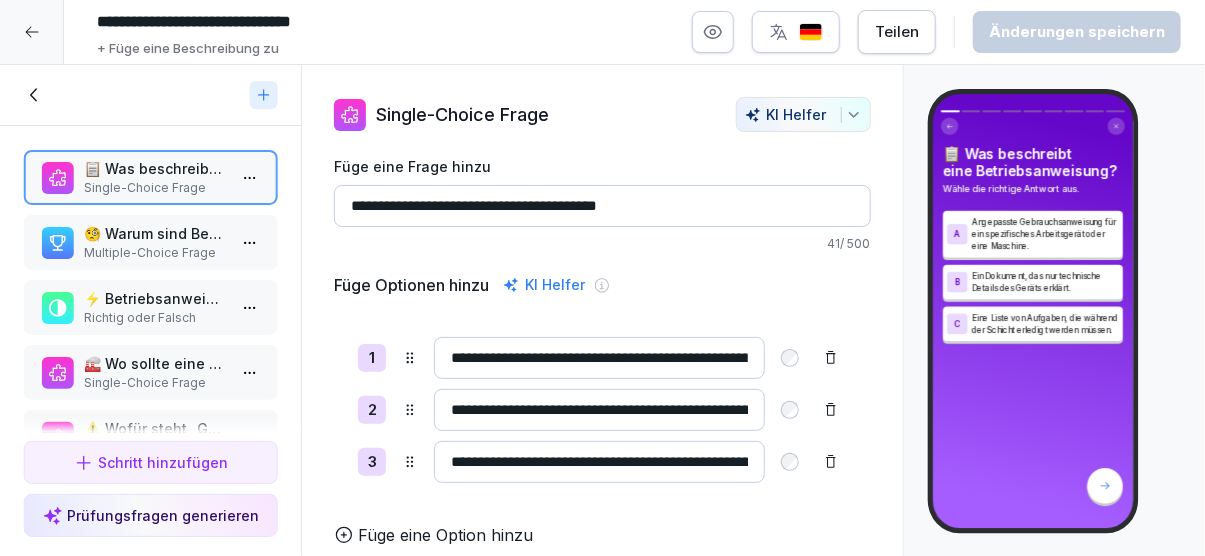click on "🧐 Warum sind Betriebsanweisungen wichtig? Wähle alle zutreffenden Antworten aus. Multiple-Choice Frage" at bounding box center [150, 242] 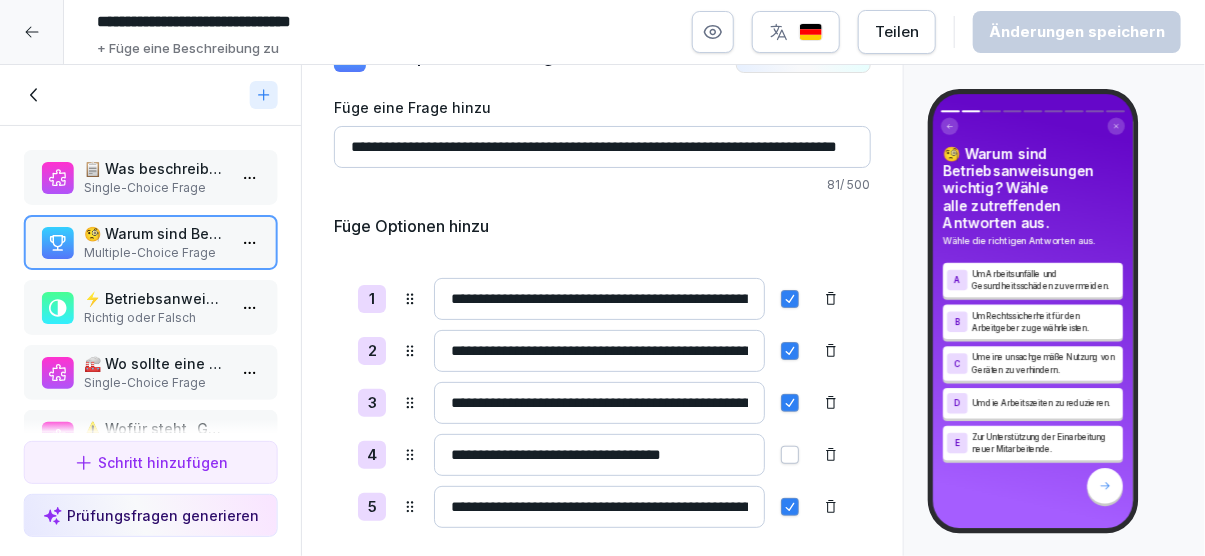scroll, scrollTop: 92, scrollLeft: 0, axis: vertical 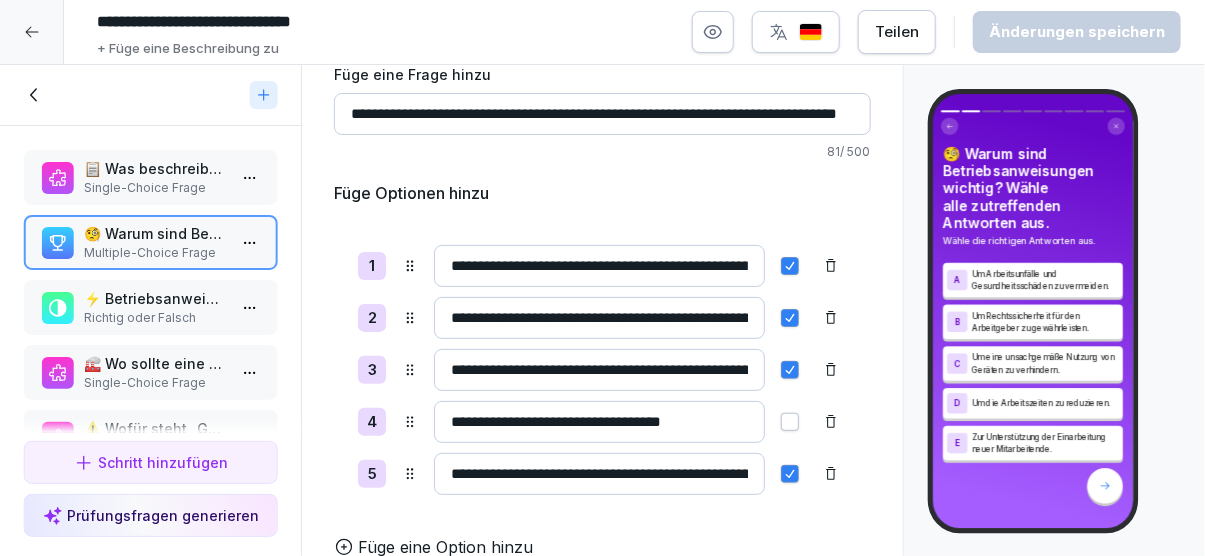 click on "⚡ Betriebsanweisungen klären, wie du dich vor Gefahren schützt und was im Notfall zu tun ist." at bounding box center (154, 298) 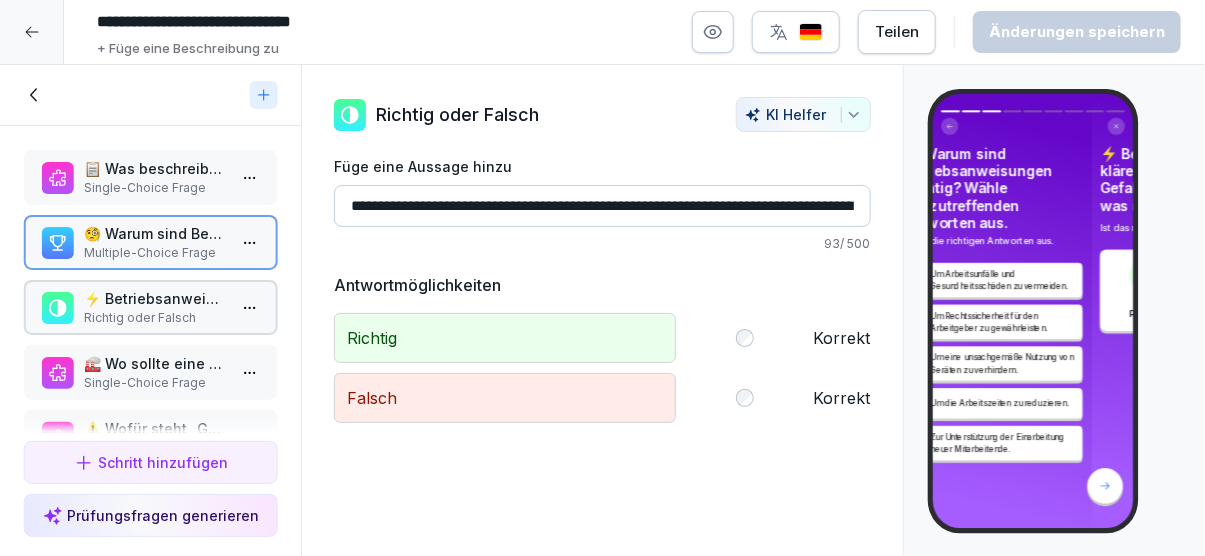 scroll, scrollTop: 0, scrollLeft: 0, axis: both 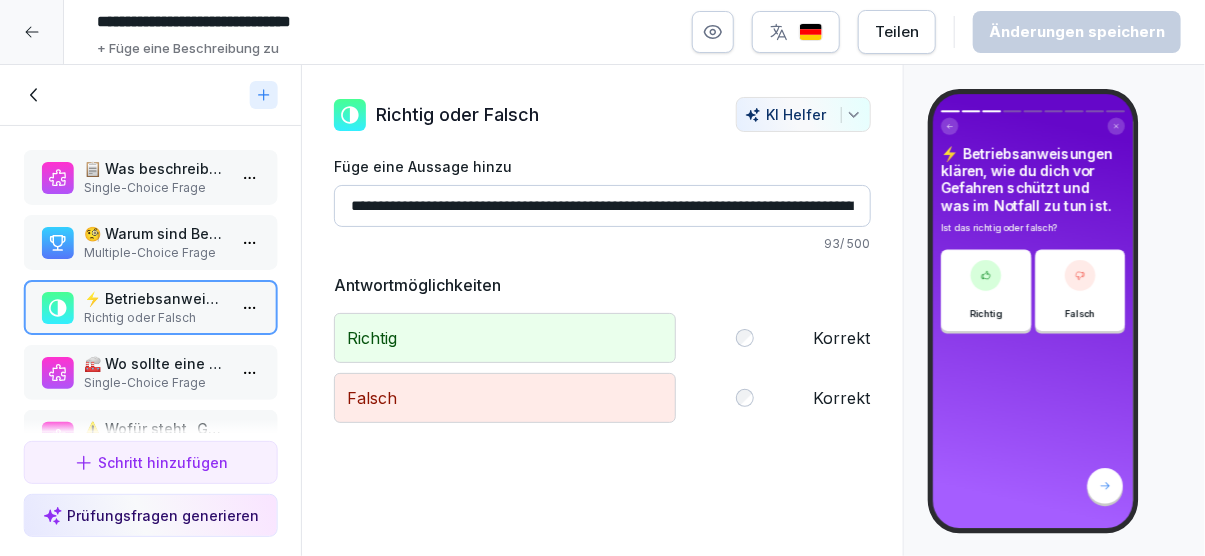 click on "🏭 Wo sollte eine Betriebsanweisung zu finden sein?" at bounding box center (154, 363) 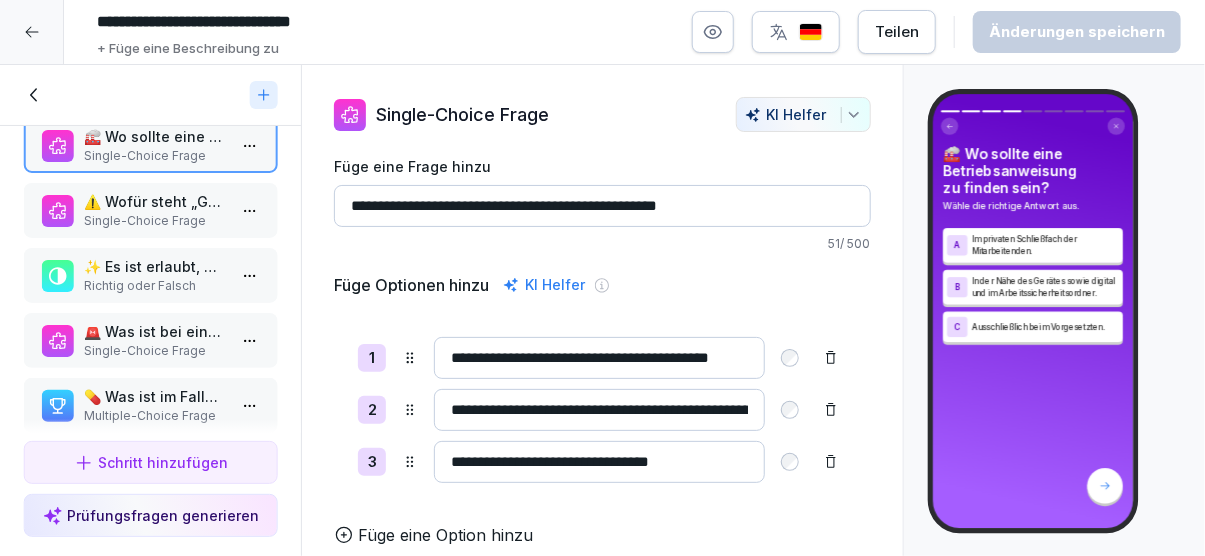 scroll, scrollTop: 231, scrollLeft: 0, axis: vertical 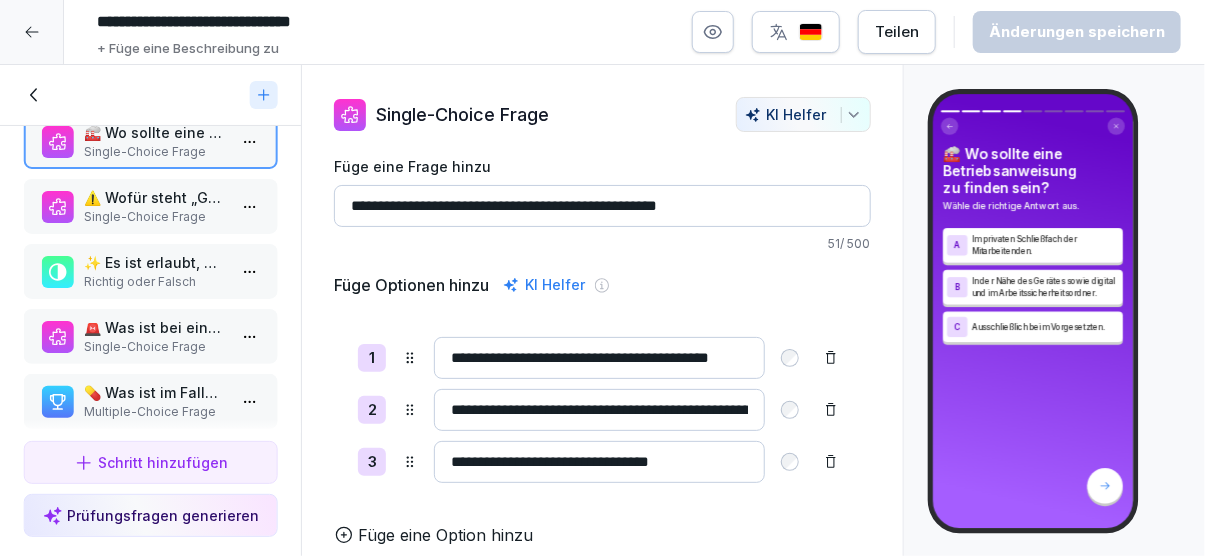 click on "⚠️ Wofür steht „Gefahren für Mensch und Umwelt“ bei den Betriebsanweisungen?" at bounding box center (154, 197) 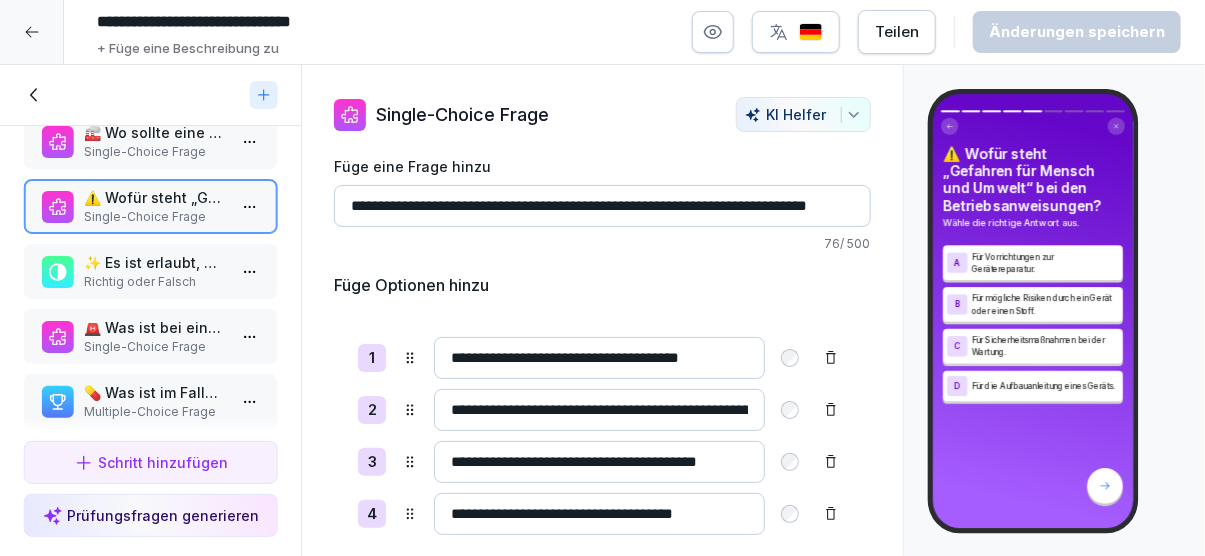 scroll, scrollTop: 40, scrollLeft: 0, axis: vertical 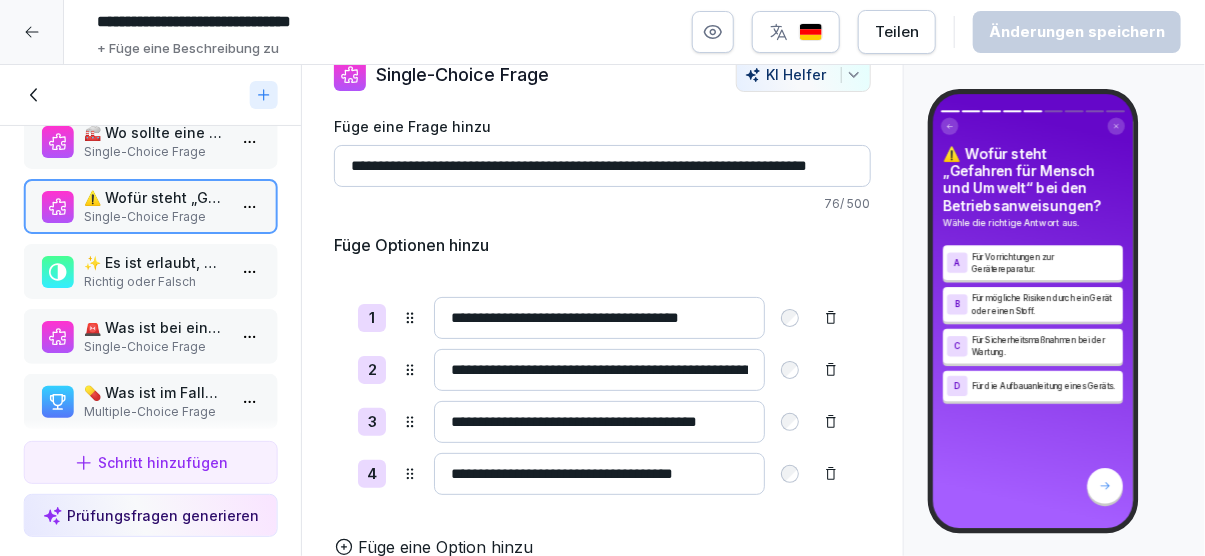 drag, startPoint x: 105, startPoint y: 256, endPoint x: 127, endPoint y: 257, distance: 22.022715 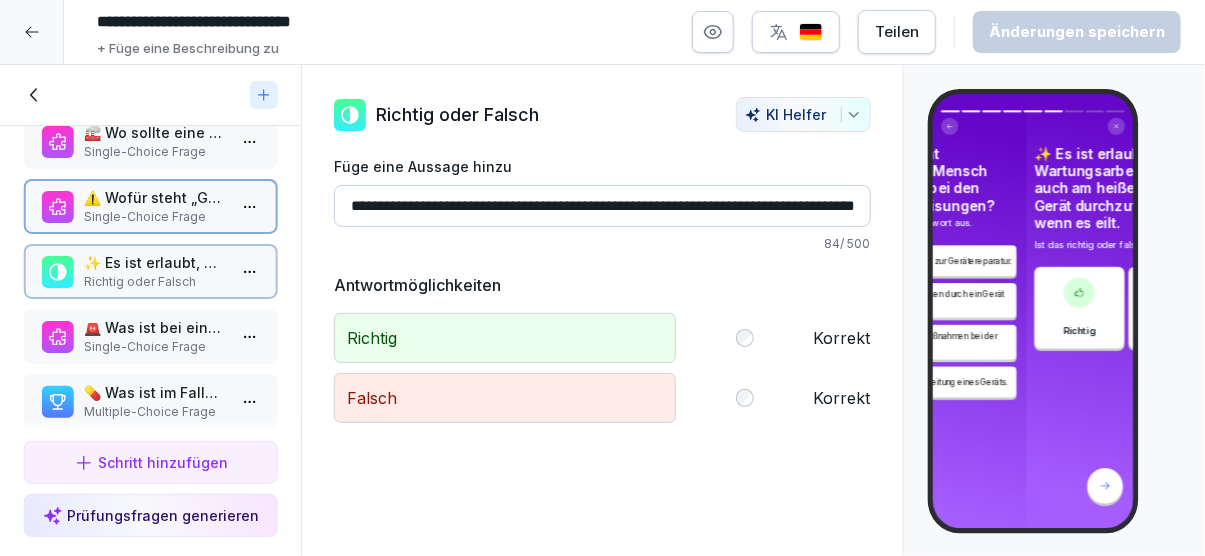 scroll, scrollTop: 0, scrollLeft: 0, axis: both 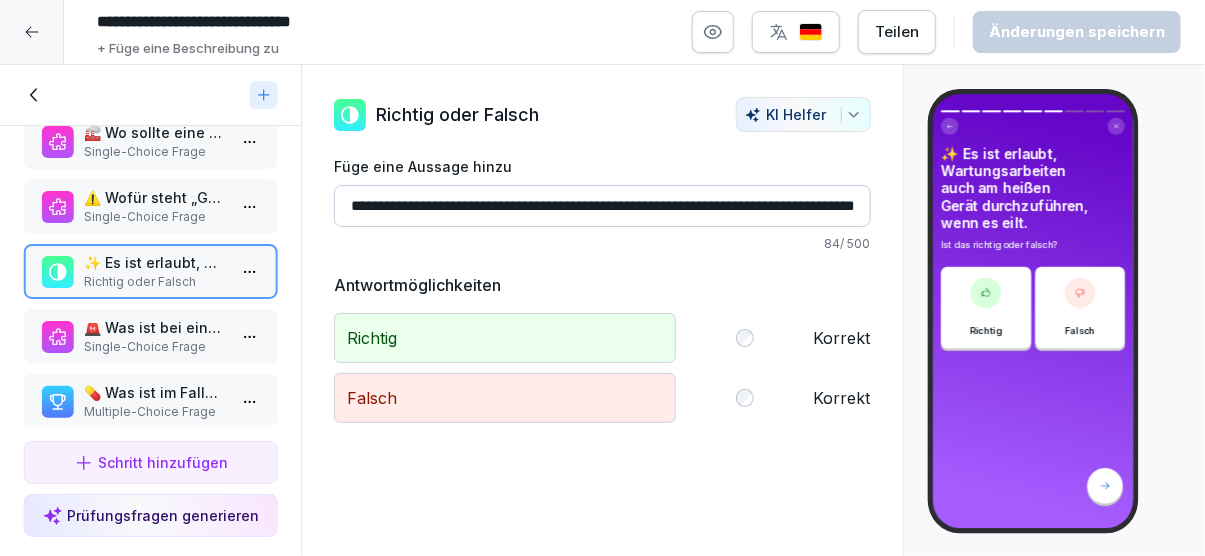 click on "Single-Choice Frage" at bounding box center (154, 347) 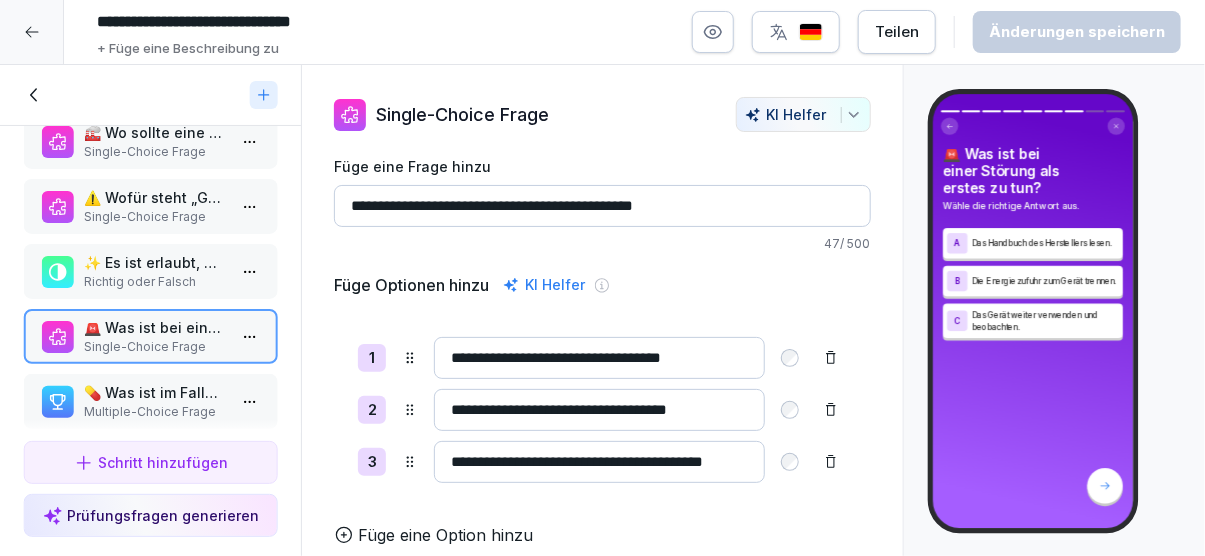 click on "💊 Was ist im Falle eines Unfalls zu tun? Wähle alle zutreffenden Antworten." at bounding box center [154, 392] 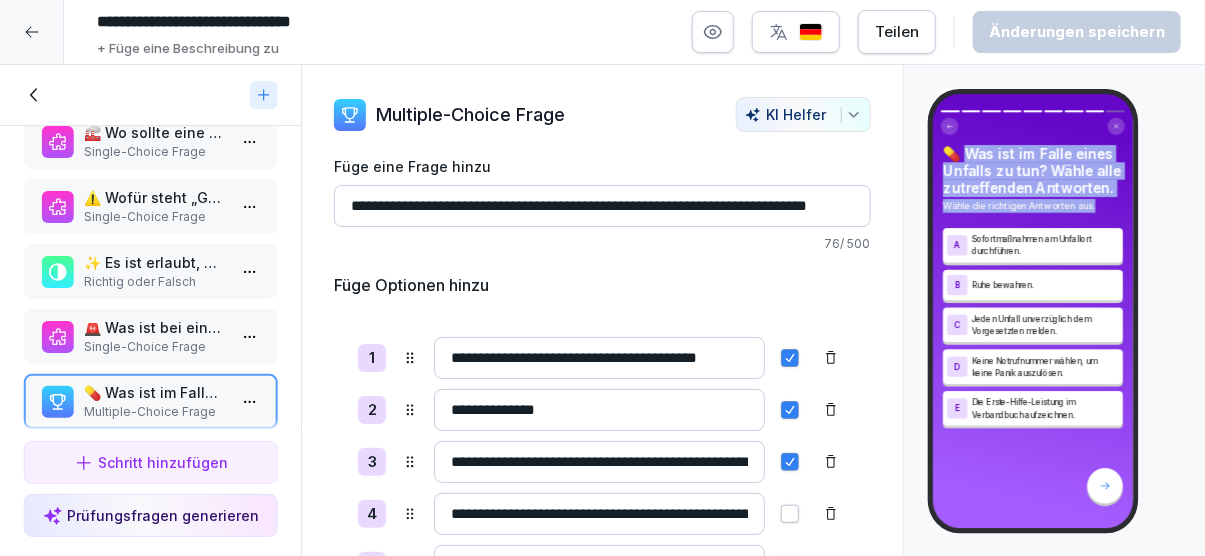 drag, startPoint x: 969, startPoint y: 151, endPoint x: 1097, endPoint y: 203, distance: 138.15933 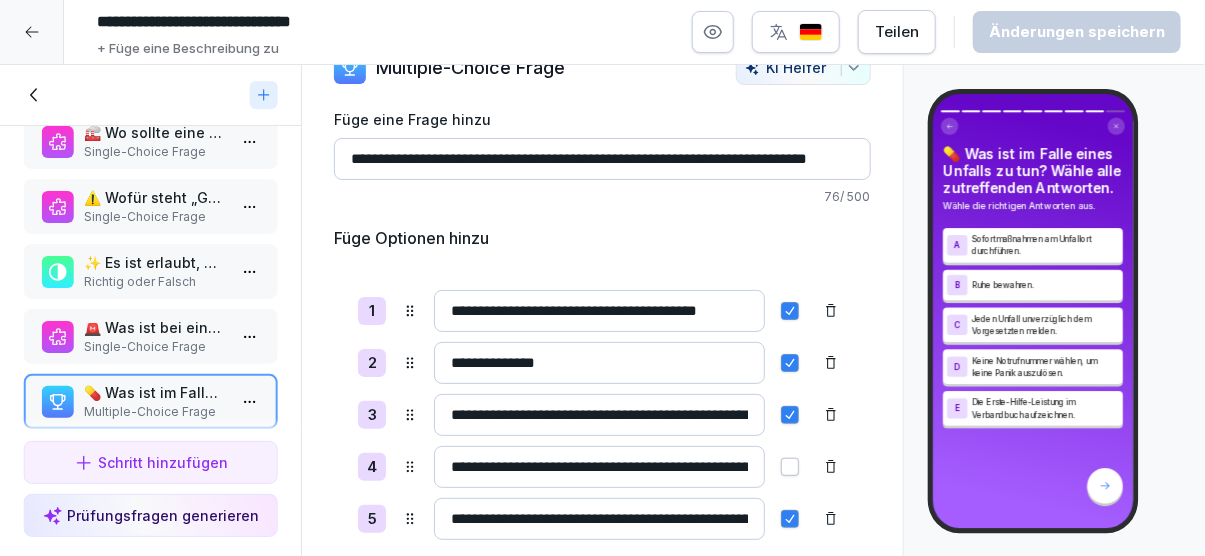 scroll, scrollTop: 92, scrollLeft: 0, axis: vertical 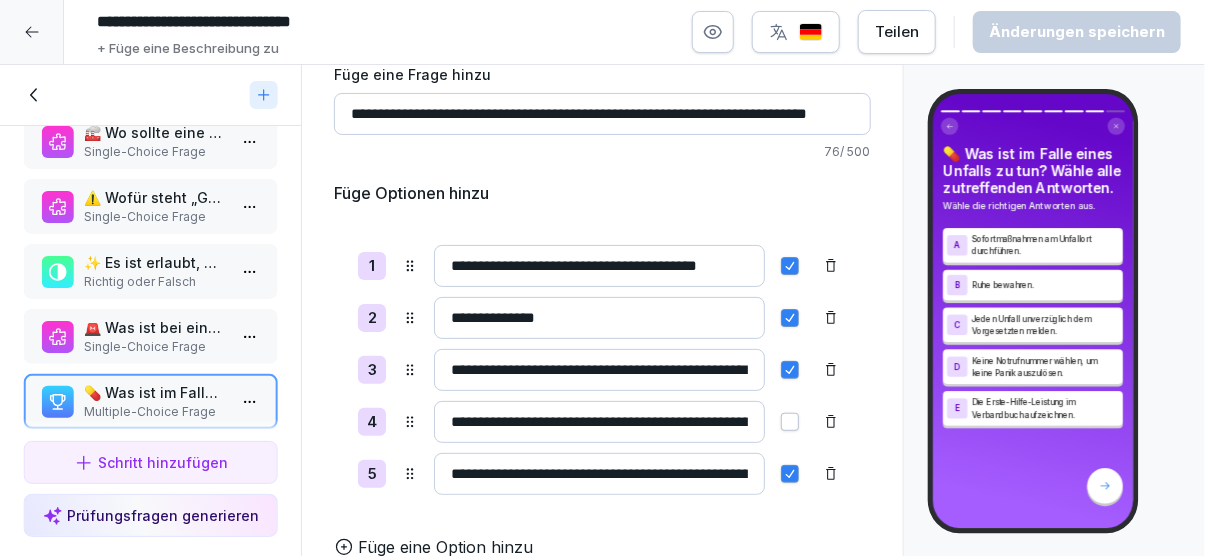 drag, startPoint x: 578, startPoint y: 365, endPoint x: 735, endPoint y: 330, distance: 160.85397 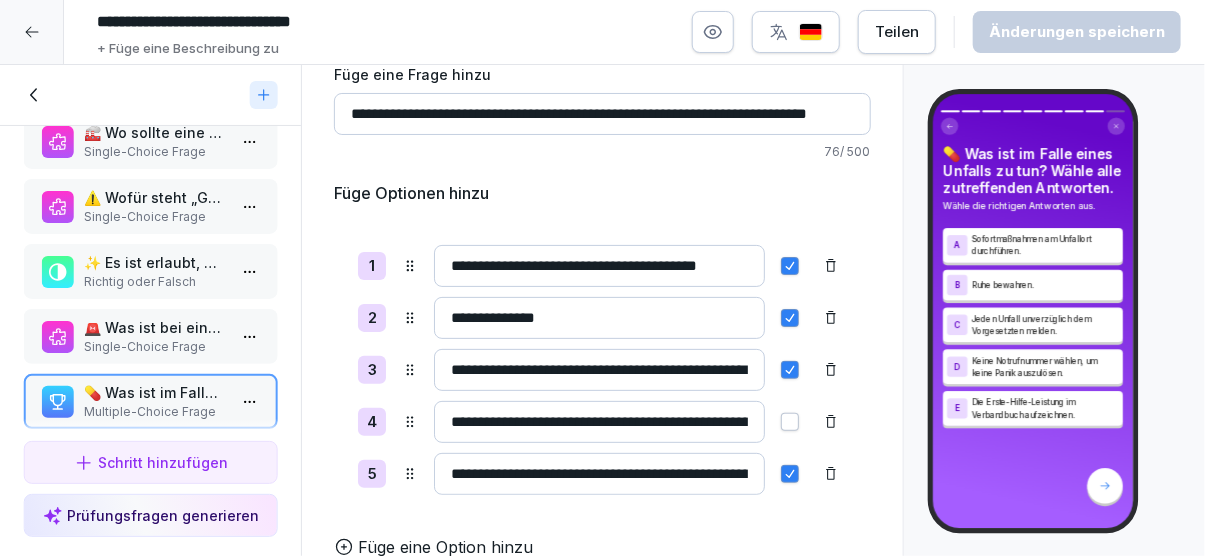 scroll, scrollTop: 312, scrollLeft: 0, axis: vertical 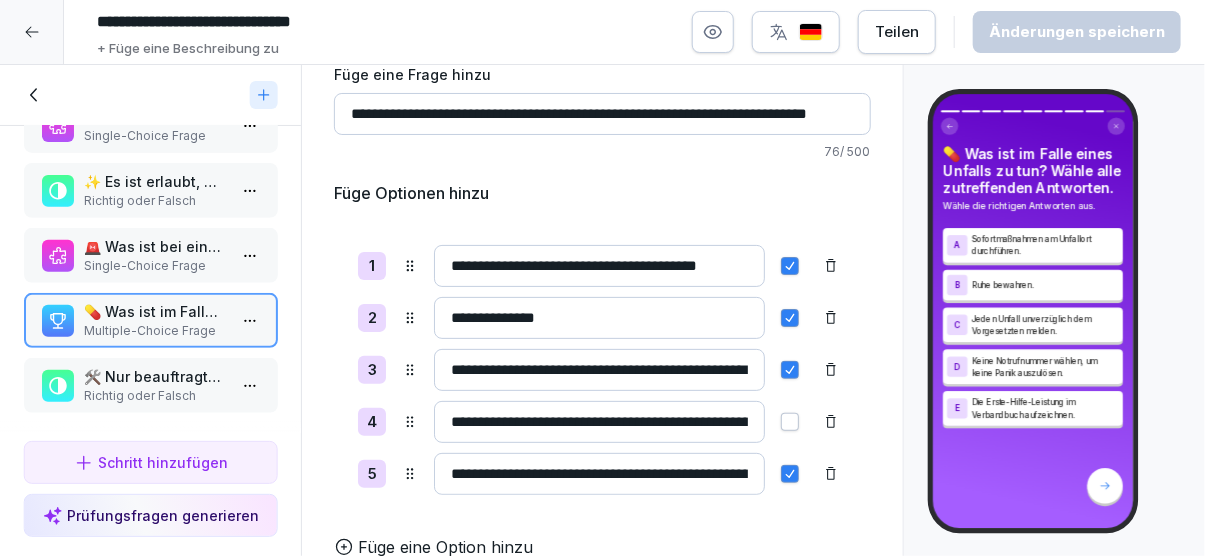 click on "🛠️ Nur beauftragte Personen dürfen Instandhaltungsarbeiten durchführen." at bounding box center [154, 376] 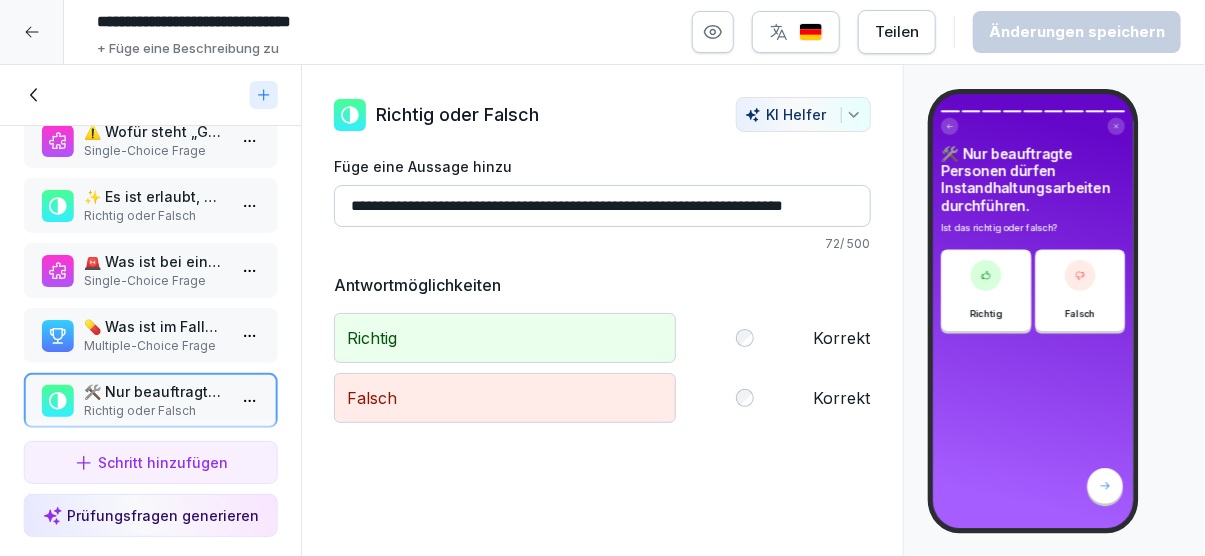 scroll, scrollTop: 312, scrollLeft: 0, axis: vertical 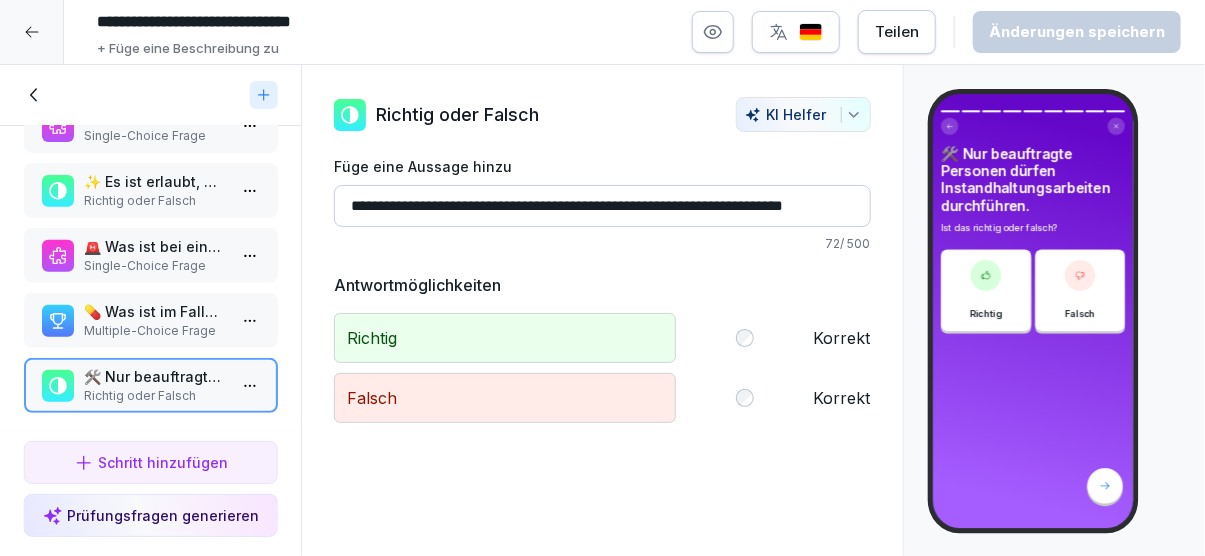 click on "💊 Was ist im Falle eines Unfalls zu tun? Wähle alle zutreffenden Antworten." at bounding box center [154, 311] 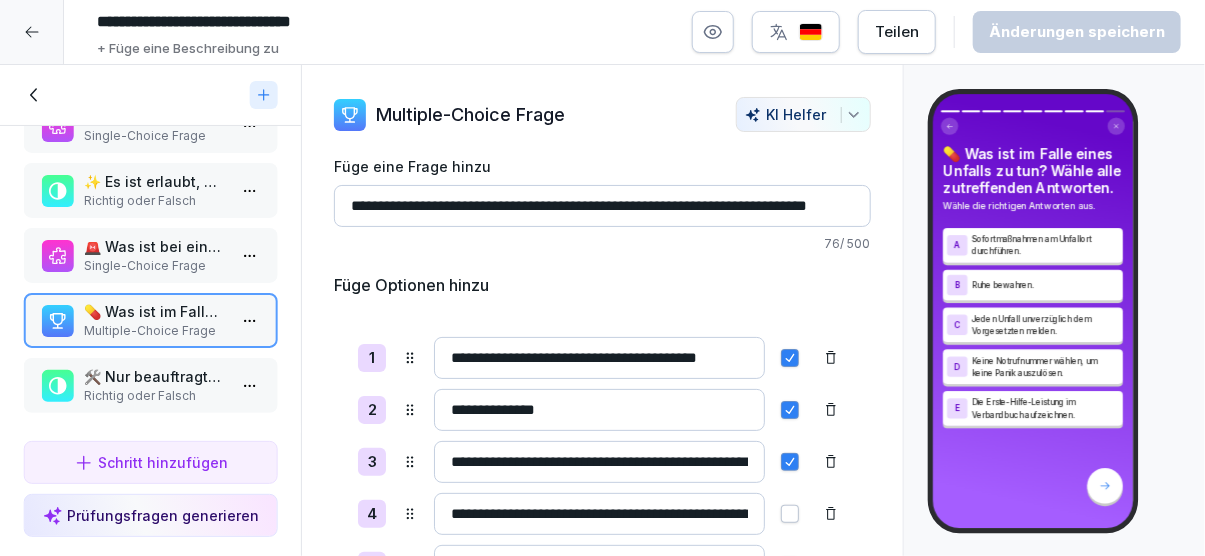 click on "Richtig oder Falsch" at bounding box center (154, 396) 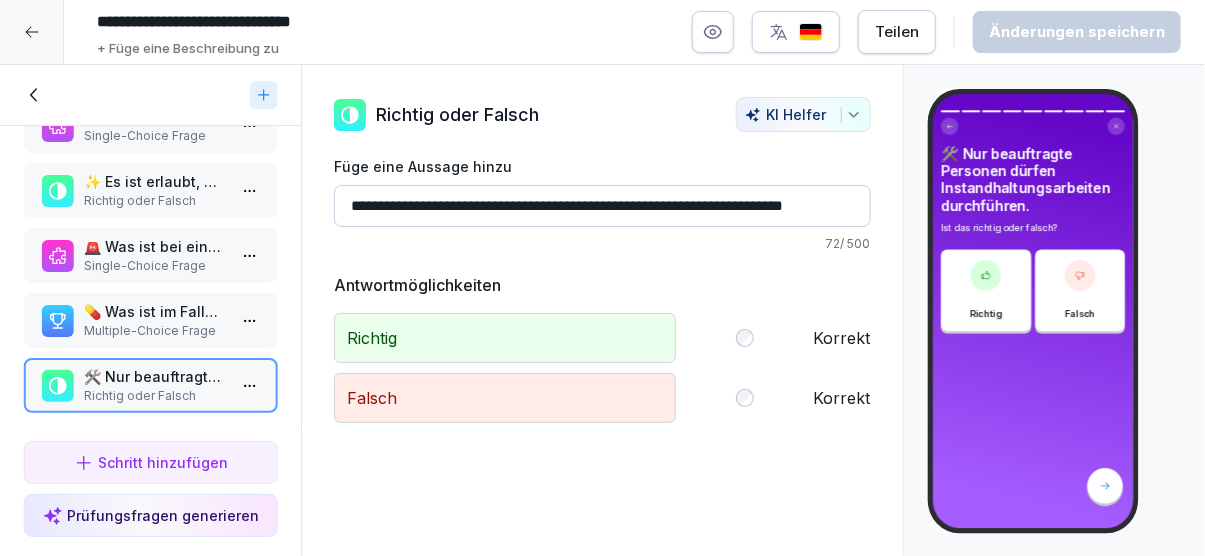 click 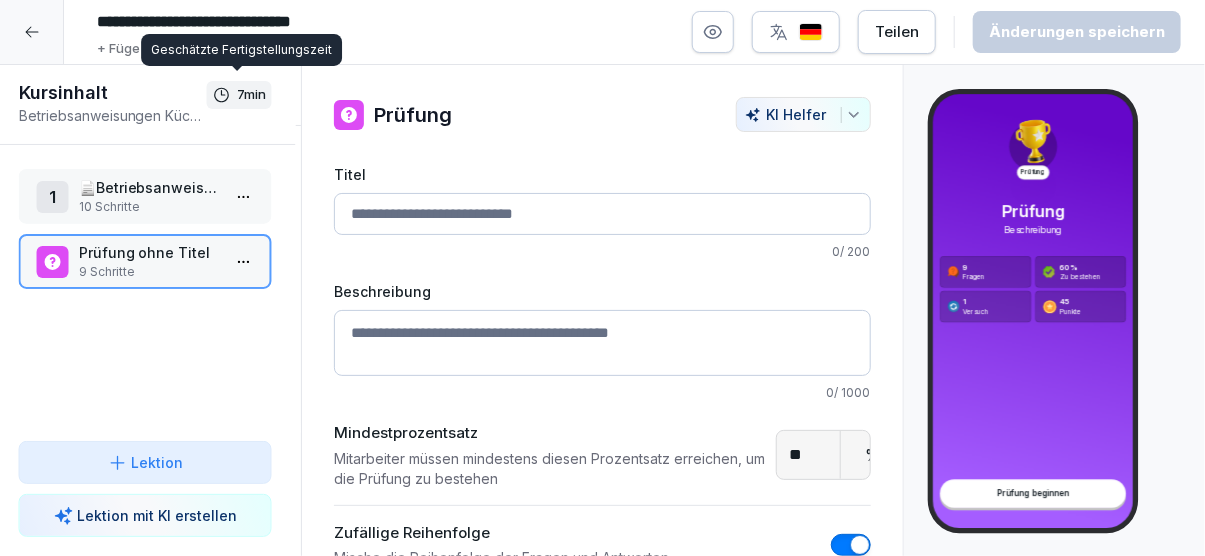 scroll, scrollTop: 312, scrollLeft: 0, axis: vertical 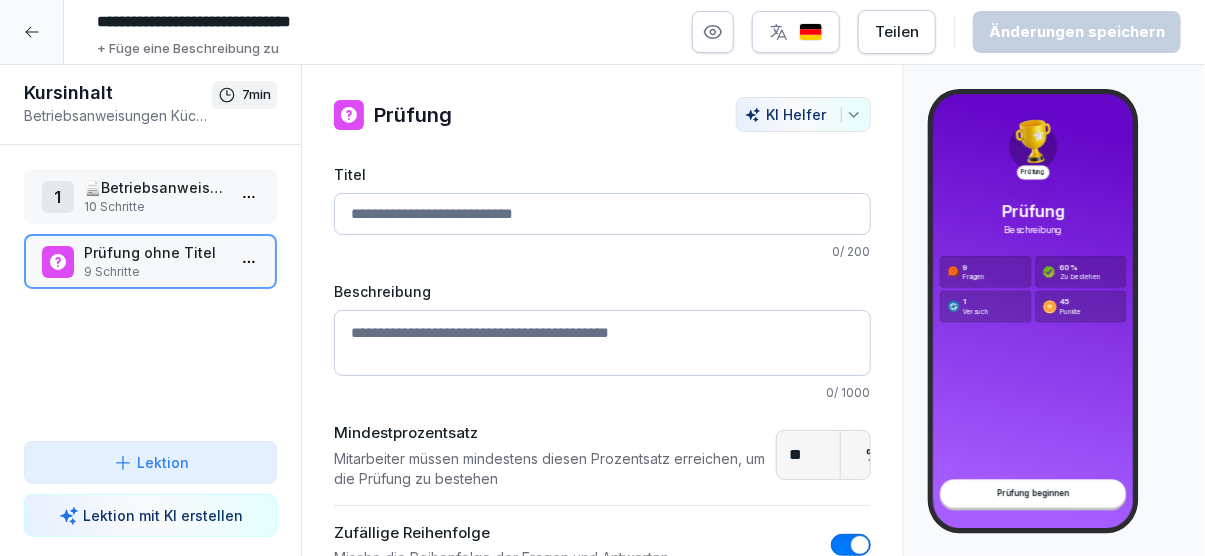 click 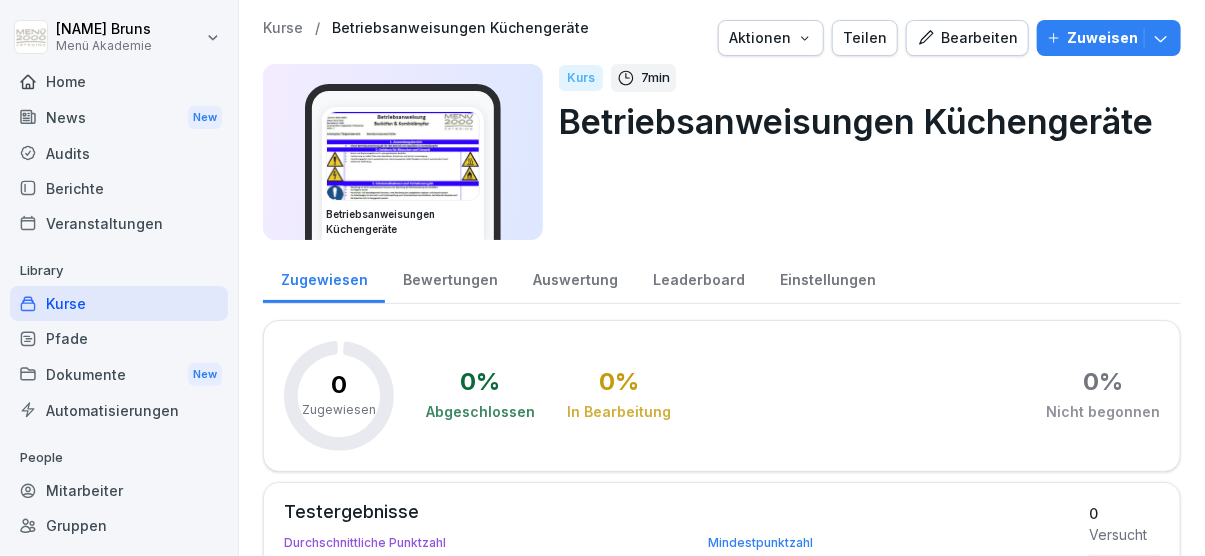click on "Kurse" at bounding box center [119, 303] 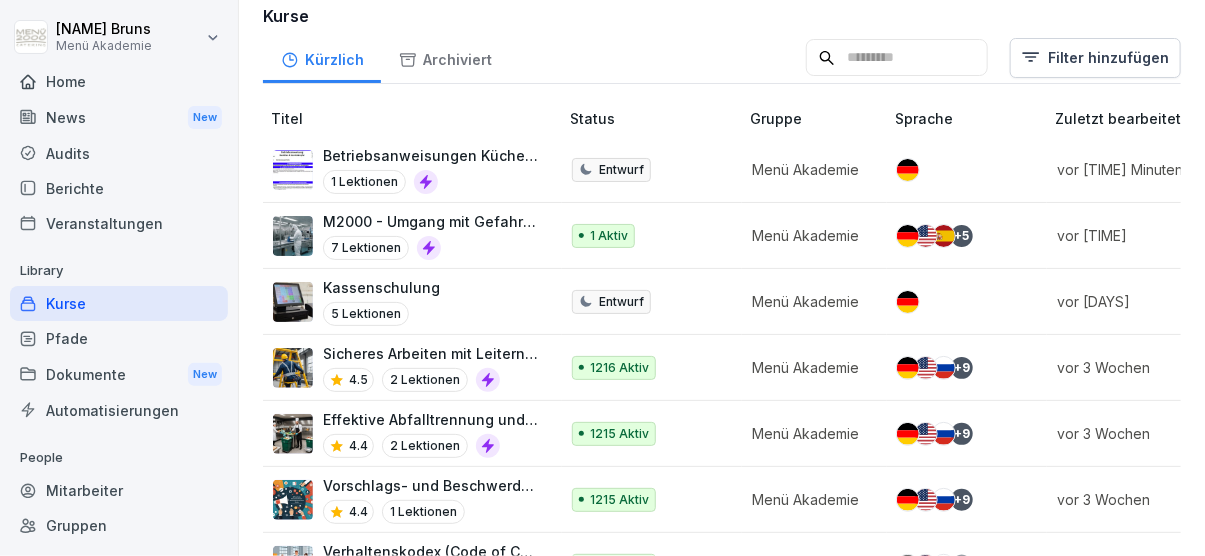 scroll, scrollTop: 0, scrollLeft: 0, axis: both 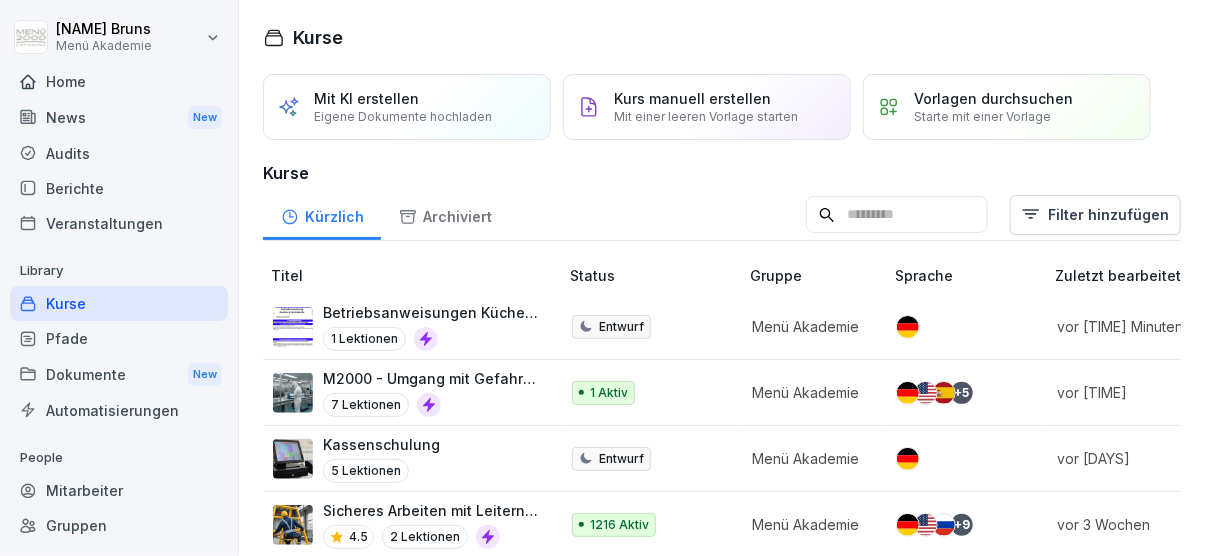 click on "Kassenschulung" at bounding box center [381, 444] 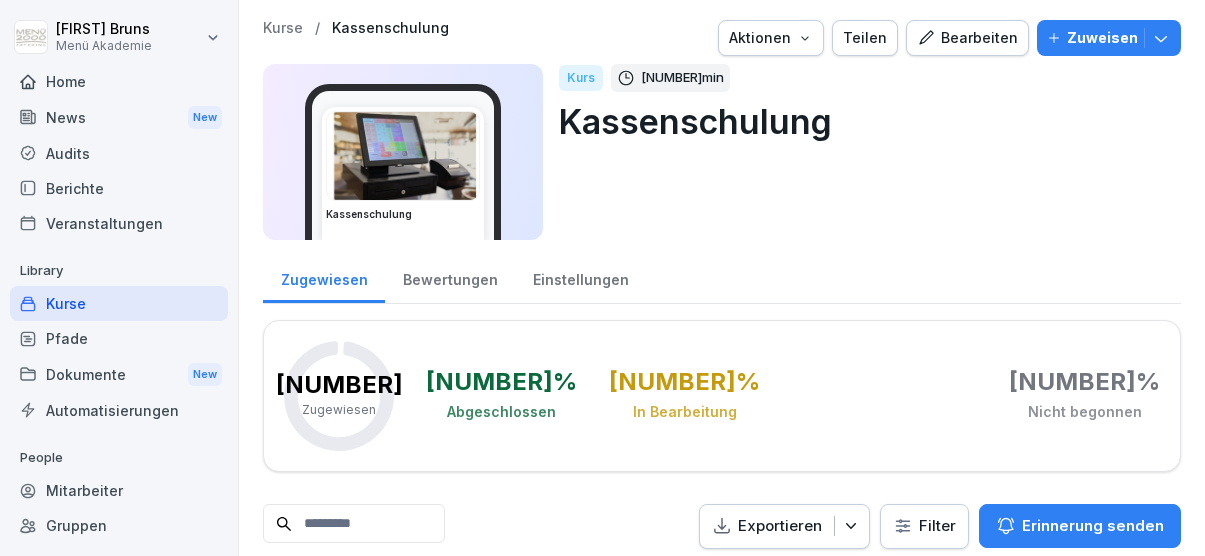 scroll, scrollTop: 0, scrollLeft: 0, axis: both 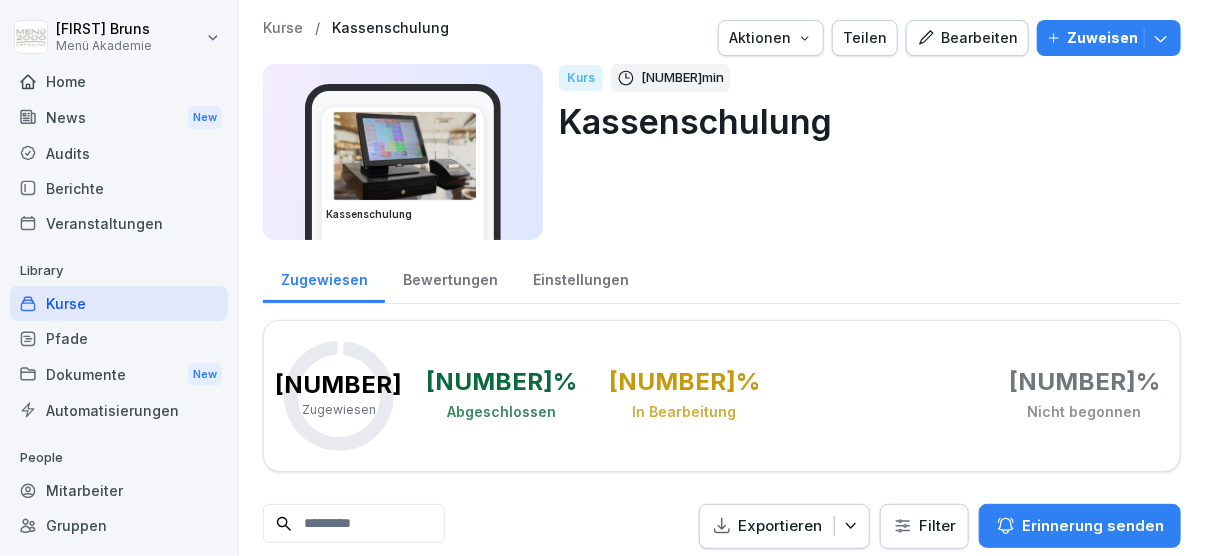click on "Bearbeiten" at bounding box center (967, 38) 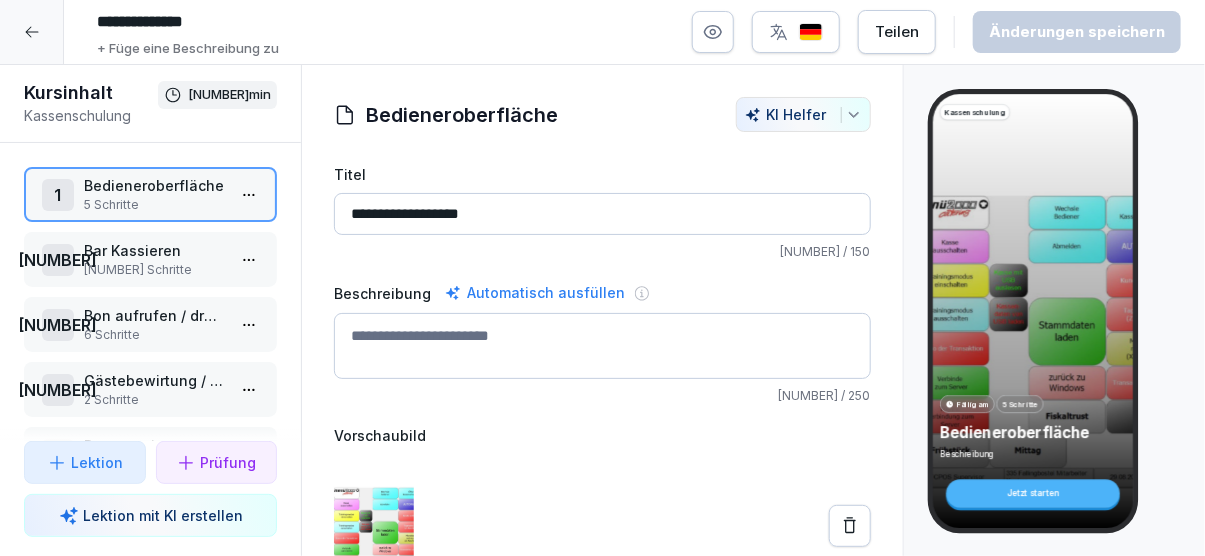 click on "**********" at bounding box center [602, 214] 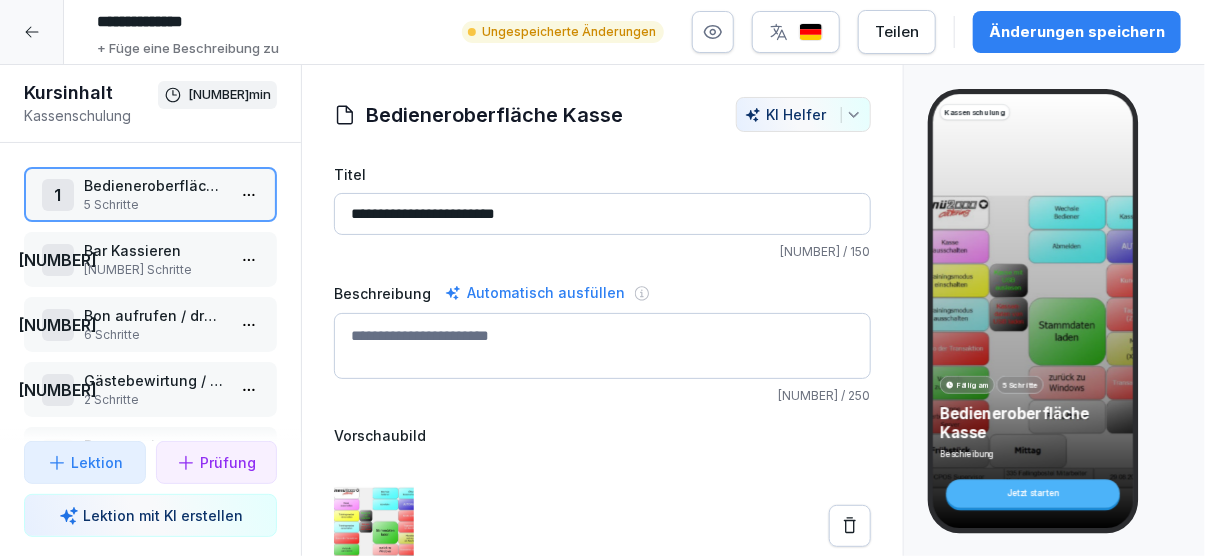 type on "**********" 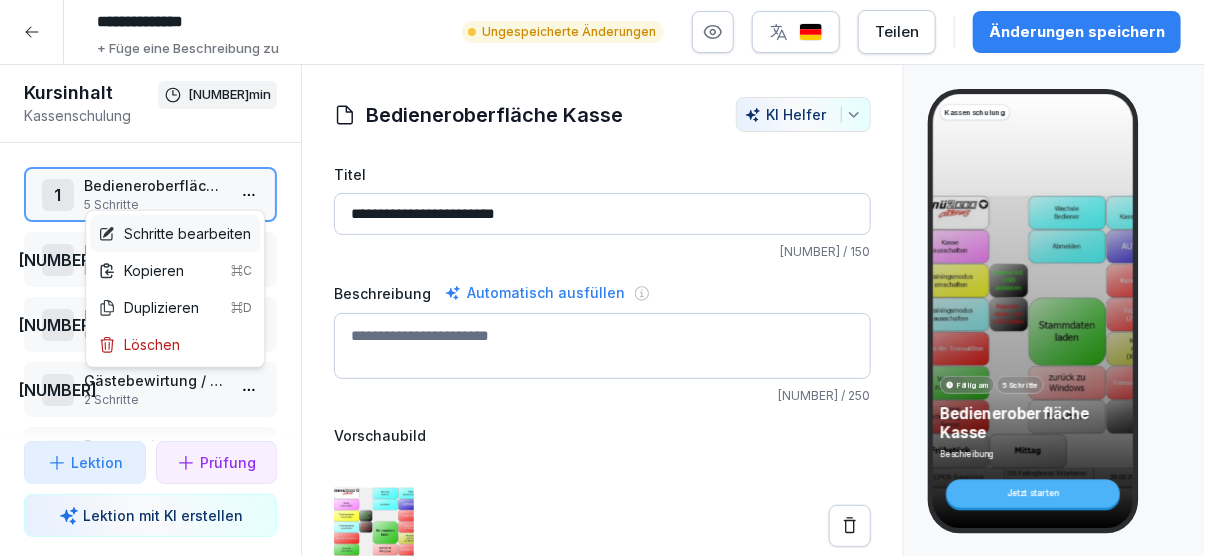 click on "Schritte bearbeiten" at bounding box center (174, 233) 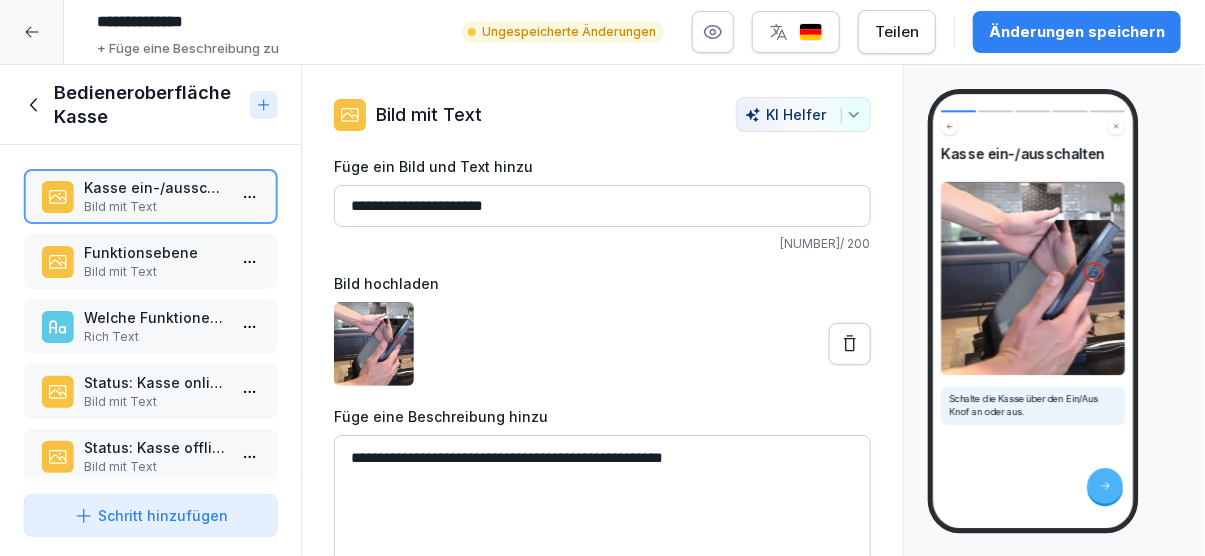 click on "**********" at bounding box center [602, 585] 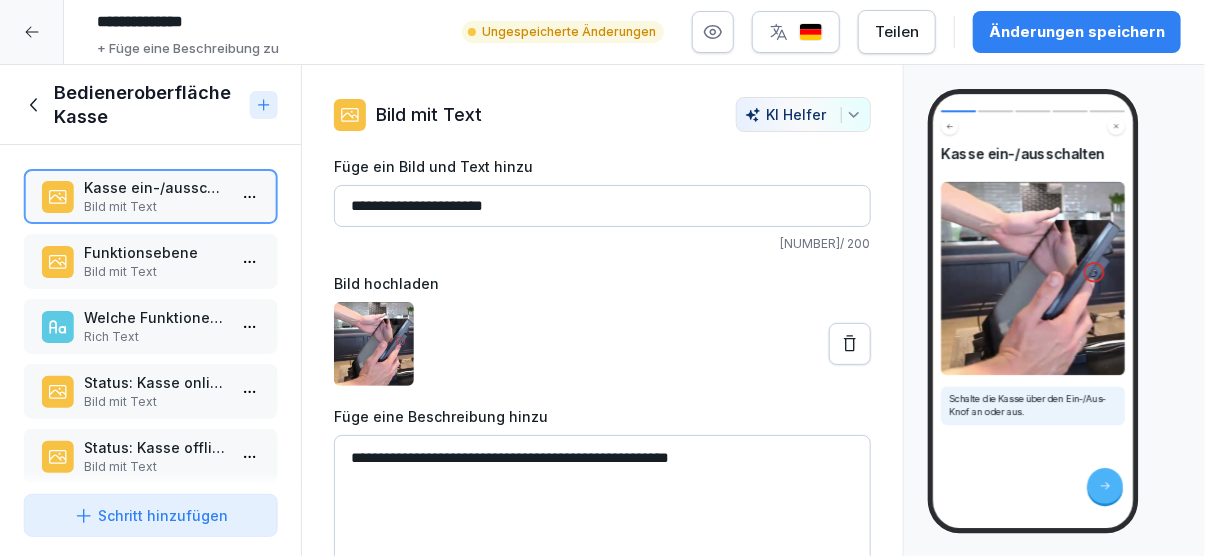 type on "**********" 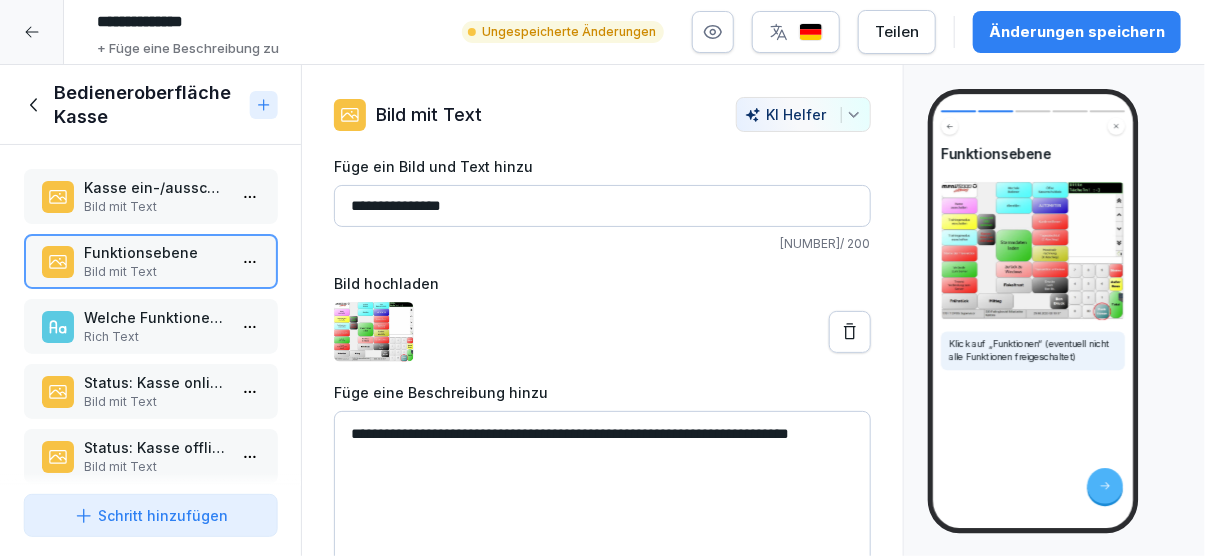 click on "Welche Funktionen bietet die Kasse?" at bounding box center (154, 317) 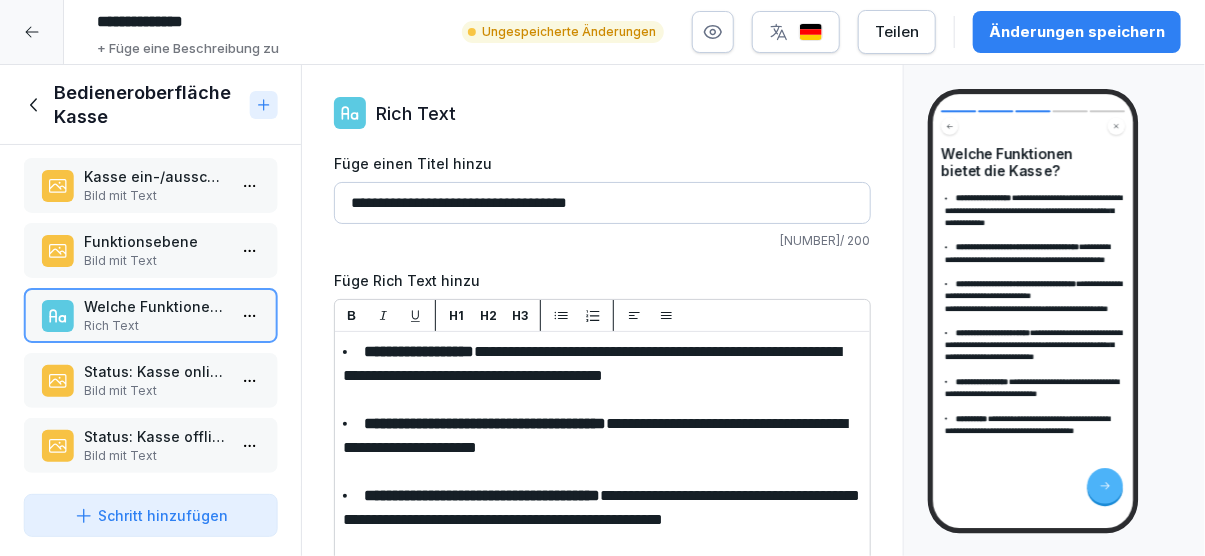 scroll, scrollTop: 19, scrollLeft: 0, axis: vertical 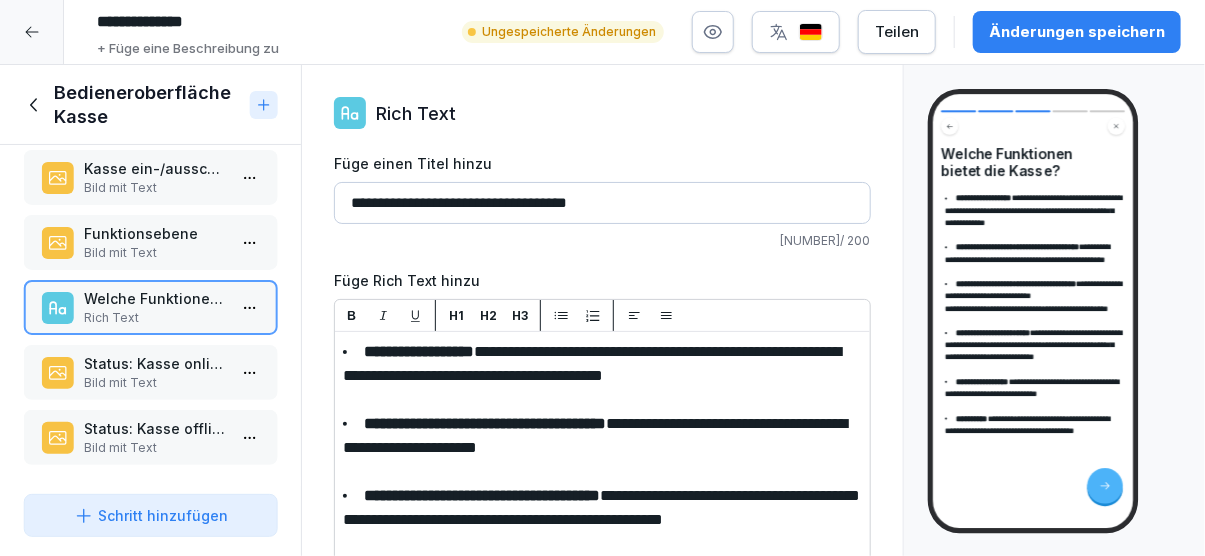 click on "Status: Kasse online 👍🏻" at bounding box center (154, 363) 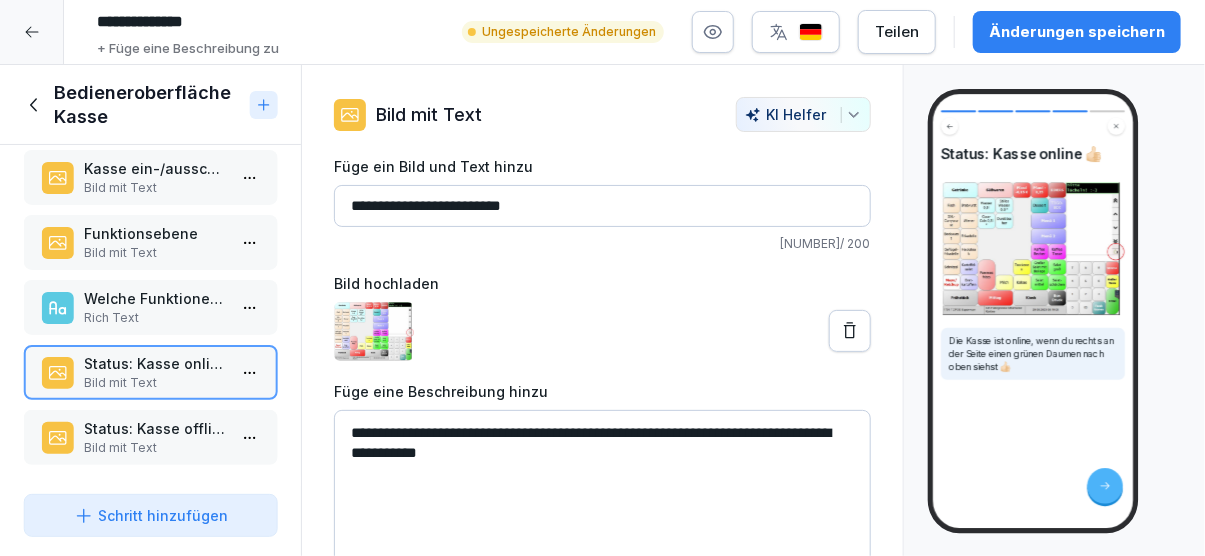 click on "**********" at bounding box center [602, 560] 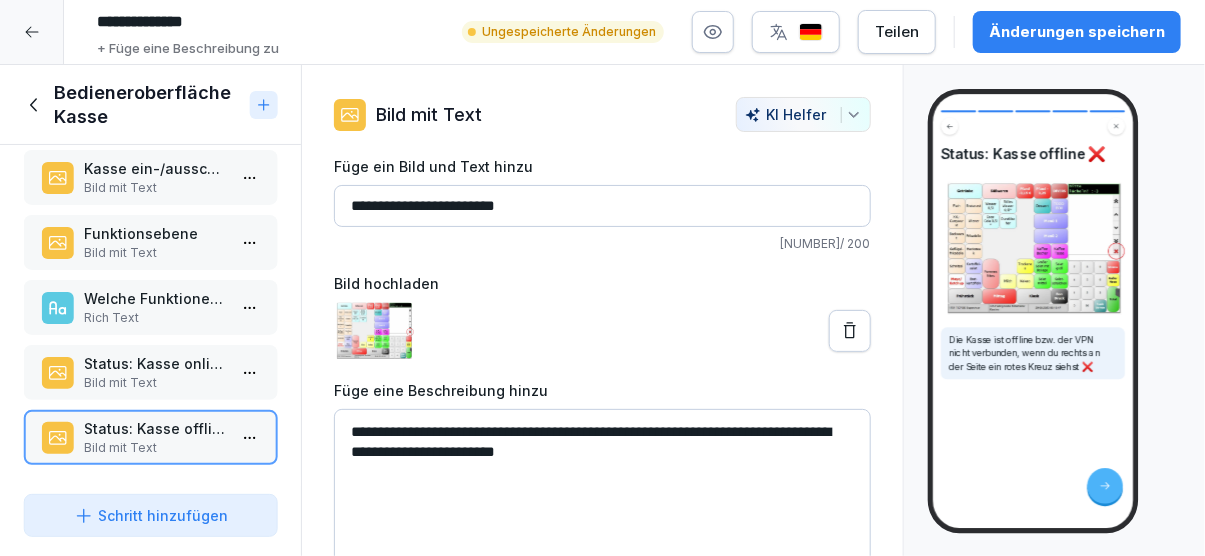 scroll, scrollTop: 0, scrollLeft: 0, axis: both 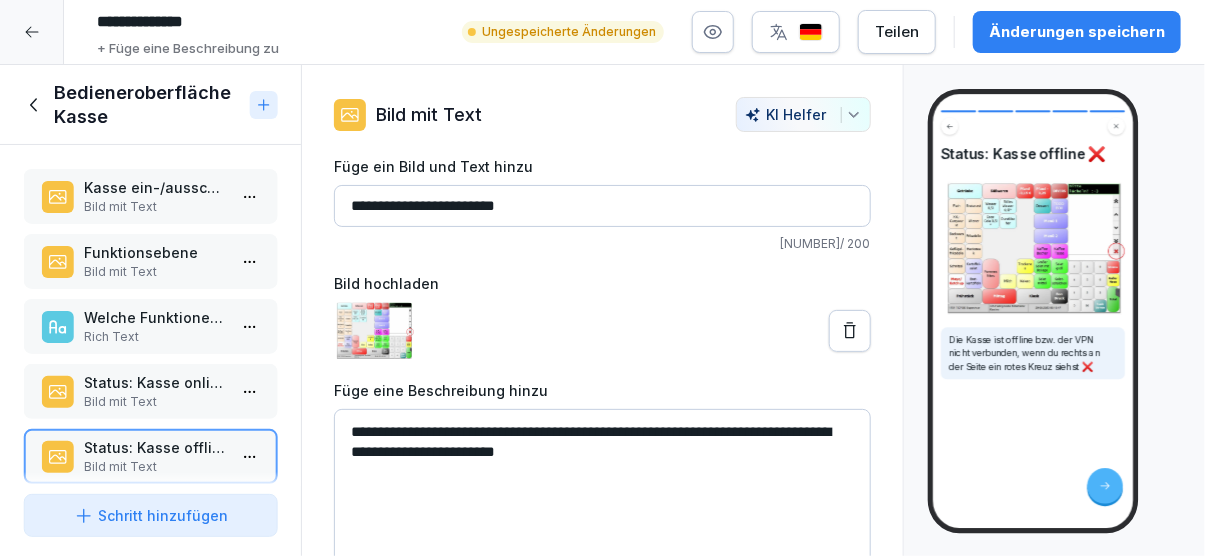 click 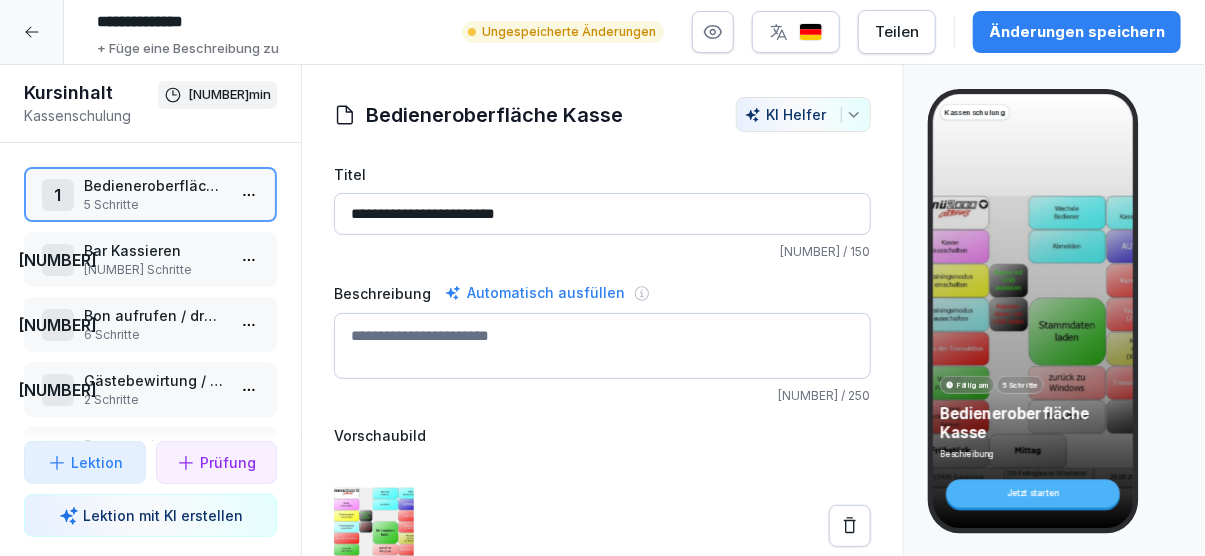 click on "Bar Kassieren" at bounding box center [154, 250] 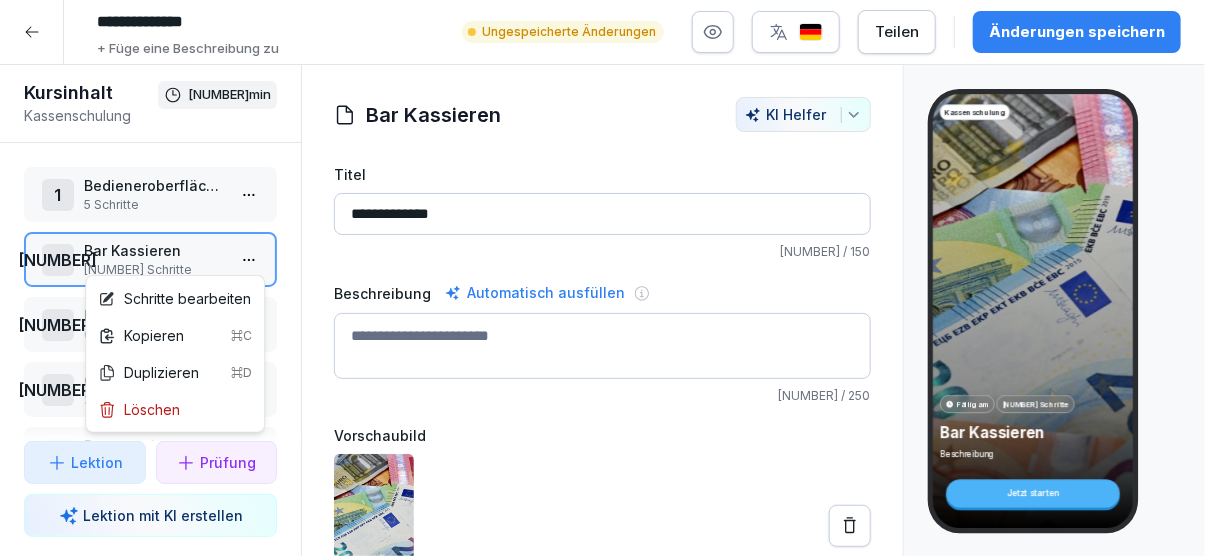 click on "**********" at bounding box center [602, 278] 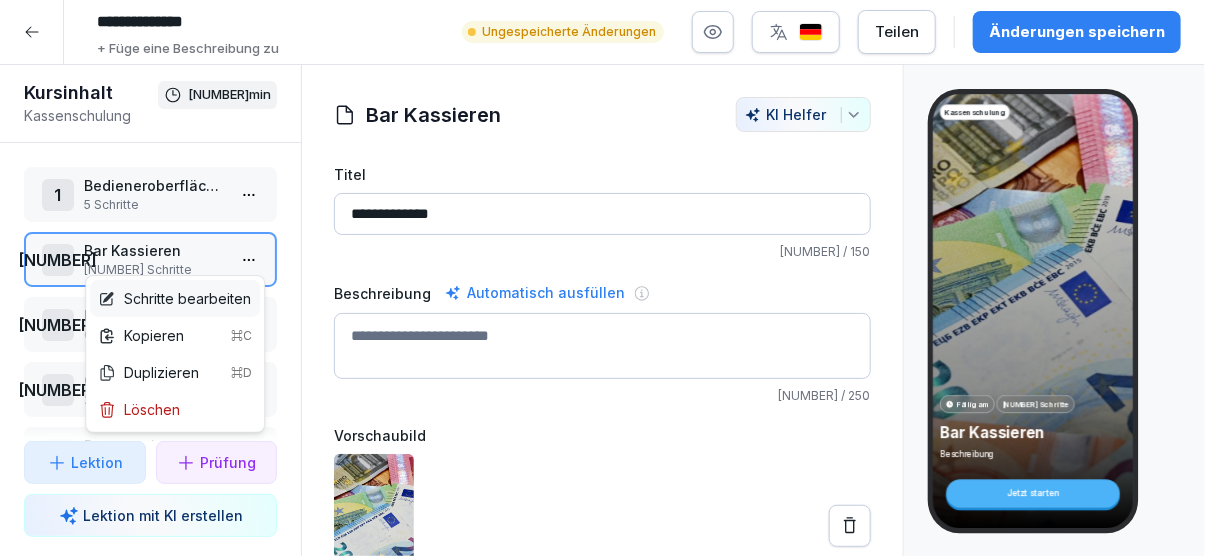 click on "Schritte bearbeiten" at bounding box center [174, 298] 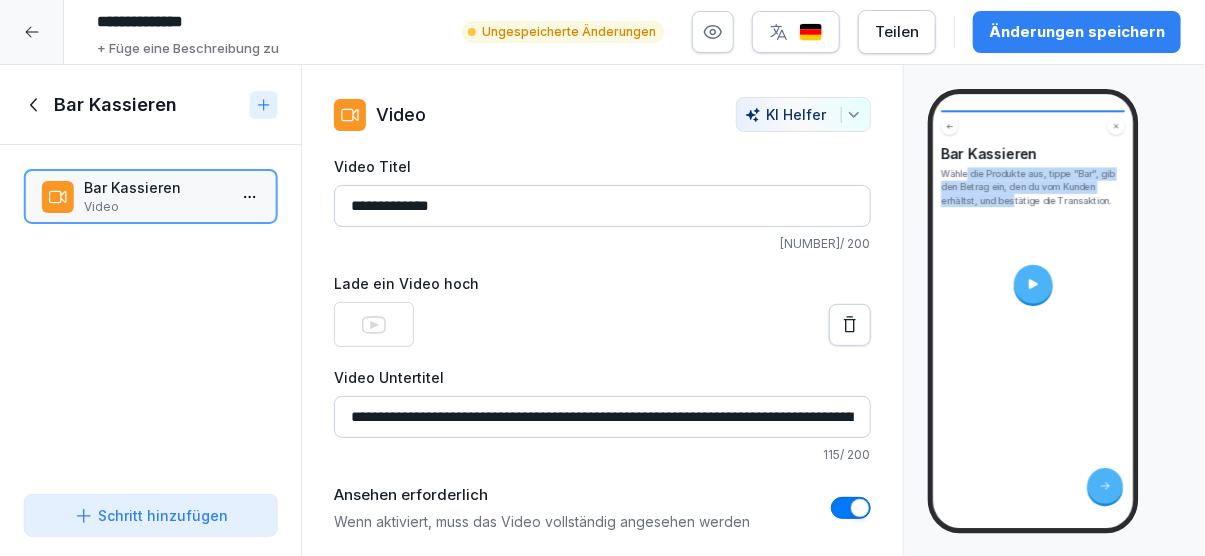 drag, startPoint x: 967, startPoint y: 176, endPoint x: 1016, endPoint y: 204, distance: 56.435802 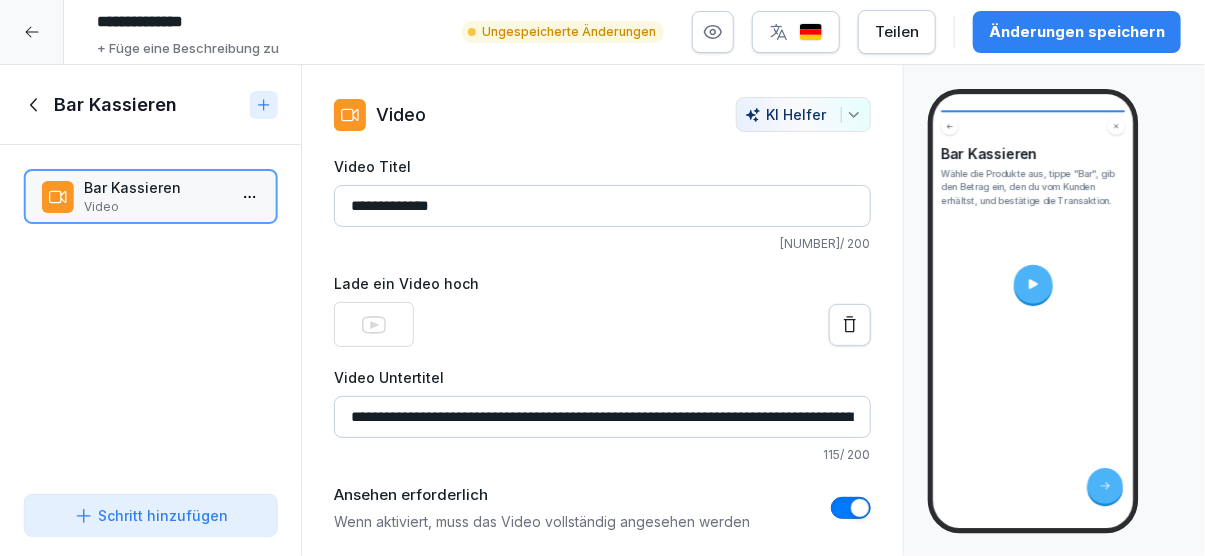 click on "Wähle die Produkte aus, tippe "Bar", gib den Betrag ein, den du vom Kunden erhältst, und bestätige die Transaktion." at bounding box center [1033, 187] 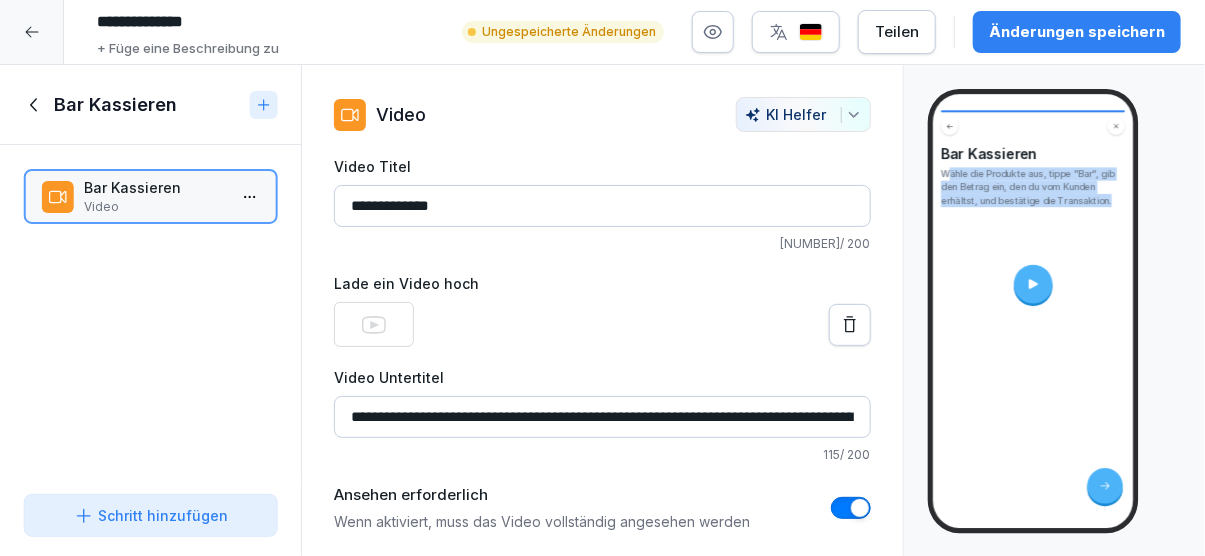 drag, startPoint x: 950, startPoint y: 168, endPoint x: 1124, endPoint y: 201, distance: 177.10167 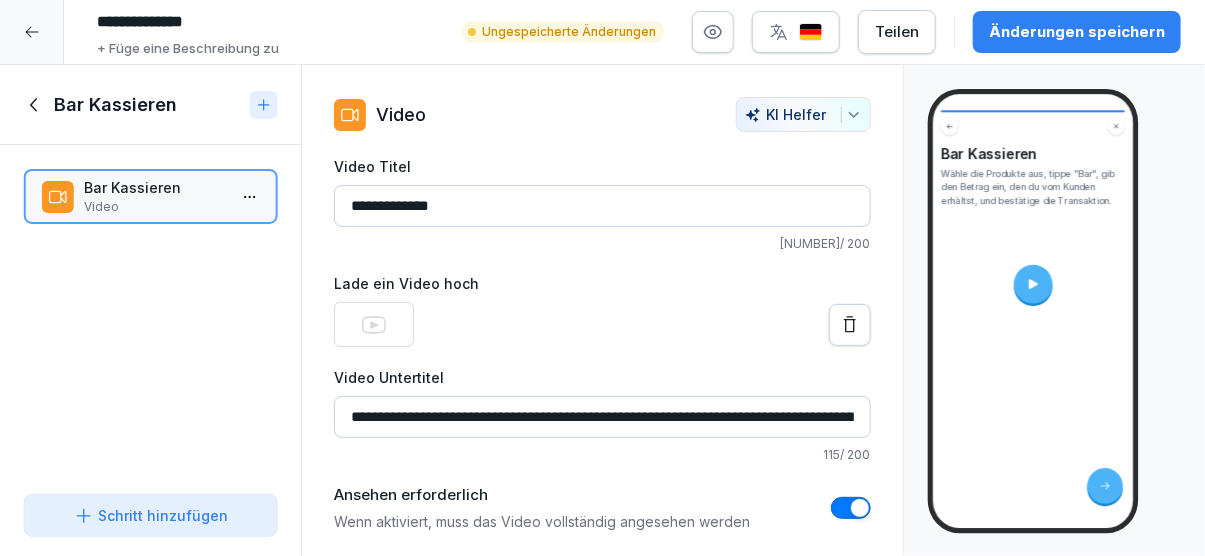 click on "Wähle die Produkte aus, tippe "Bar", gib den Betrag ein, den du vom Kunden erhältst, und bestätige die Transaktion." at bounding box center [1033, 187] 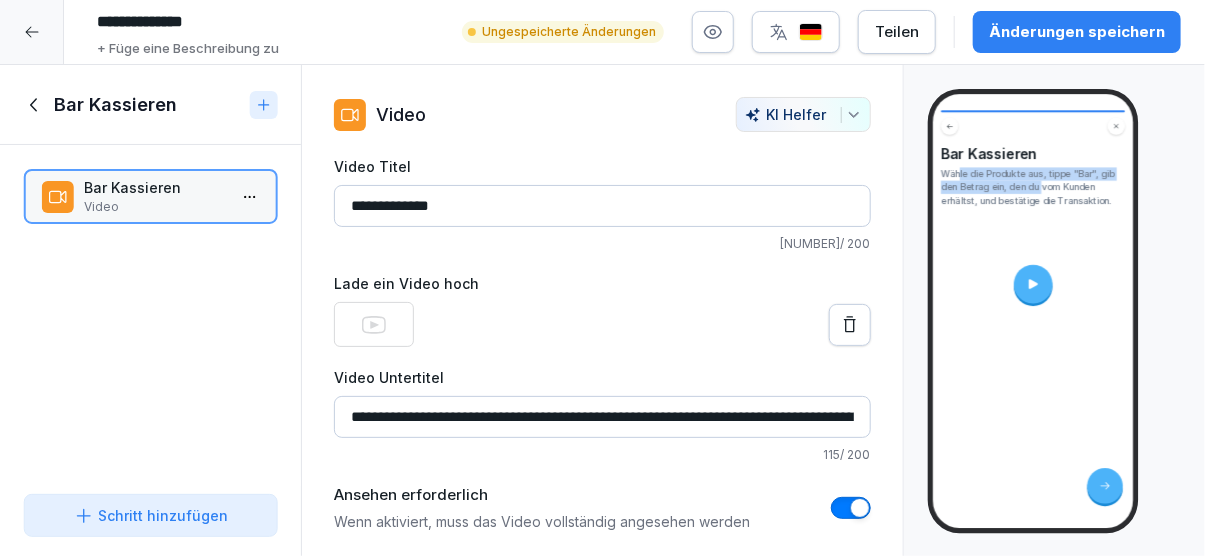 drag, startPoint x: 960, startPoint y: 173, endPoint x: 1042, endPoint y: 186, distance: 83.02409 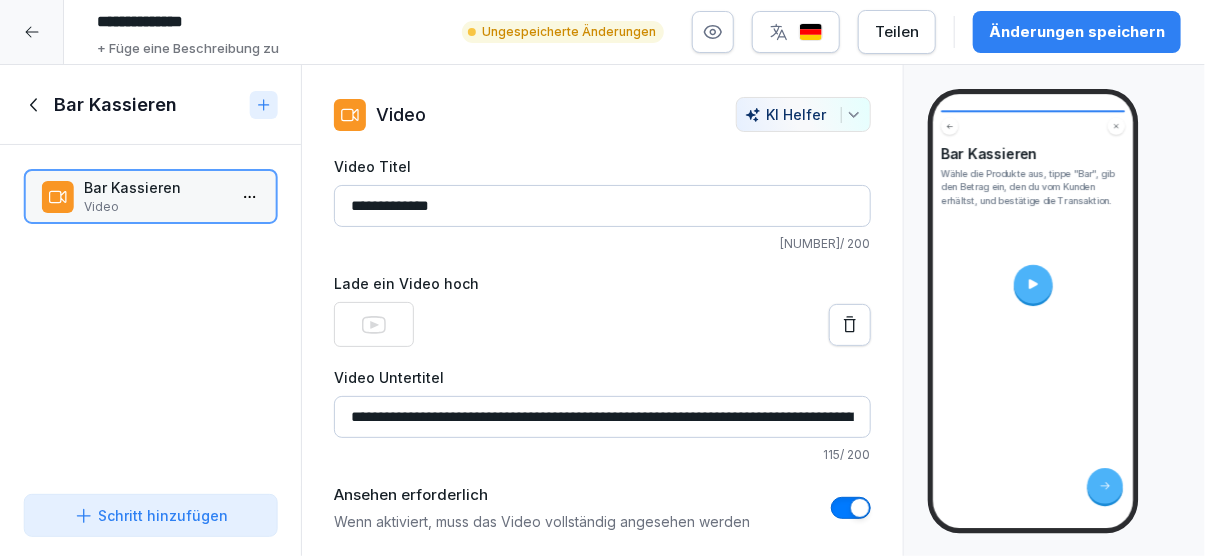 drag, startPoint x: 572, startPoint y: 410, endPoint x: 769, endPoint y: 404, distance: 197.09135 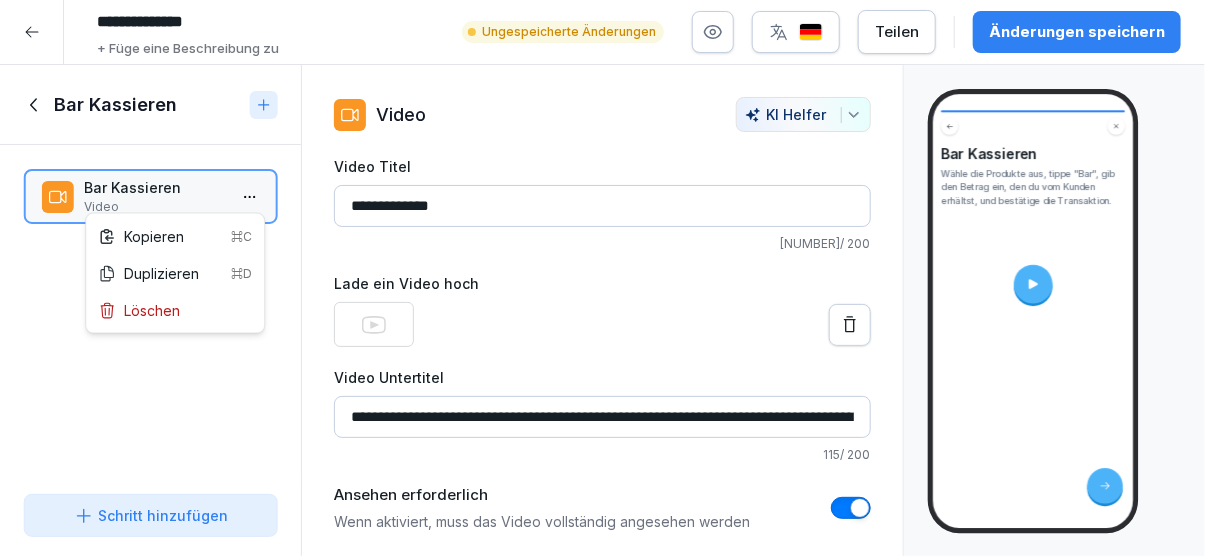 click on "**********" at bounding box center [602, 278] 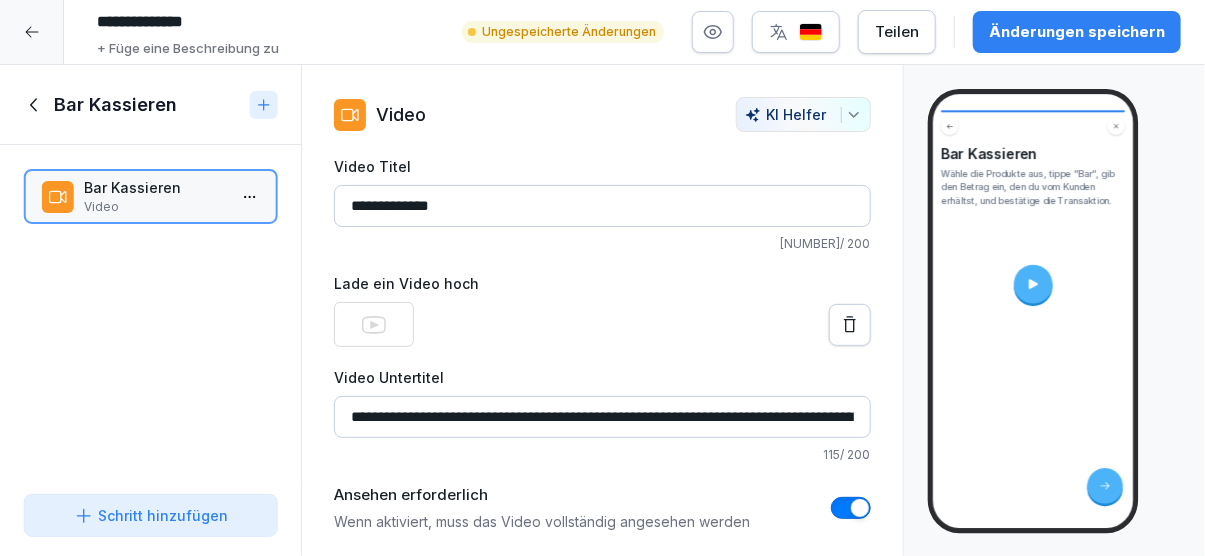 click on "**********" at bounding box center (602, 278) 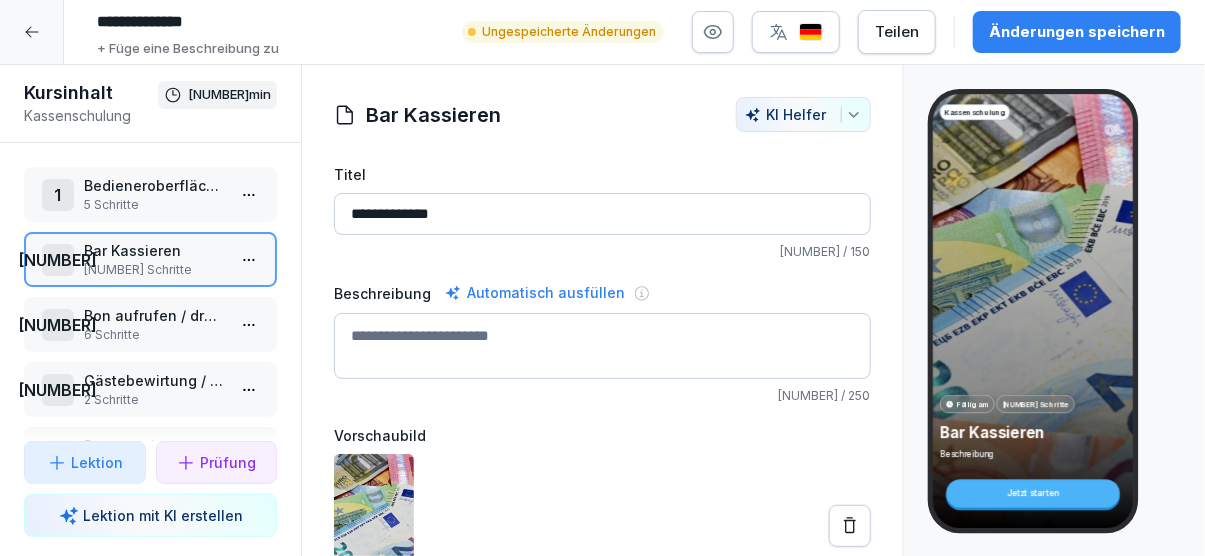 click on "Bon aufrufen / drucken" at bounding box center [154, 315] 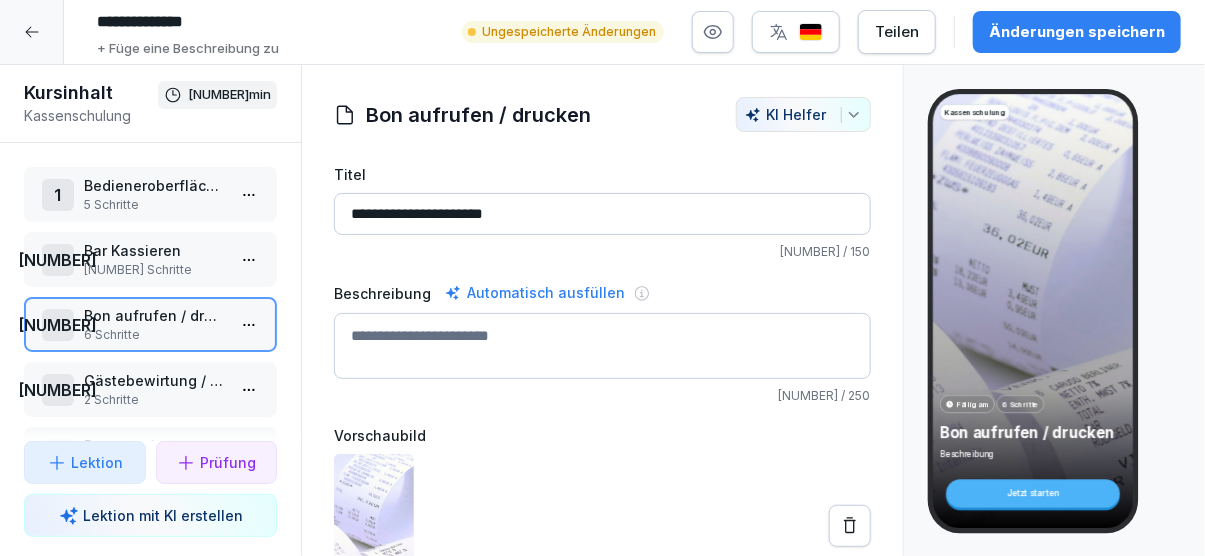 click on "**********" at bounding box center (602, 278) 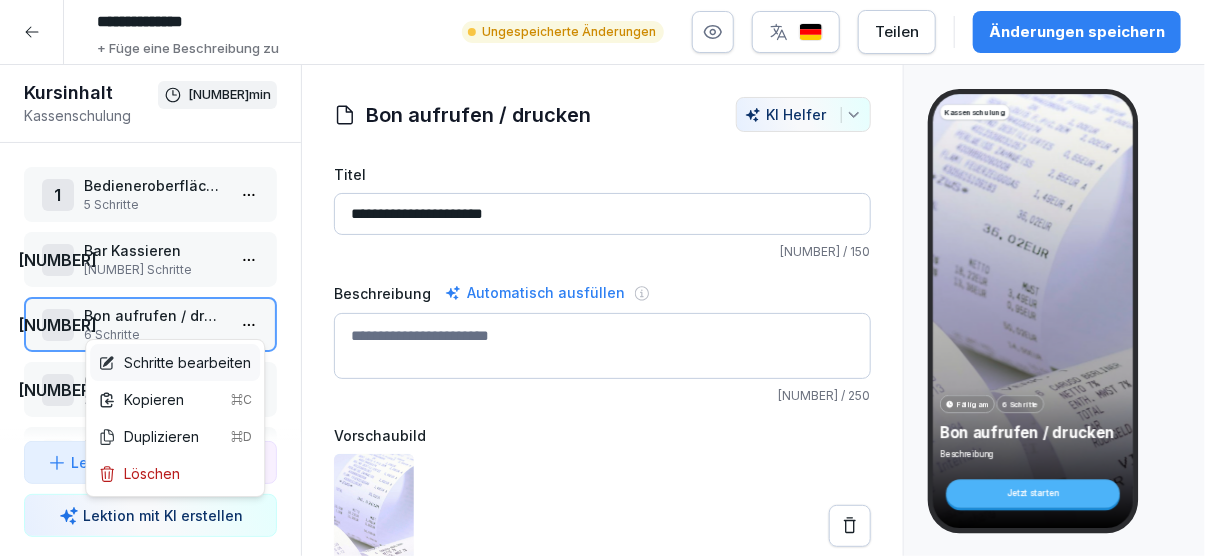 click on "Schritte bearbeiten" at bounding box center (175, 362) 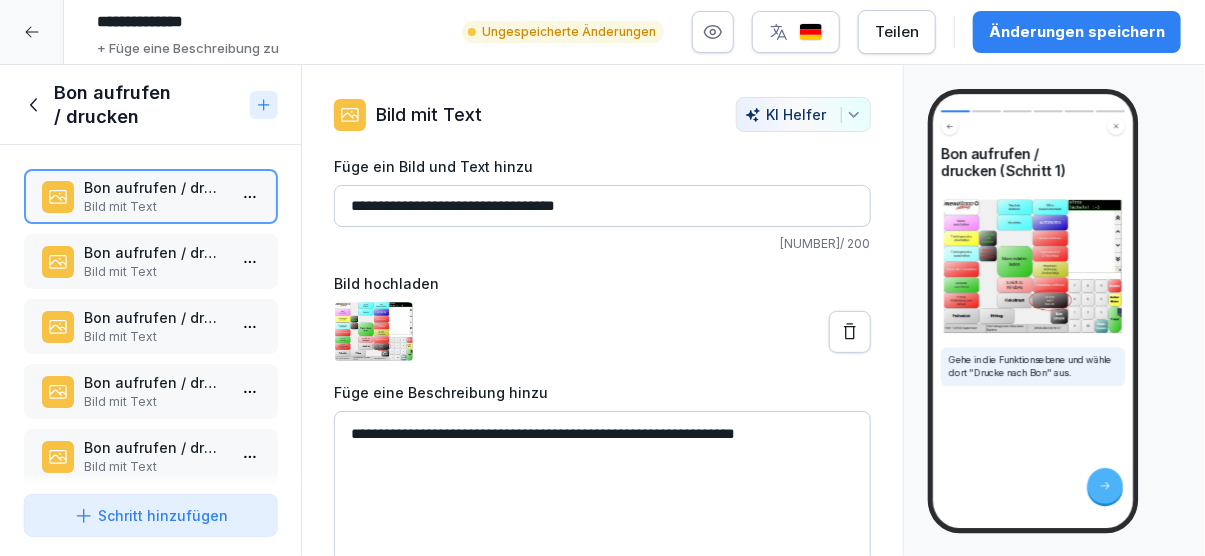 click on "Bon aufrufen / drucken (Schritt 2)" at bounding box center [154, 252] 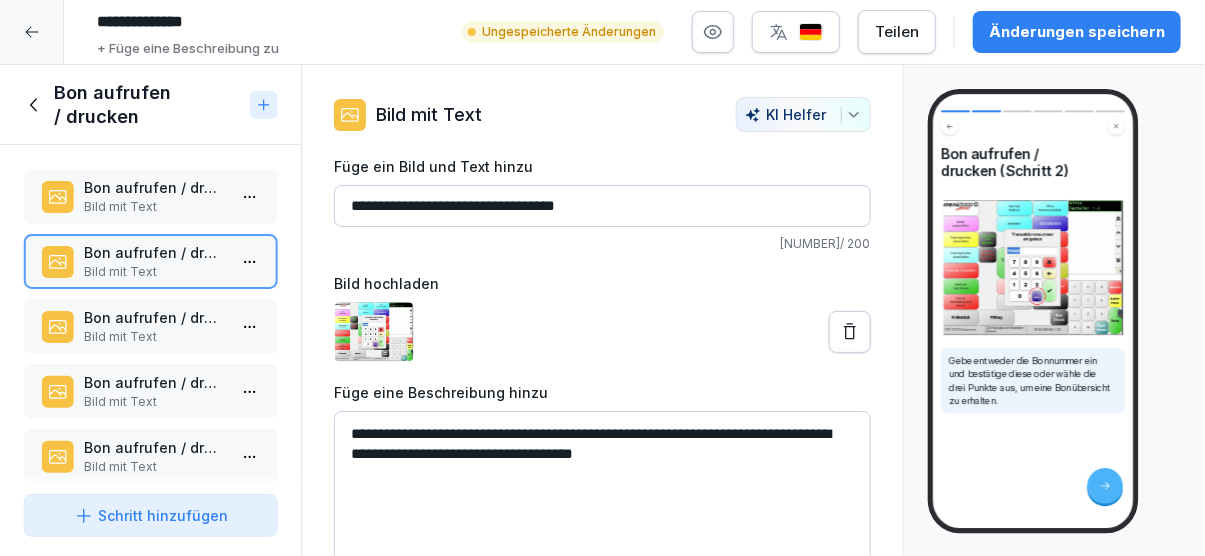click on "Bild mit Text" at bounding box center [154, 337] 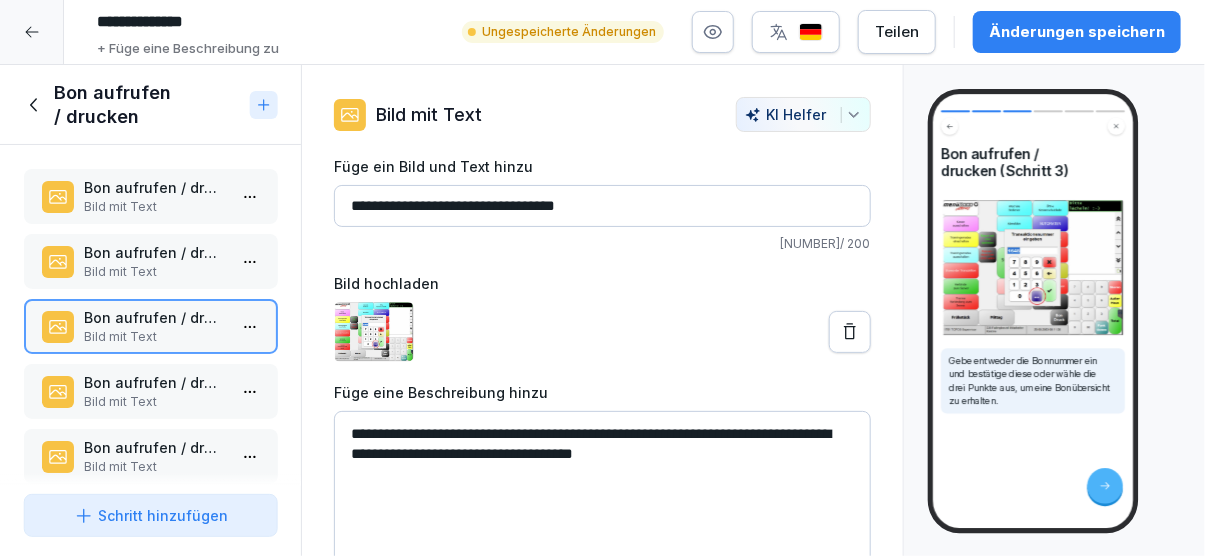 click on "Bon aufrufen / drucken (Schritt 4)" at bounding box center [154, 382] 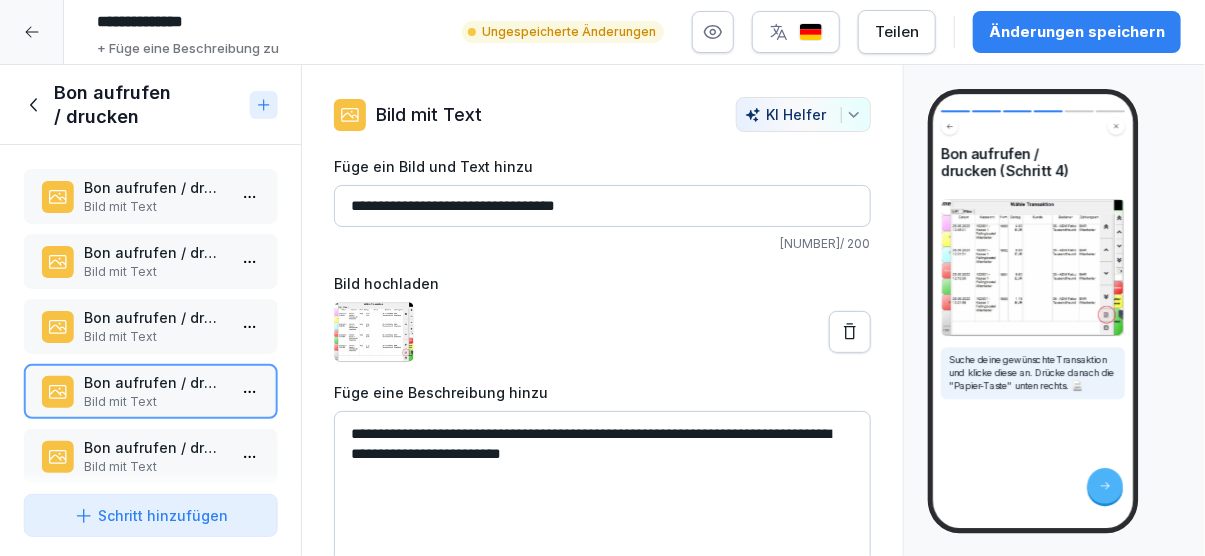 click on "Bild mit Text" at bounding box center [154, 467] 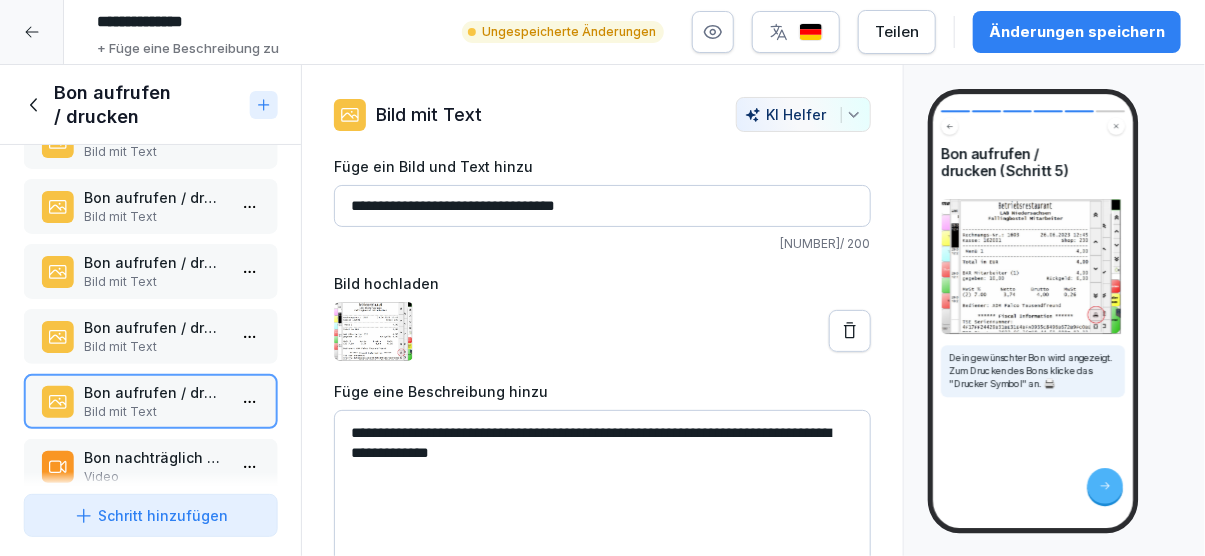 scroll, scrollTop: 84, scrollLeft: 0, axis: vertical 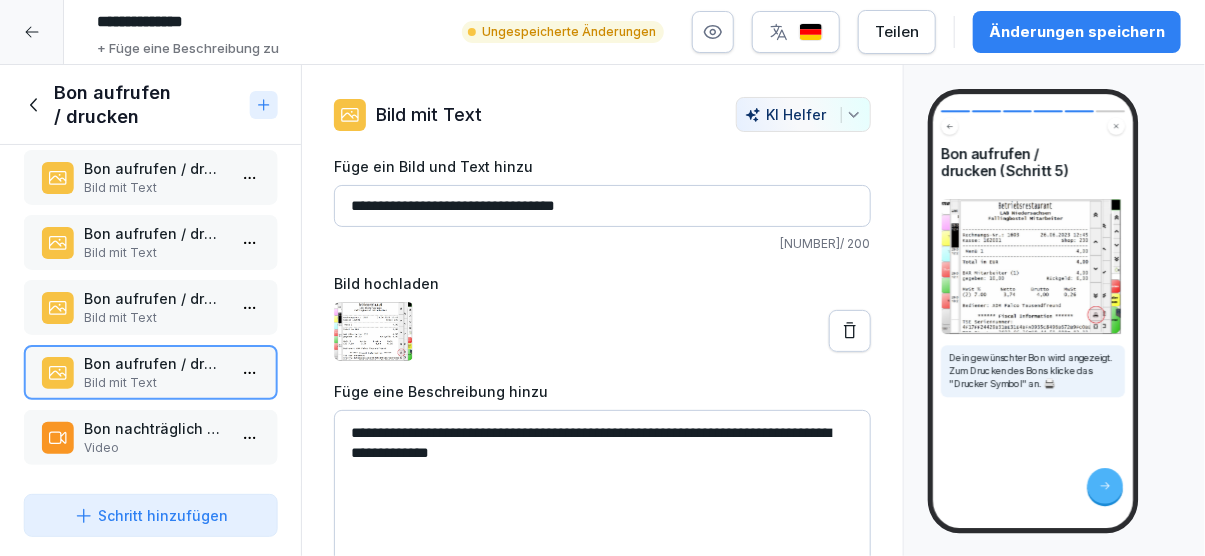 click on "Bon nachträglich drucken" at bounding box center [154, 428] 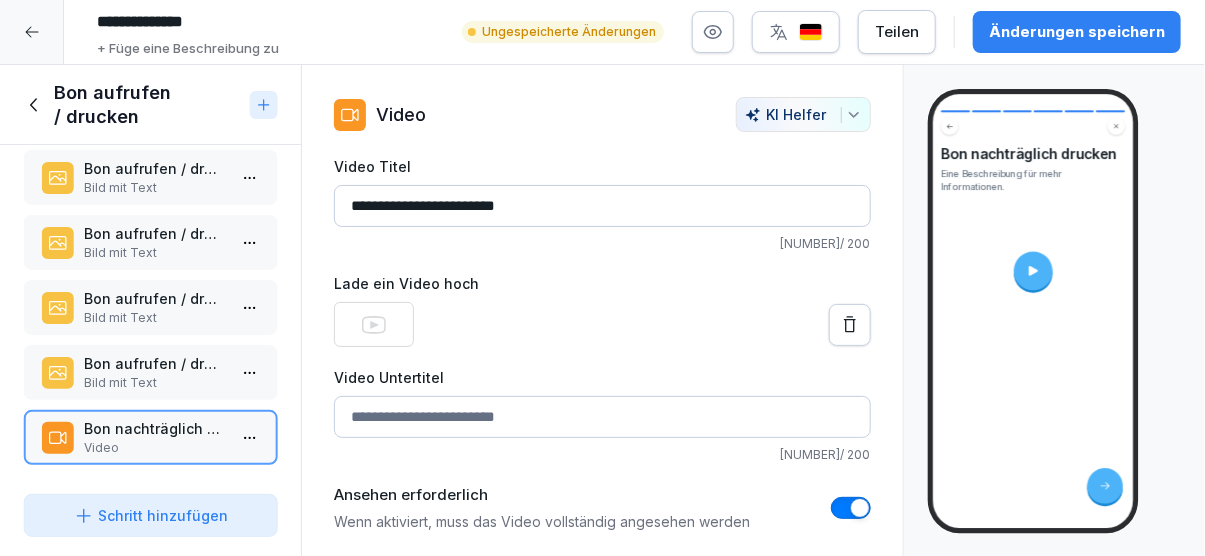 click 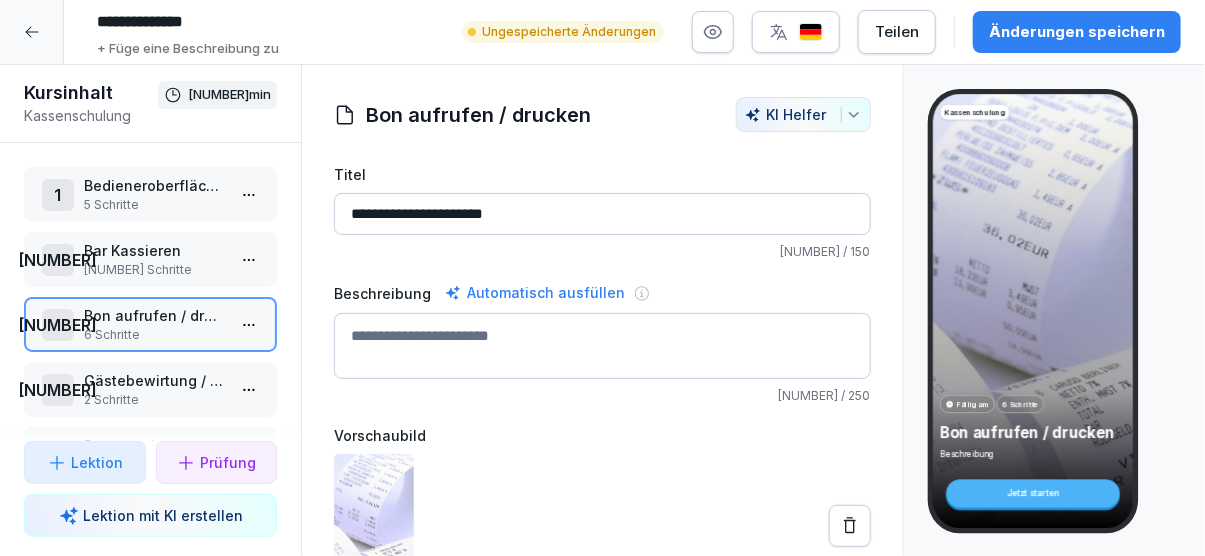 scroll, scrollTop: 84, scrollLeft: 0, axis: vertical 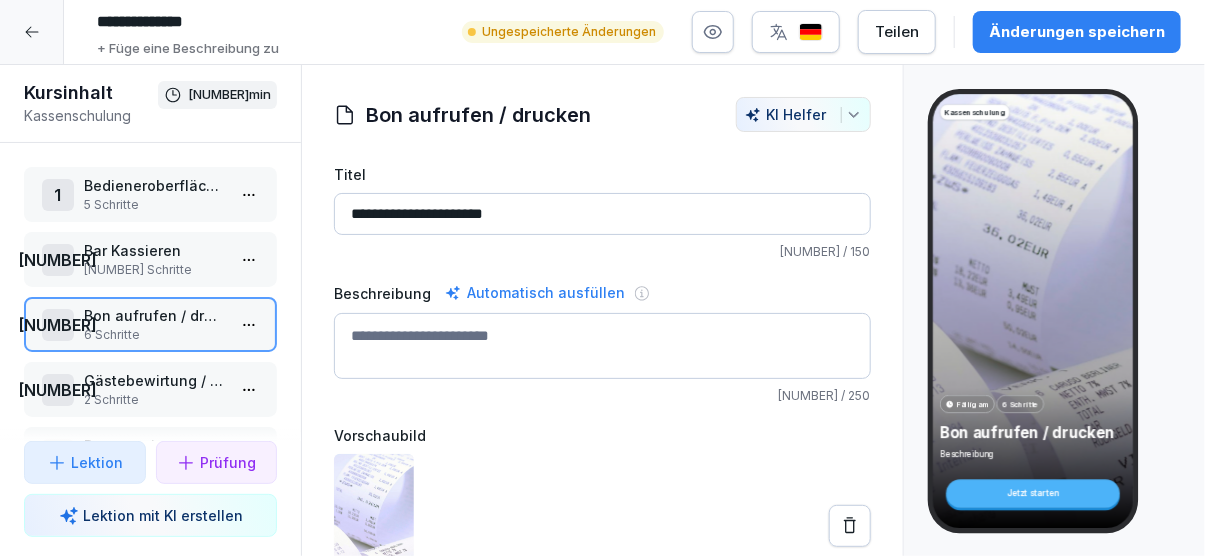 click 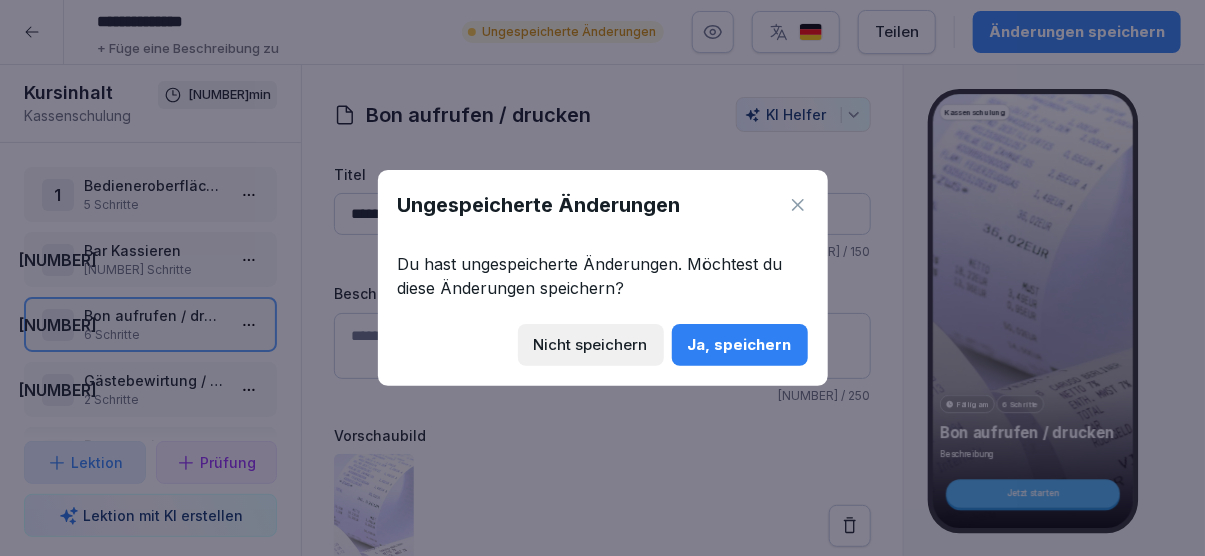 click on "Nicht speichern" at bounding box center [591, 345] 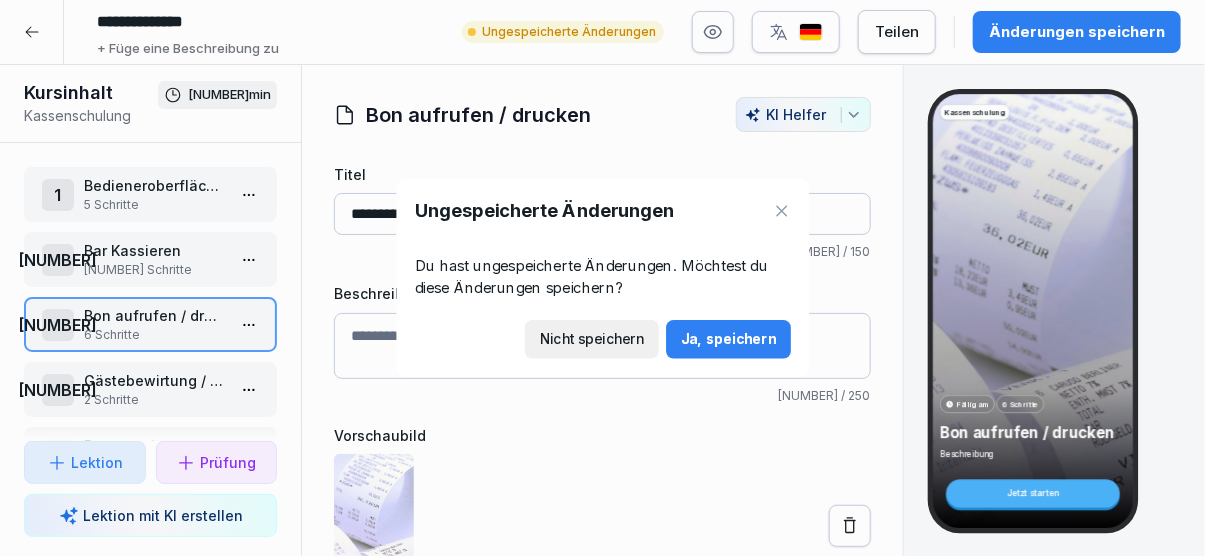 scroll, scrollTop: 84, scrollLeft: 0, axis: vertical 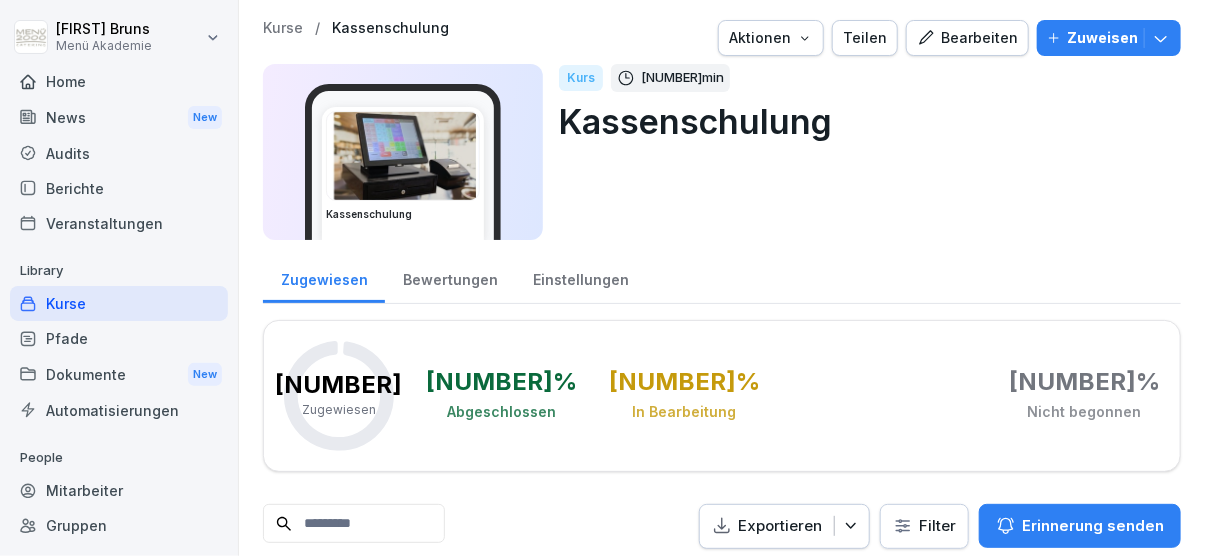 click on "Kurse" at bounding box center (119, 303) 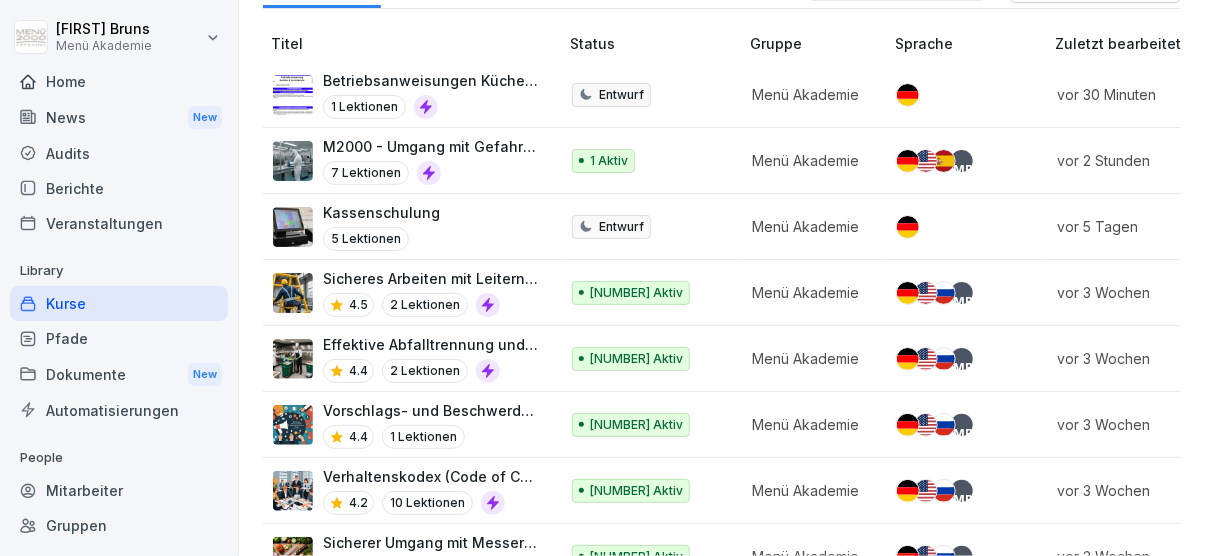 scroll, scrollTop: 231, scrollLeft: 0, axis: vertical 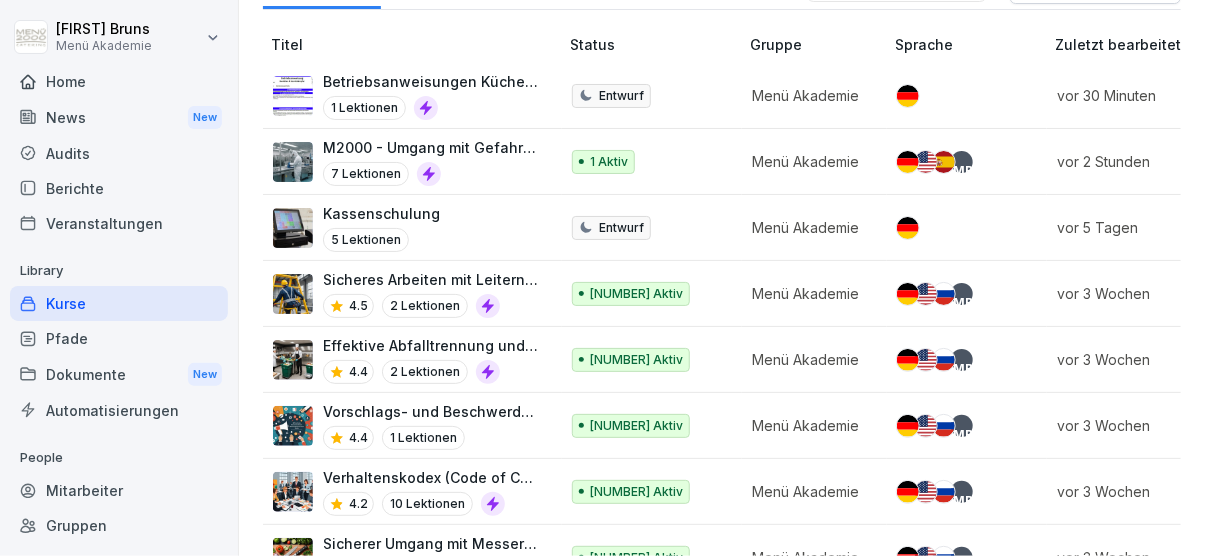 click on "1216   Aktiv" at bounding box center (652, 294) 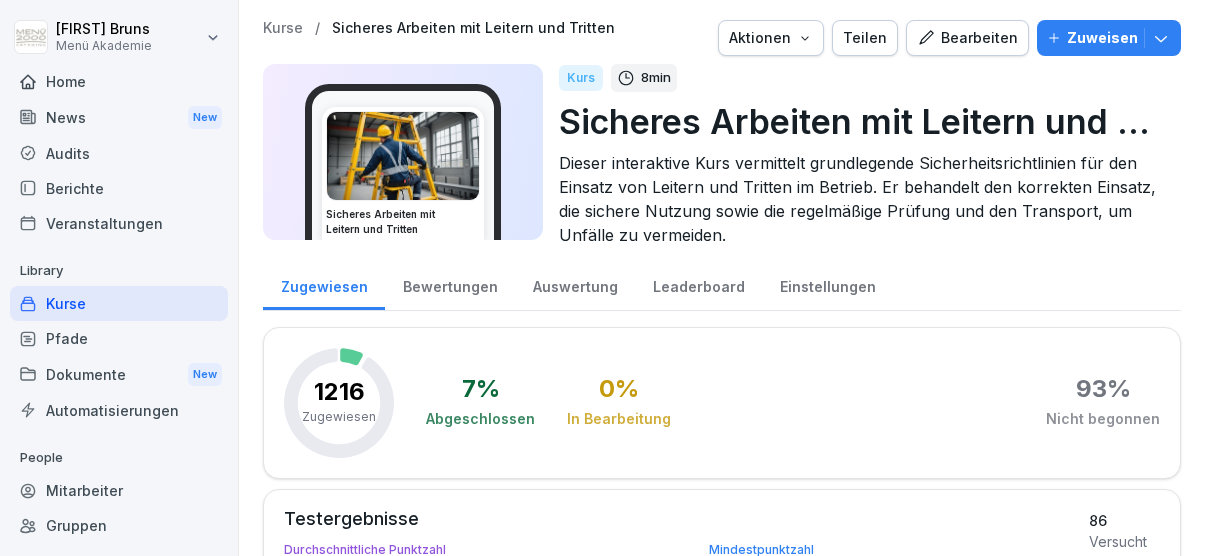 scroll, scrollTop: 0, scrollLeft: 0, axis: both 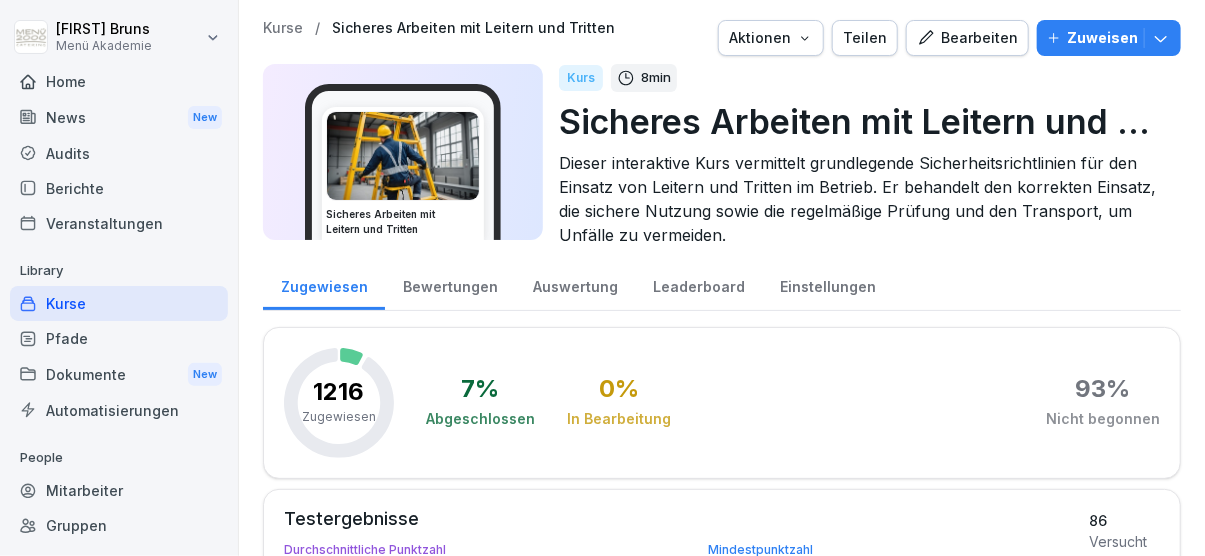 drag, startPoint x: 69, startPoint y: 305, endPoint x: 134, endPoint y: 303, distance: 65.03076 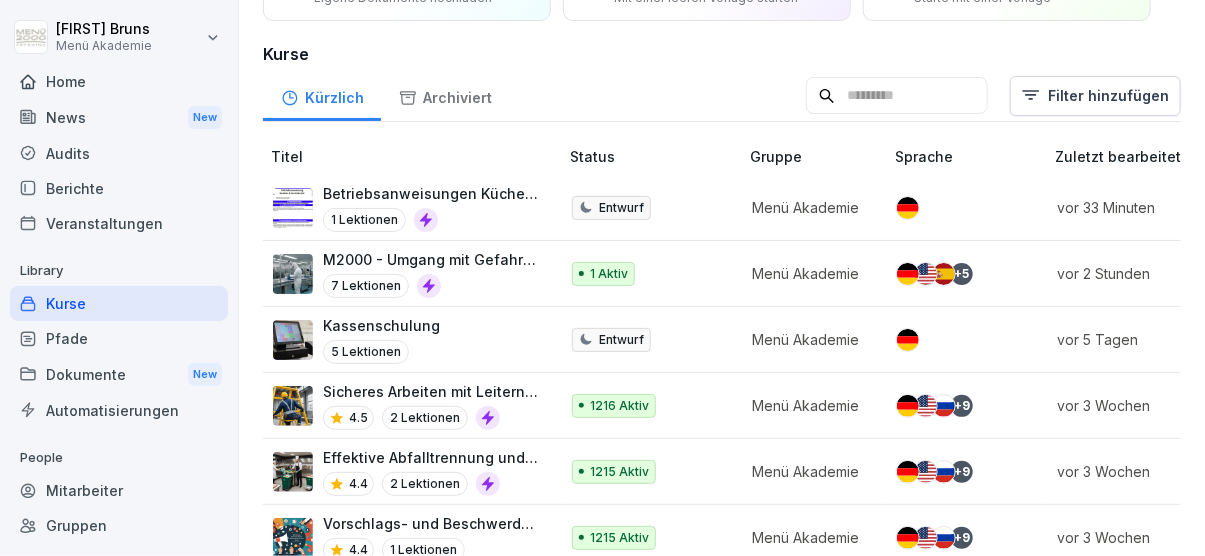 scroll, scrollTop: 231, scrollLeft: 0, axis: vertical 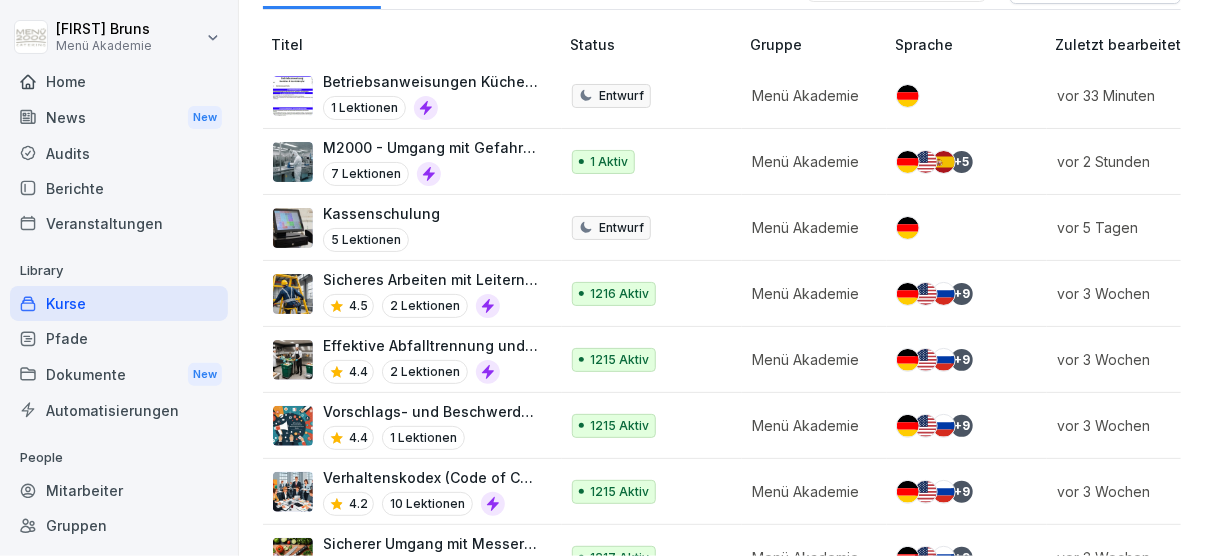 click on "Entwurf" at bounding box center (652, 96) 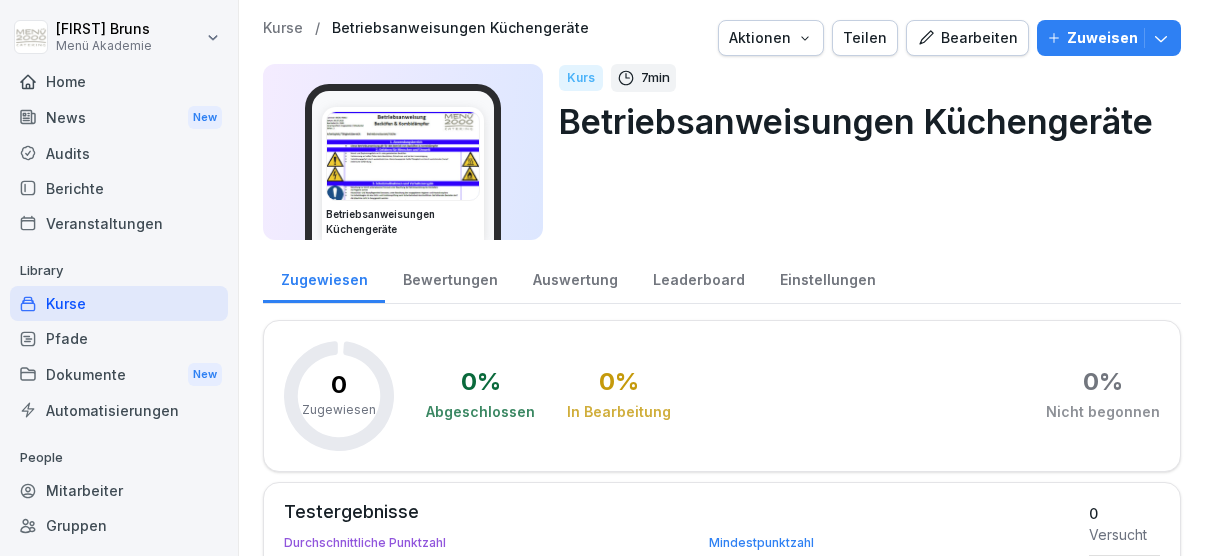 scroll, scrollTop: 0, scrollLeft: 0, axis: both 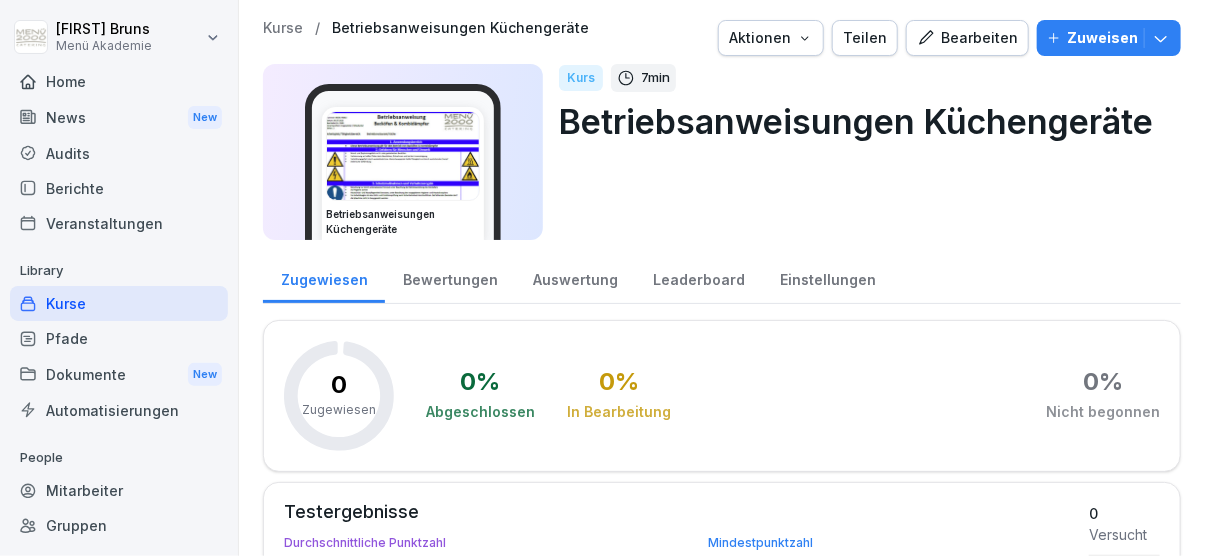 click on "Bearbeiten" at bounding box center [967, 38] 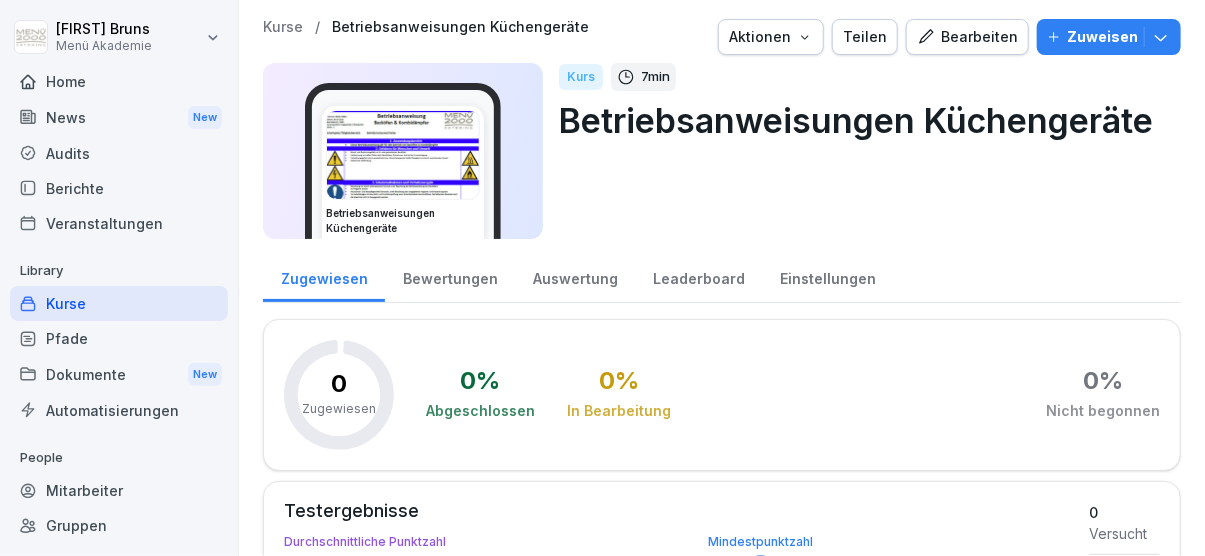 scroll, scrollTop: 0, scrollLeft: 0, axis: both 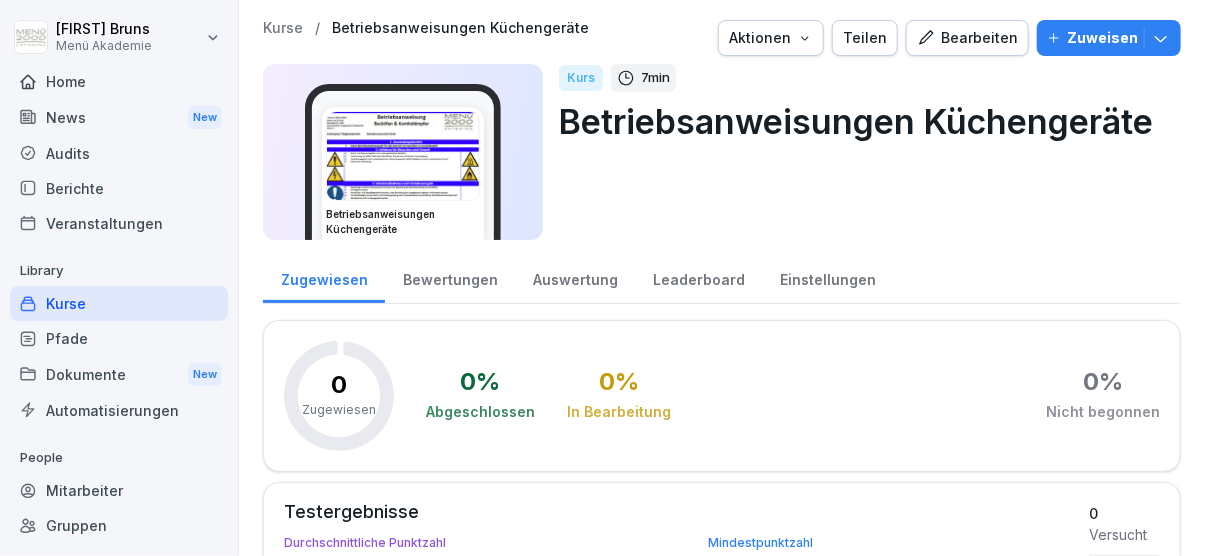click on "Bearbeiten" at bounding box center (967, 38) 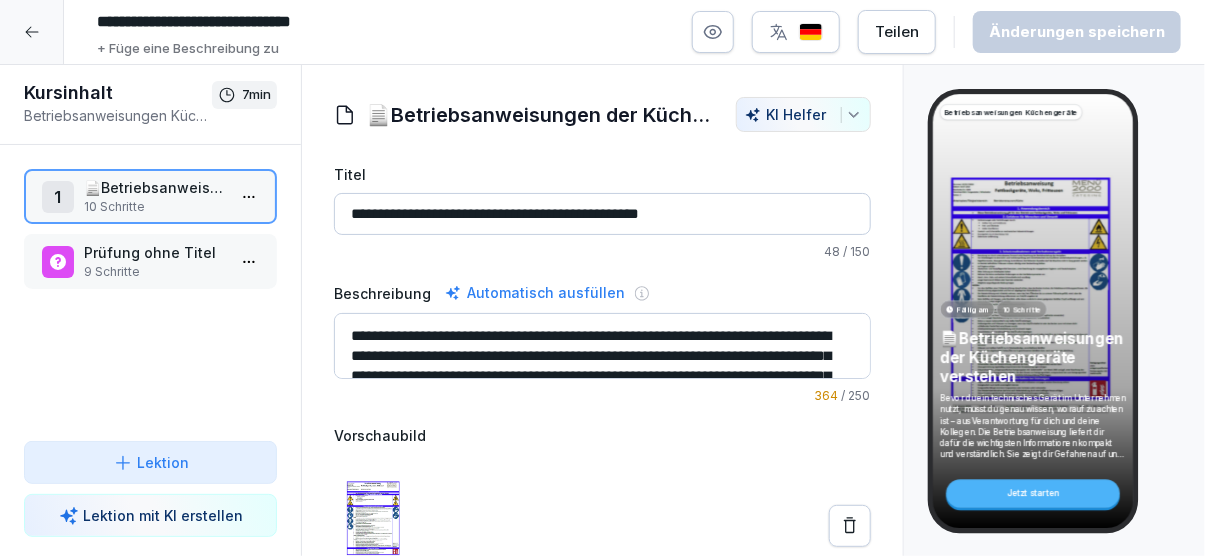click on "**********" at bounding box center [602, 278] 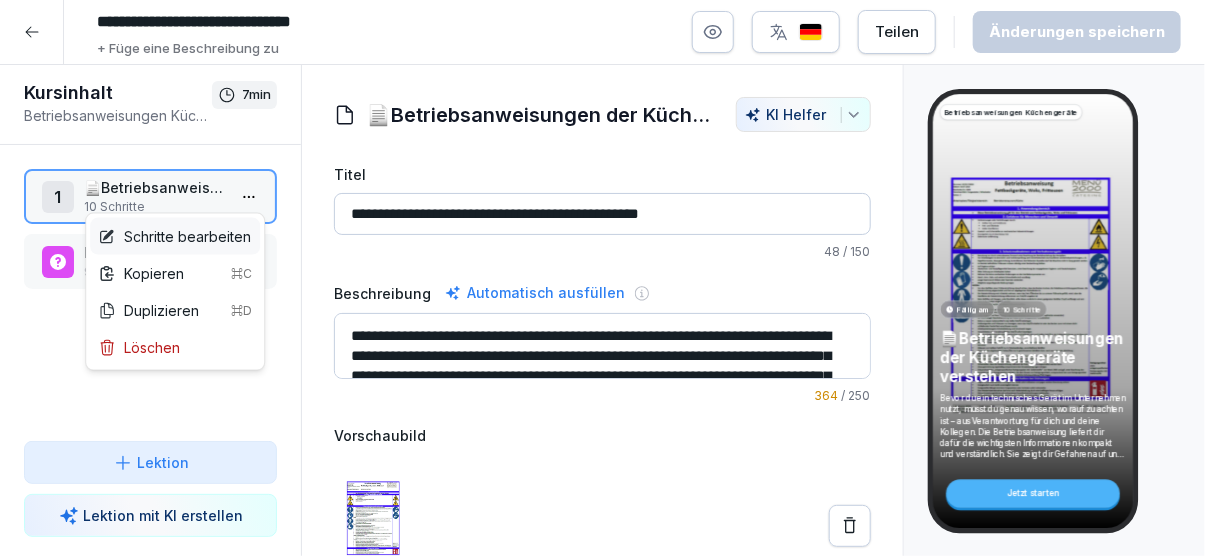 click on "Schritte bearbeiten" at bounding box center (174, 236) 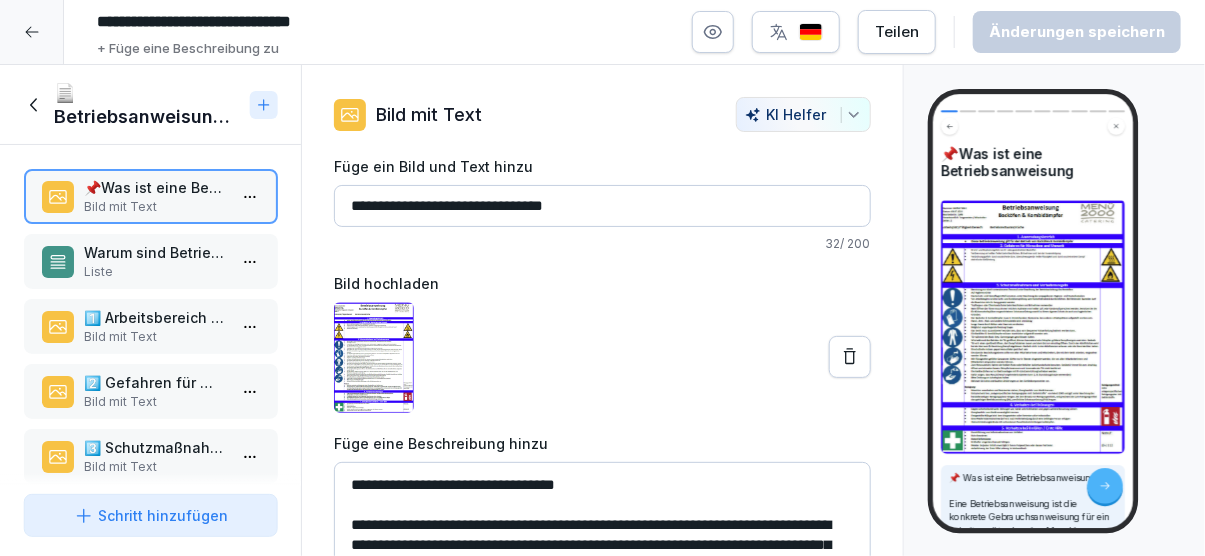 click on "Warum sind Betriebsanweisungen wichtig?" at bounding box center [154, 252] 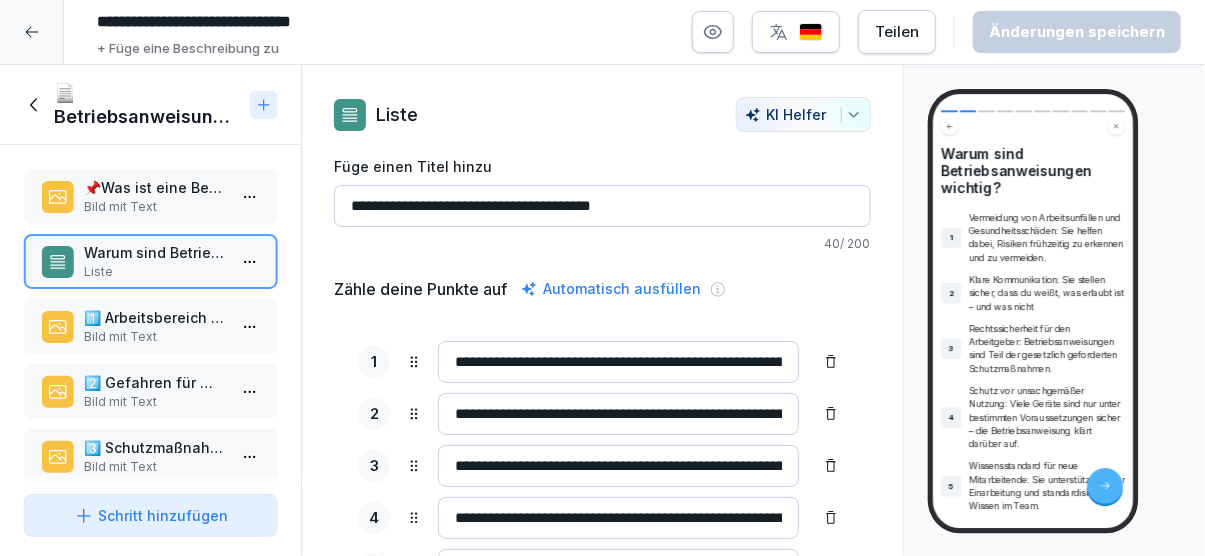 click on "1️⃣ Arbeitsbereich / Tätigkeit" at bounding box center (154, 317) 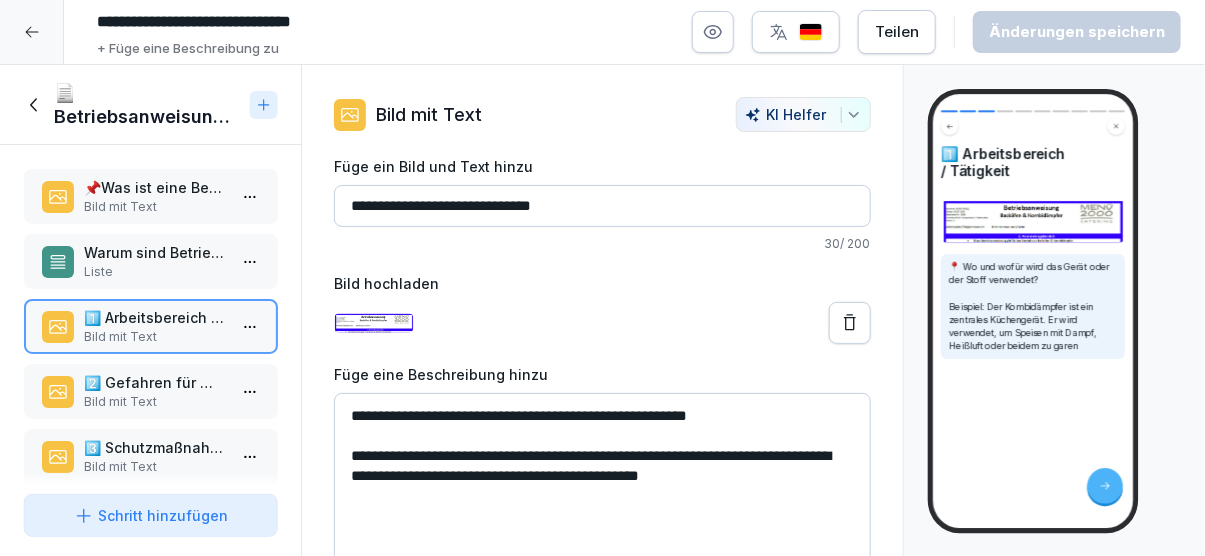 click on "2️⃣ Gefahren für Mensch und Umwelt" at bounding box center [154, 382] 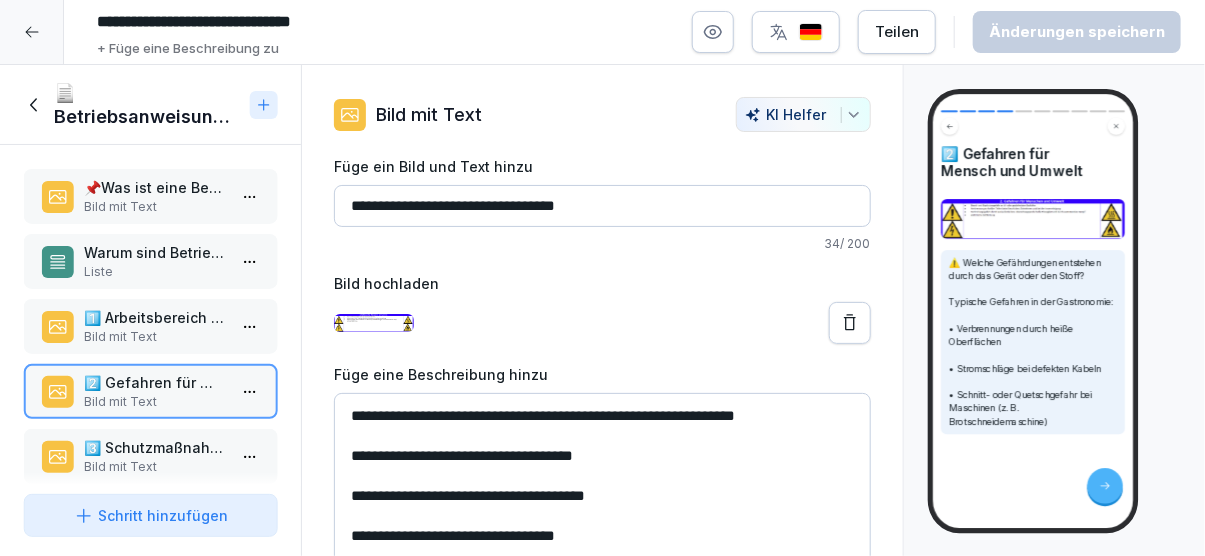 click on "📌Was ist eine Betriebsanweisung Bild mit Text Warum sind Betriebsanweisungen wichtig?  Liste 1️⃣ Arbeitsbereich / Tätigkeit Bild mit Text 2️⃣ Gefahren für Mensch und Umwelt Bild mit Text 3️⃣ Schutzmaßnahmen und Verhaltensregeln Bild mit Text 4️⃣ Verhalten bei Störungen Bild mit Text 5️⃣ Verhalten bei Unfällen / Erste Hilfe Bild mit Text 6️⃣ Instandhaltung Bild mit Text Betriebsanweisungen Hervorhebung Bestätige, dass du den Inhalt dieser Schulung gelesen und verstanden hast. Unterschrift
To pick up a draggable item, press the space bar.
While dragging, use the arrow keys to move the item.
Press space again to drop the item in its new position, or press escape to cancel.
Draggable item x6mwk1272q1onx89zzcin9l2 was dropped over droppable area x6mwk1272q1onx89zzcin9l2" at bounding box center [150, 315] 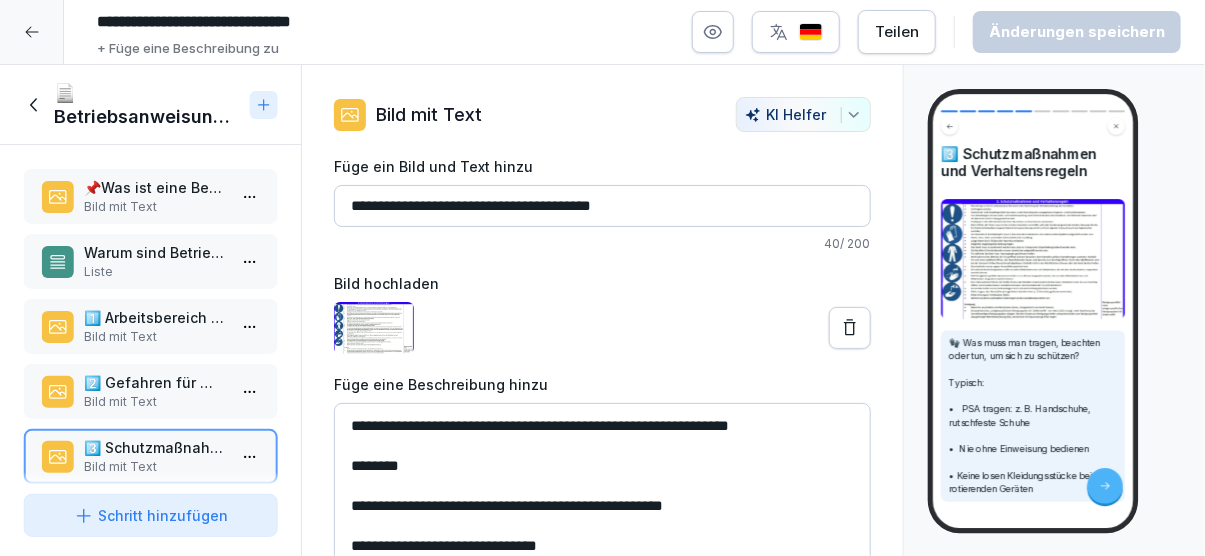 click on "3️⃣ Schutzmaßnahmen und Verhaltensregeln Bild mit Text" at bounding box center [150, 456] 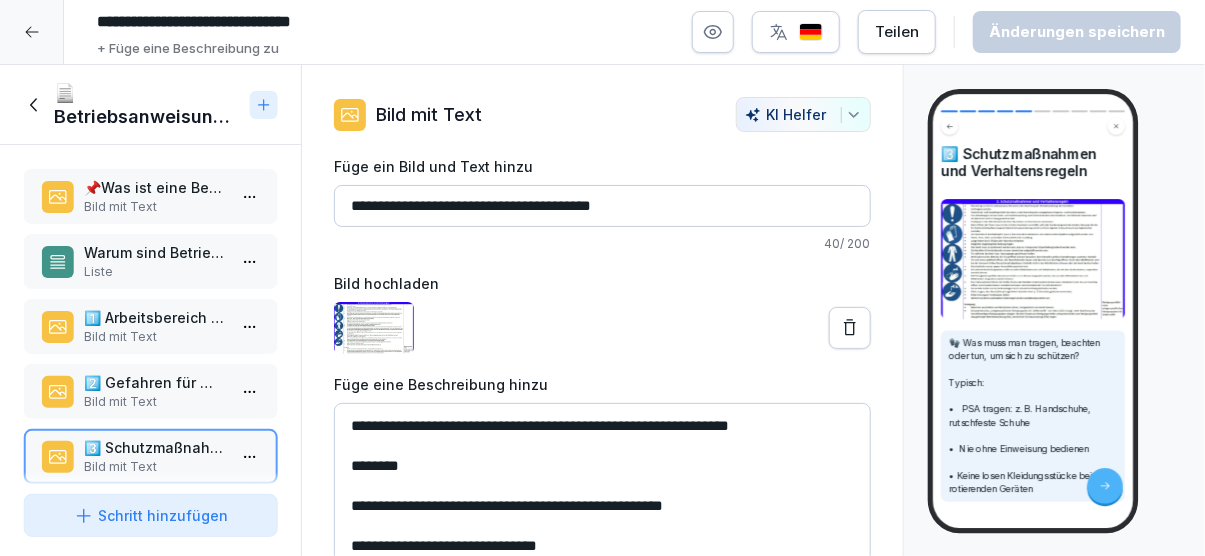 scroll, scrollTop: 115, scrollLeft: 0, axis: vertical 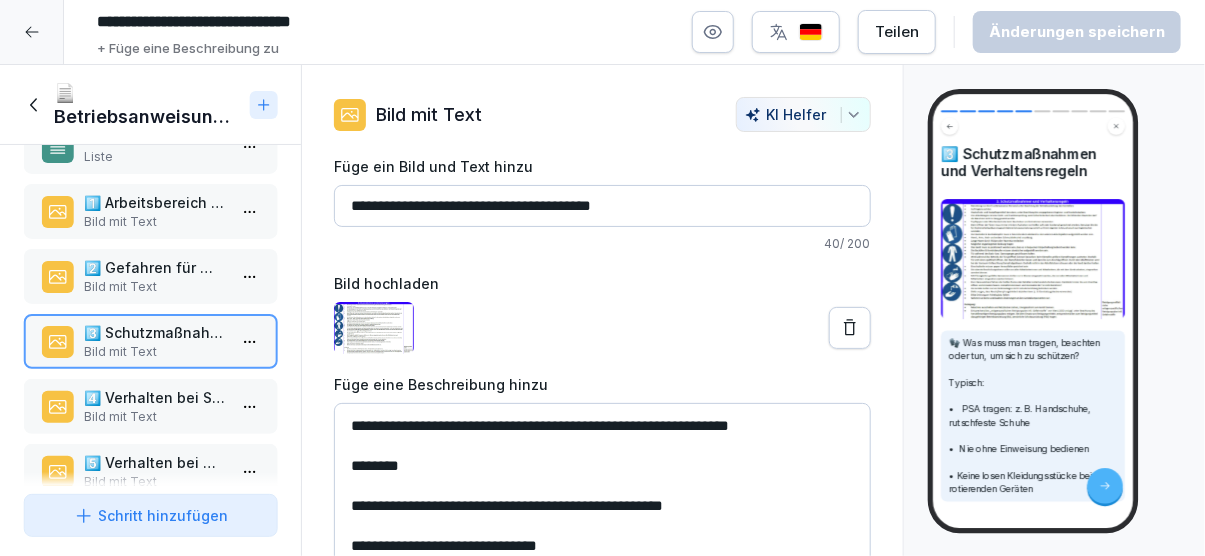 click on "4️⃣ Verhalten bei Störungen" at bounding box center [154, 397] 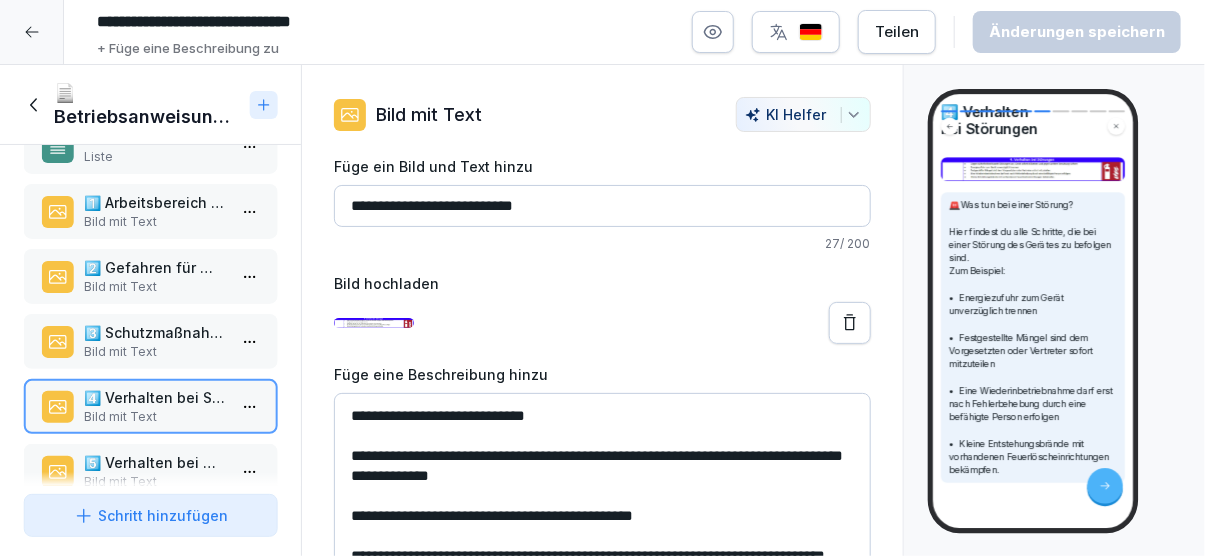 scroll, scrollTop: 115, scrollLeft: 0, axis: vertical 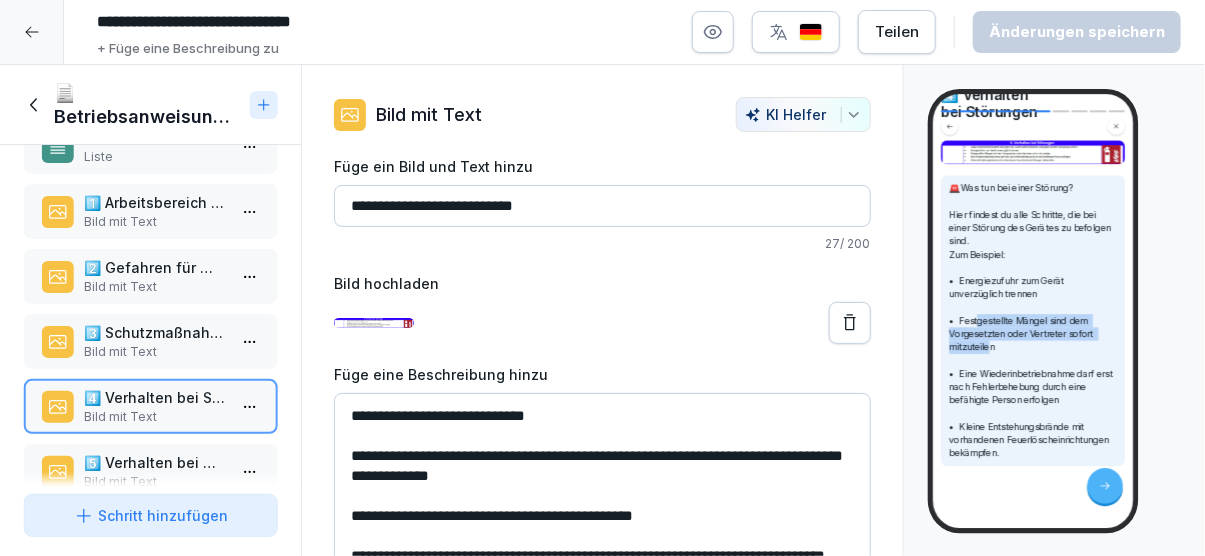 drag, startPoint x: 976, startPoint y: 318, endPoint x: 989, endPoint y: 347, distance: 31.780497 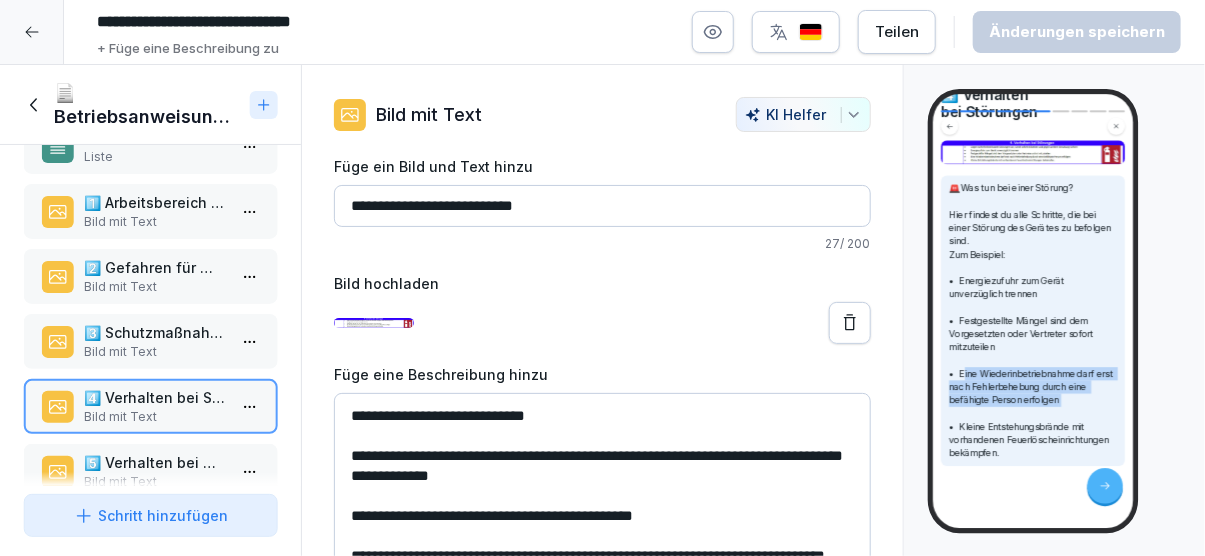 drag, startPoint x: 966, startPoint y: 372, endPoint x: 1020, endPoint y: 415, distance: 69.02898 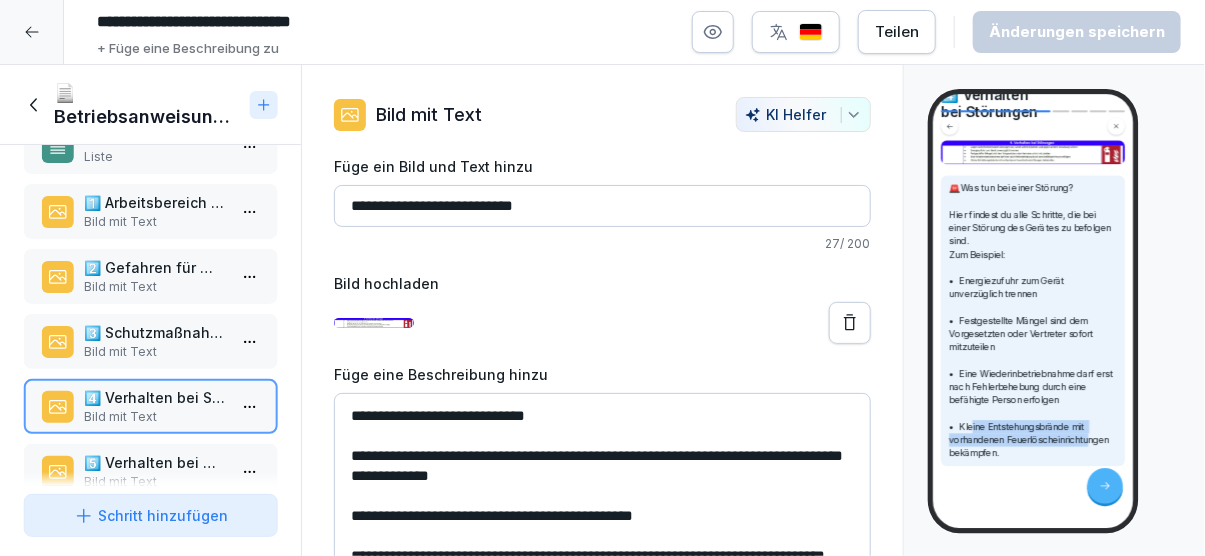drag, startPoint x: 972, startPoint y: 423, endPoint x: 1035, endPoint y: 453, distance: 69.77822 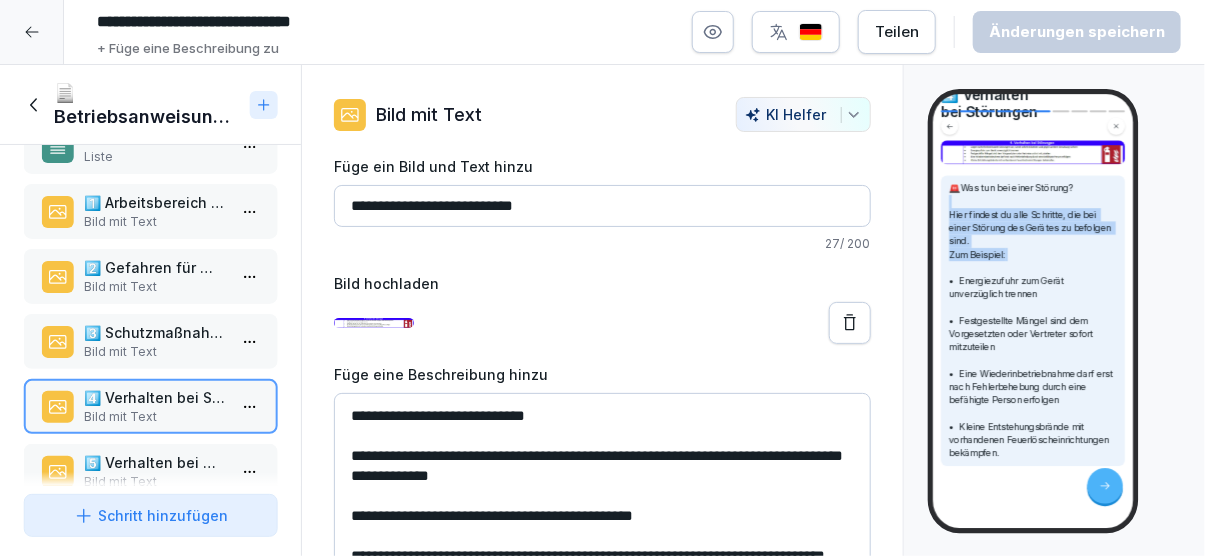 drag, startPoint x: 961, startPoint y: 205, endPoint x: 1002, endPoint y: 265, distance: 72.67049 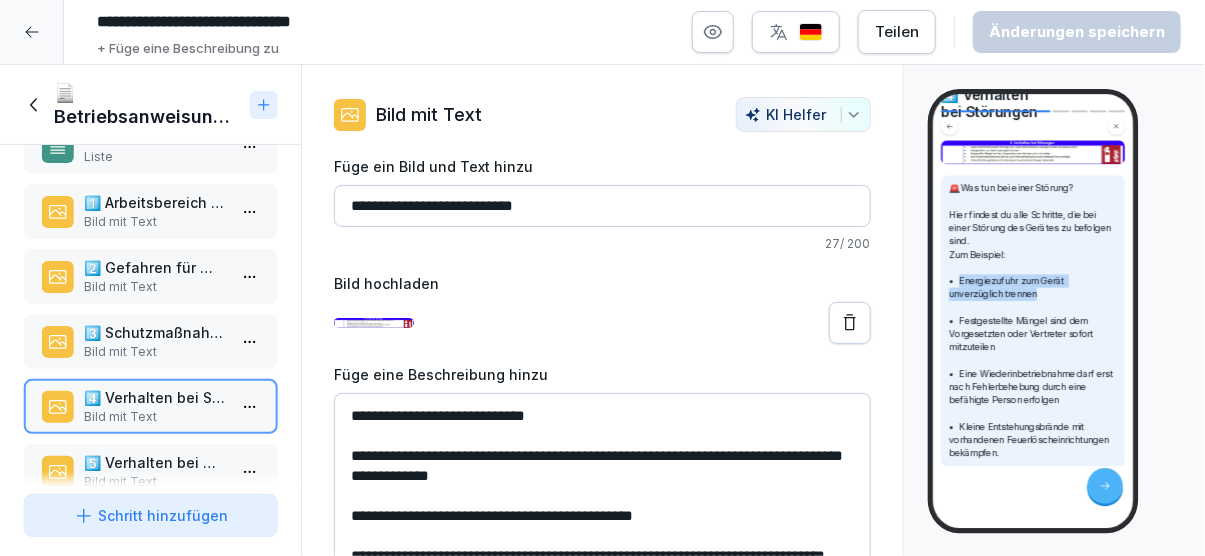 drag, startPoint x: 962, startPoint y: 284, endPoint x: 1057, endPoint y: 297, distance: 95.885345 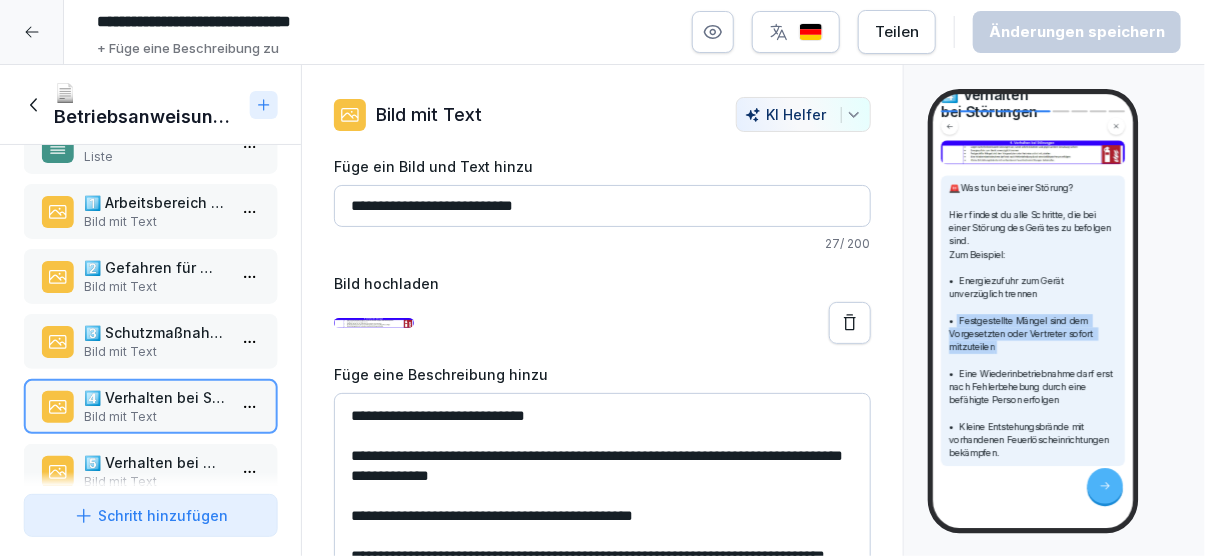 drag, startPoint x: 957, startPoint y: 317, endPoint x: 988, endPoint y: 351, distance: 46.010868 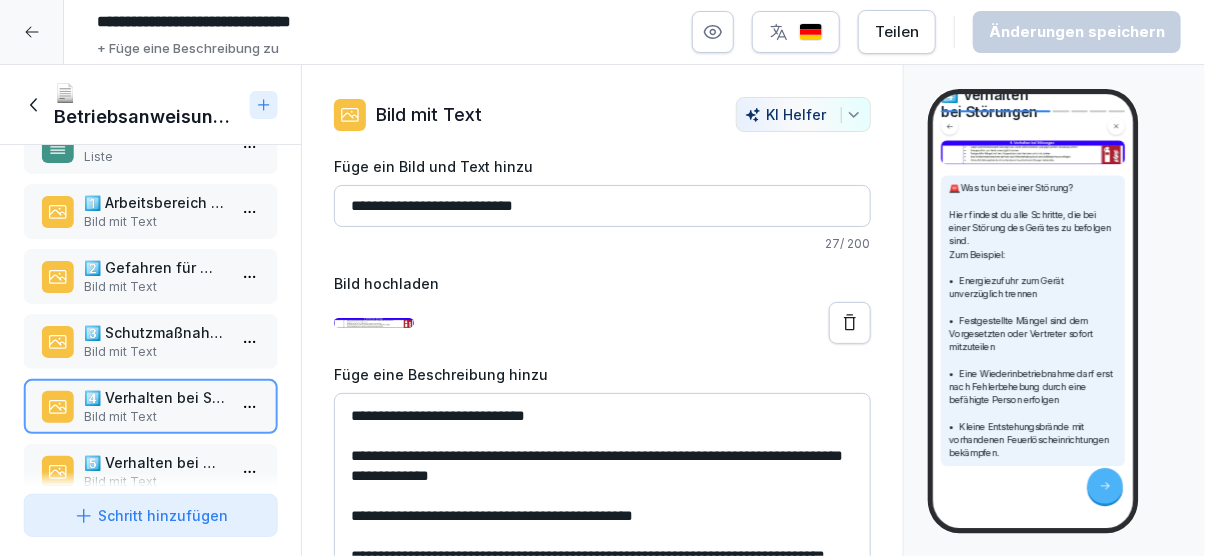 drag, startPoint x: 129, startPoint y: 464, endPoint x: 143, endPoint y: 469, distance: 14.866069 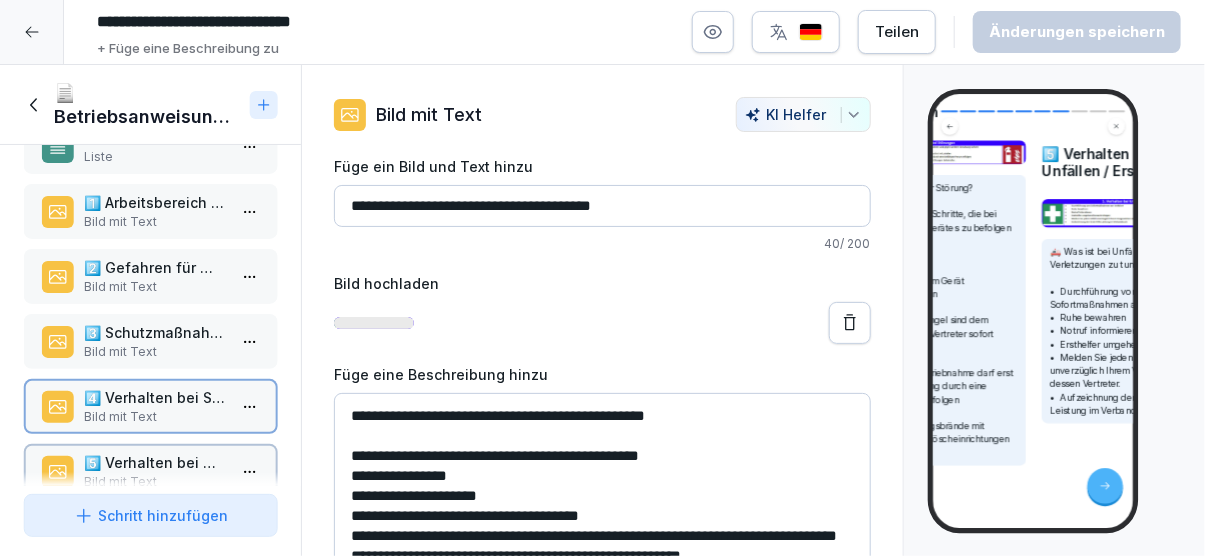 scroll, scrollTop: 115, scrollLeft: 0, axis: vertical 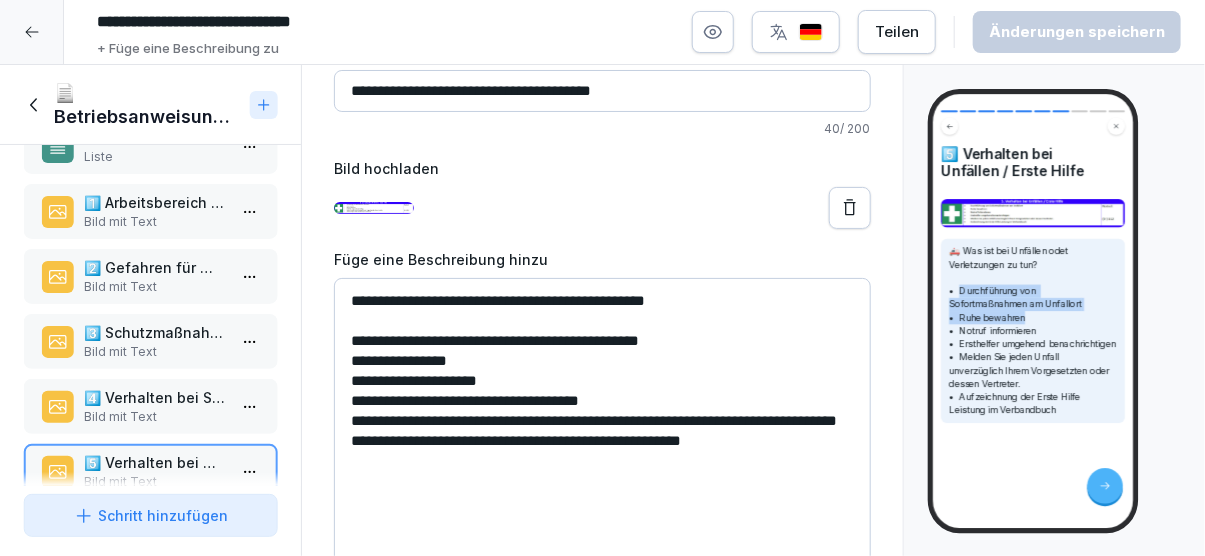 drag, startPoint x: 962, startPoint y: 285, endPoint x: 1029, endPoint y: 311, distance: 71.867935 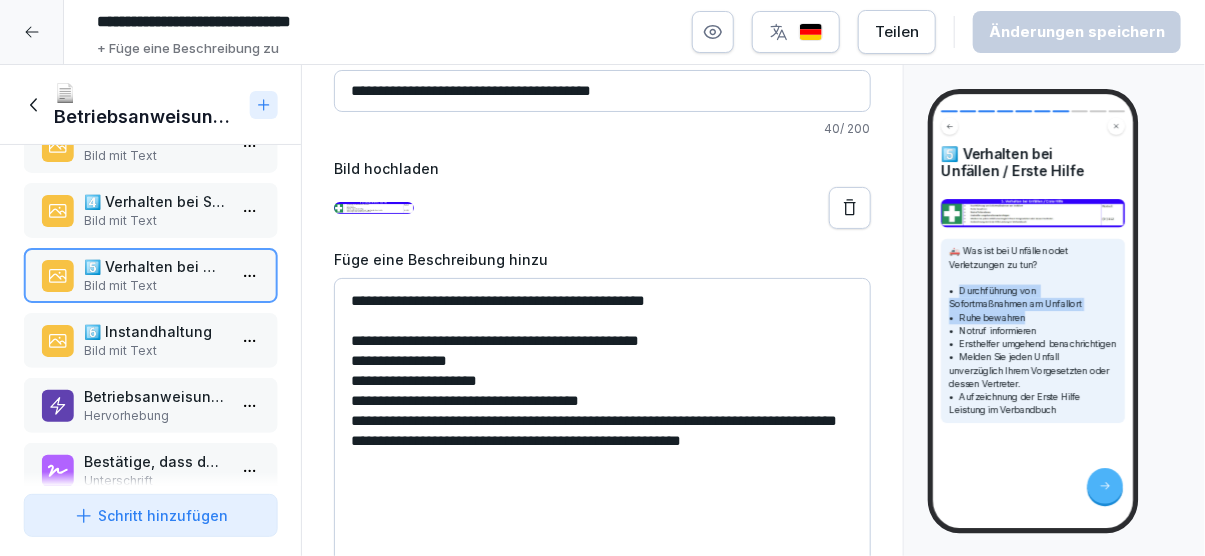scroll, scrollTop: 342, scrollLeft: 0, axis: vertical 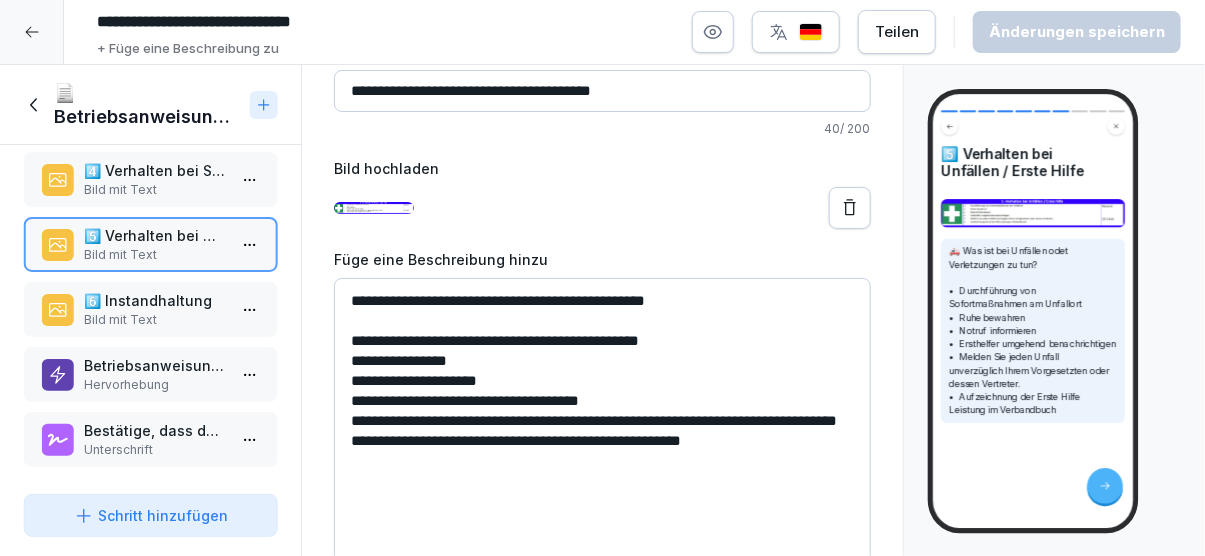 click on "6️⃣ Instandhaltung" at bounding box center (154, 300) 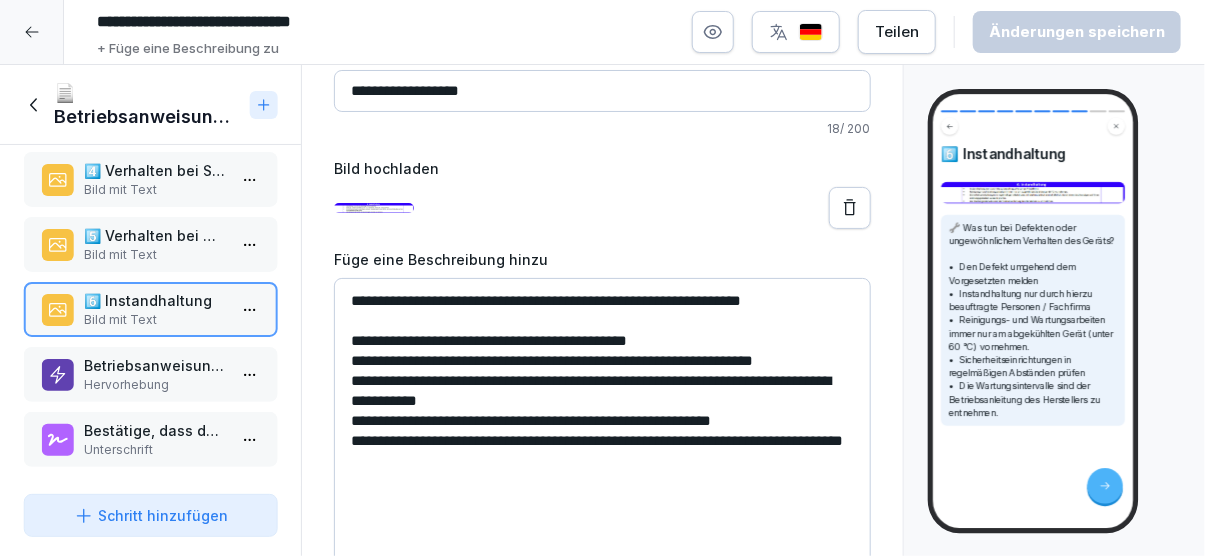 drag, startPoint x: 343, startPoint y: 335, endPoint x: 510, endPoint y: 383, distance: 173.76134 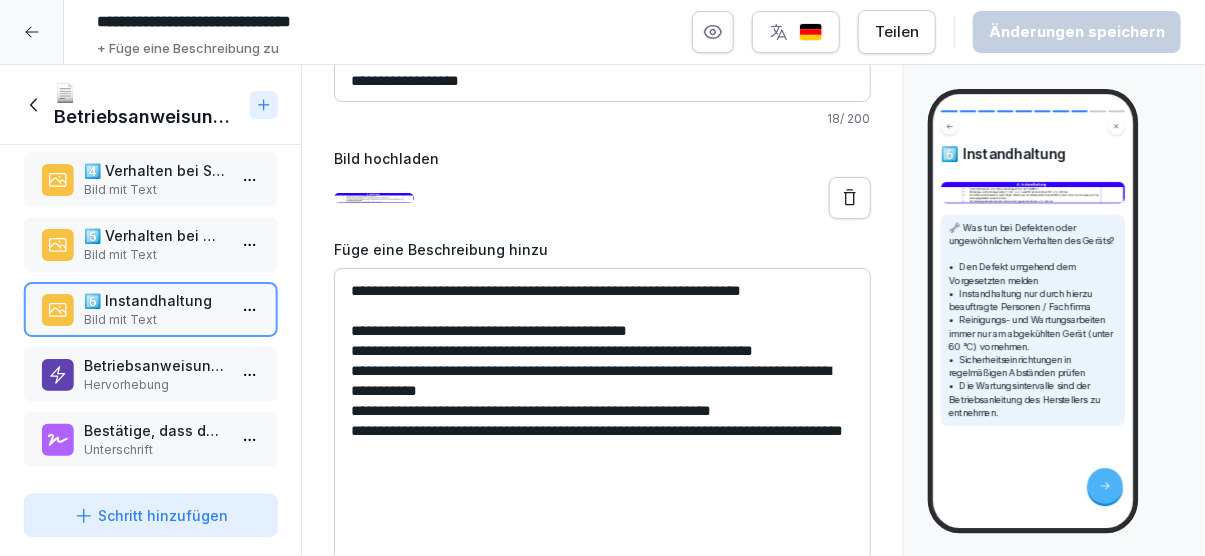 scroll, scrollTop: 135, scrollLeft: 0, axis: vertical 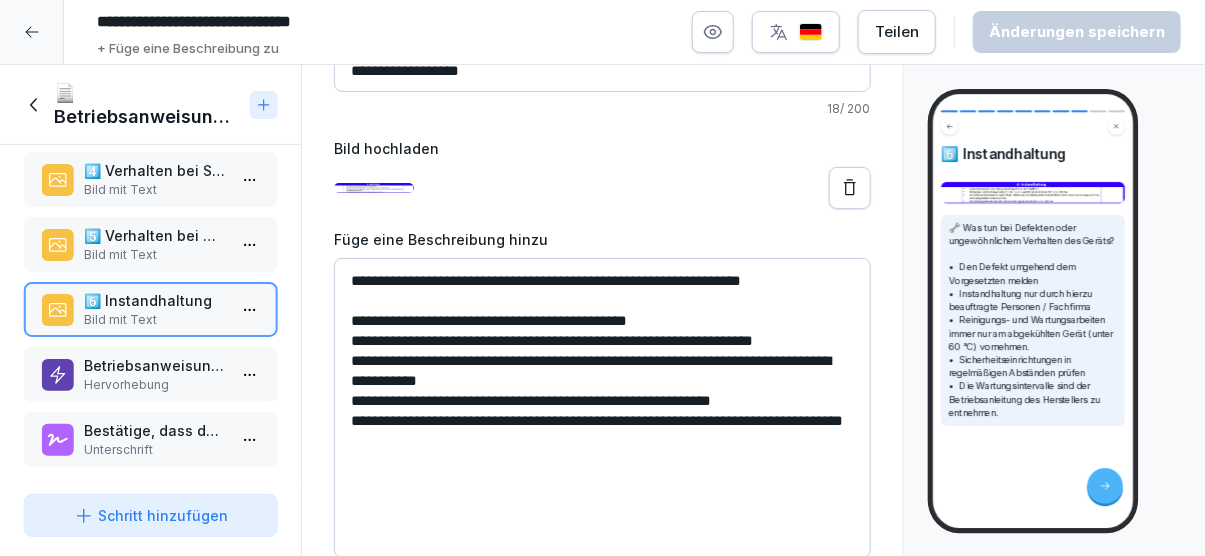 click 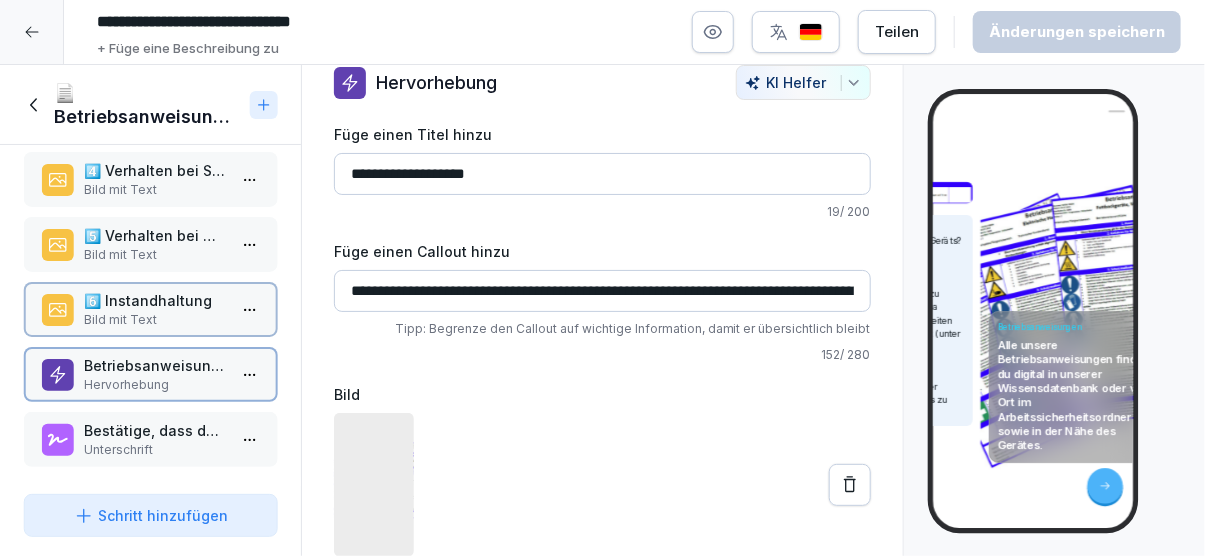 scroll, scrollTop: 0, scrollLeft: 0, axis: both 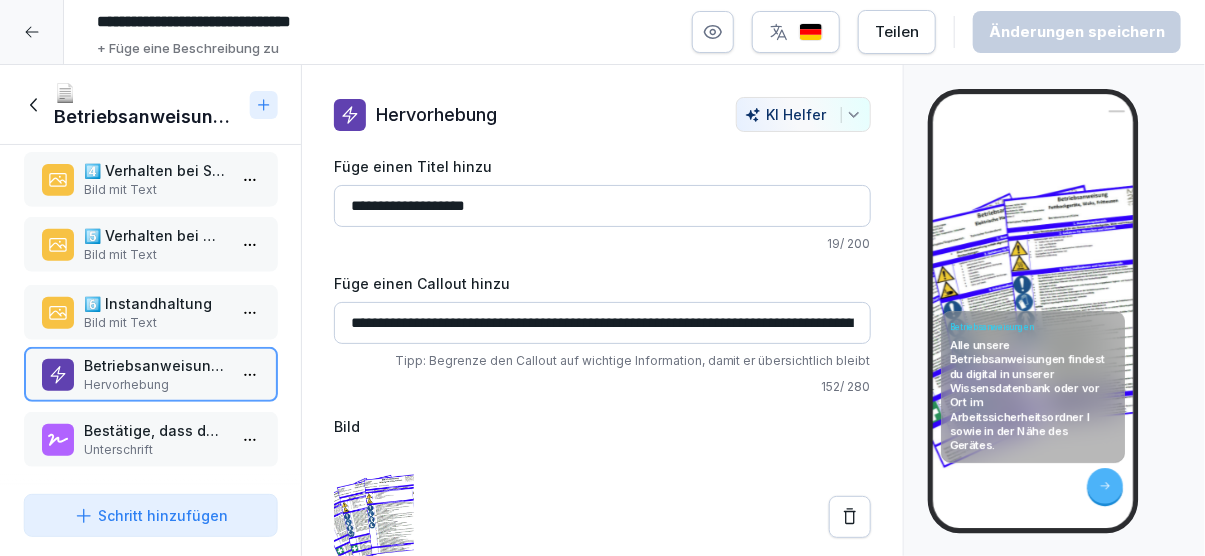 click on "6️⃣ Instandhaltung Bild mit Text" at bounding box center [150, 312] 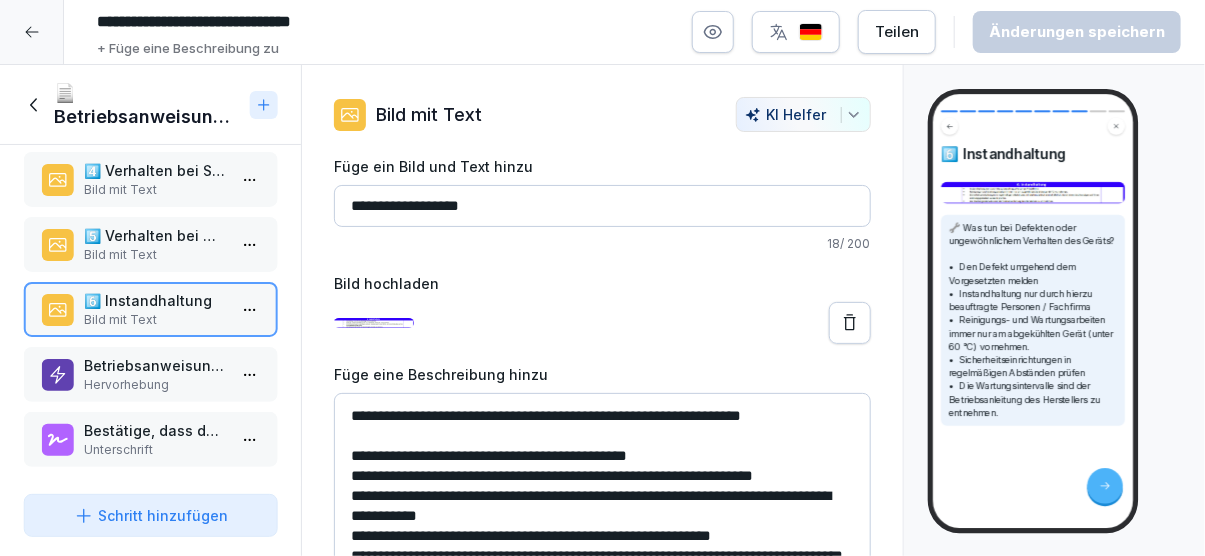 scroll, scrollTop: 115, scrollLeft: 0, axis: vertical 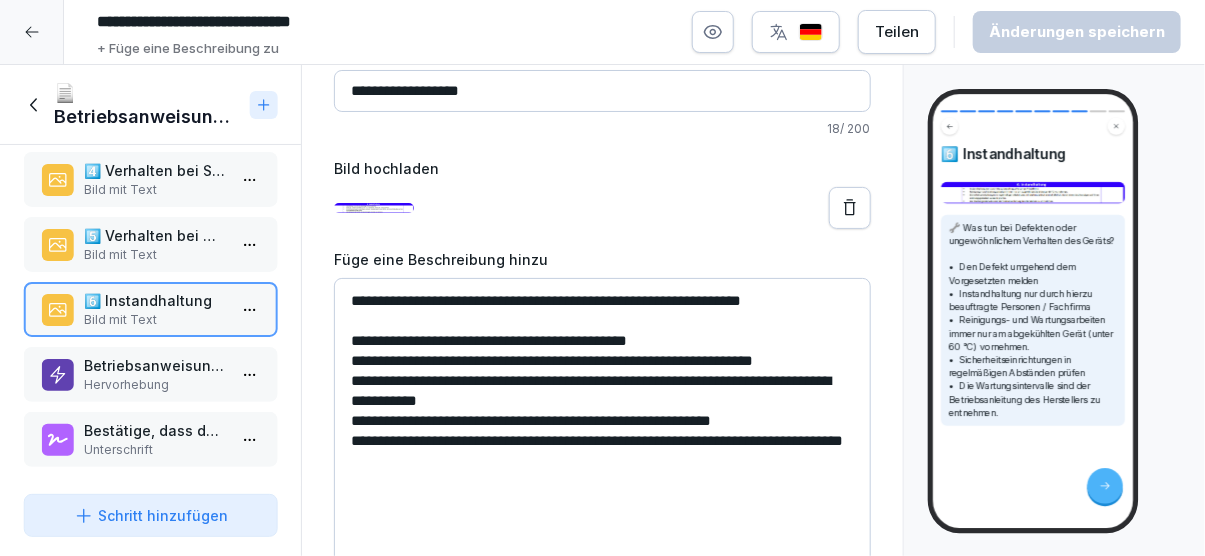 drag, startPoint x: 394, startPoint y: 348, endPoint x: 535, endPoint y: 435, distance: 165.68042 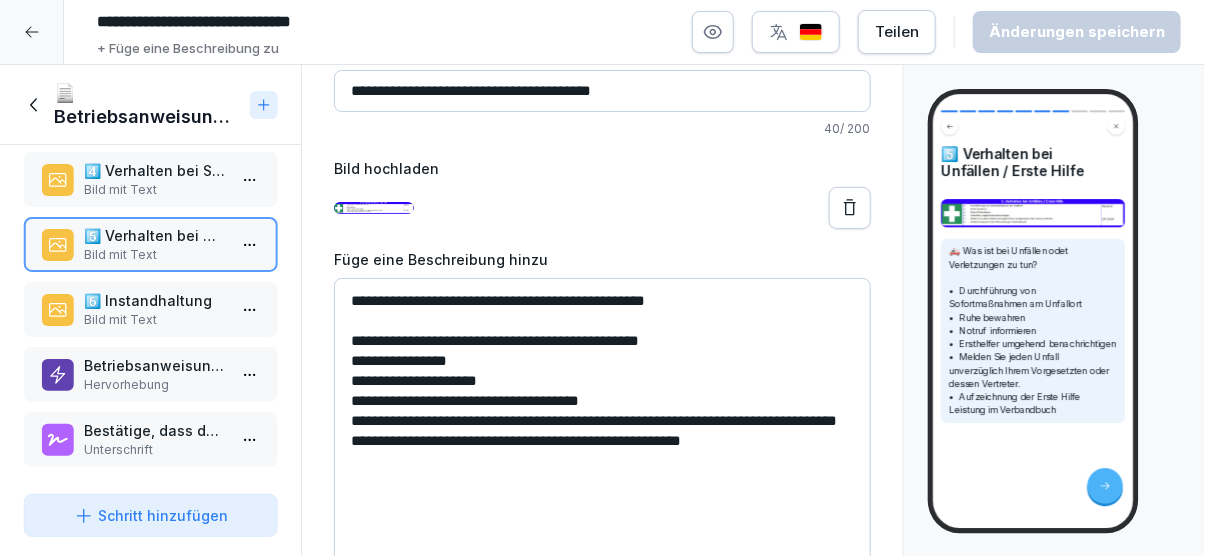 drag, startPoint x: 460, startPoint y: 320, endPoint x: 574, endPoint y: 449, distance: 172.154 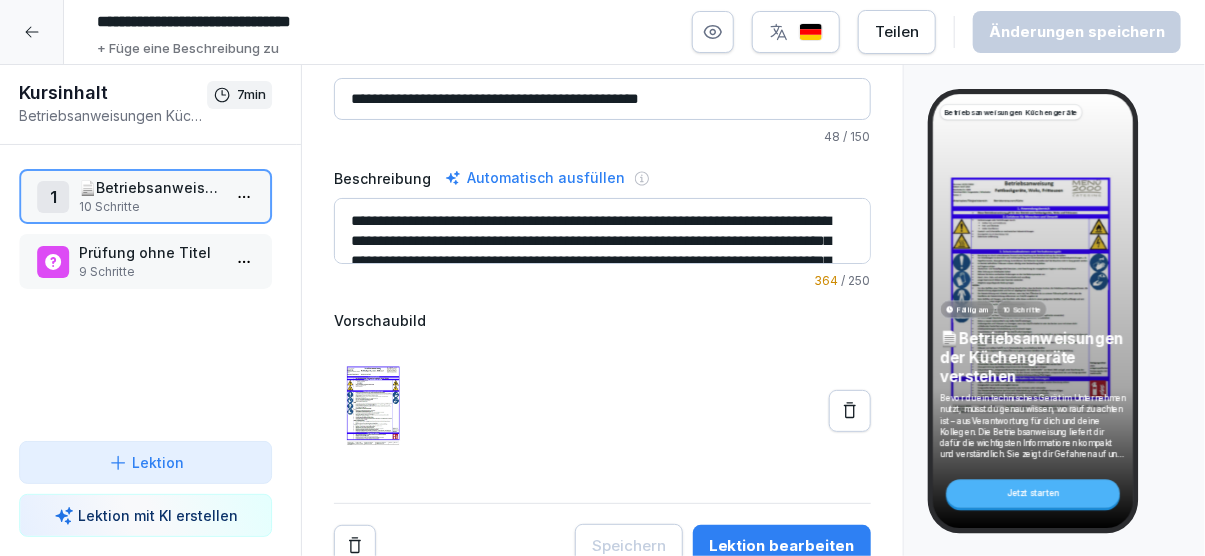 scroll, scrollTop: 342, scrollLeft: 0, axis: vertical 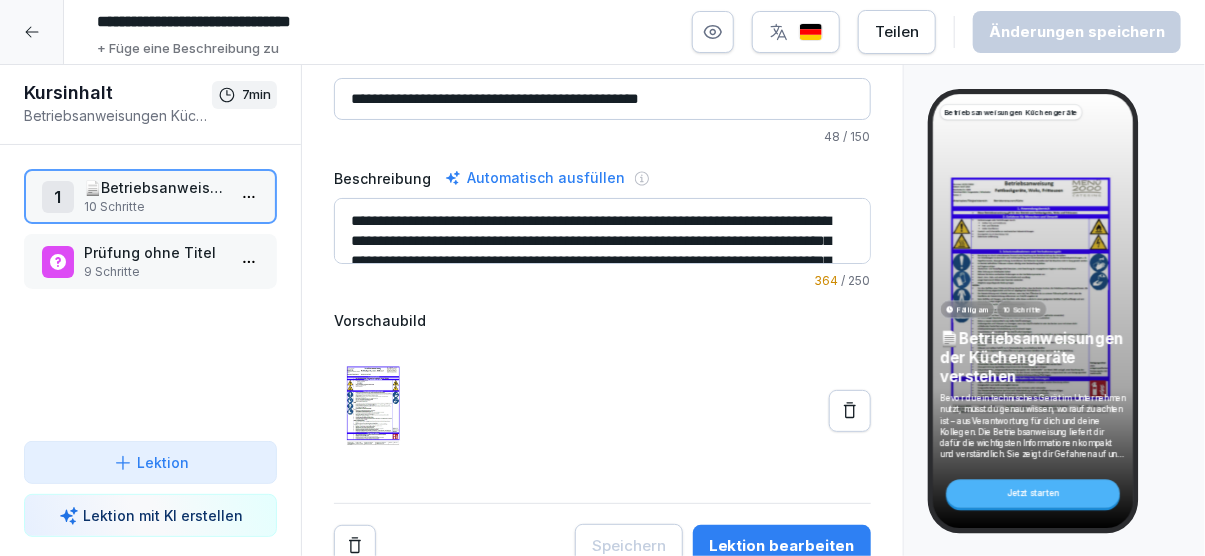 click 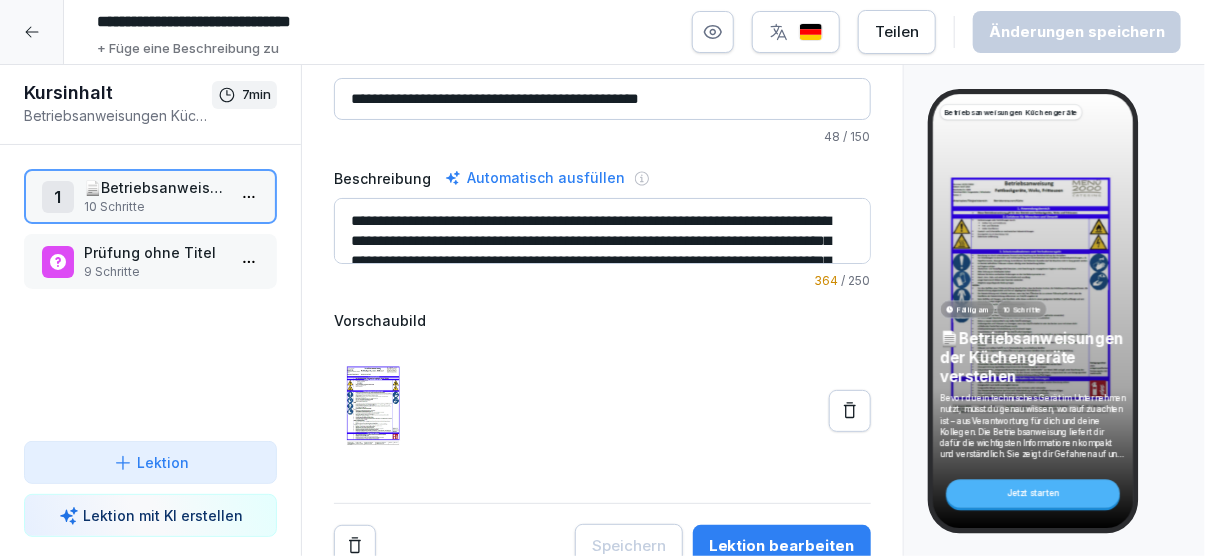 scroll, scrollTop: 0, scrollLeft: 0, axis: both 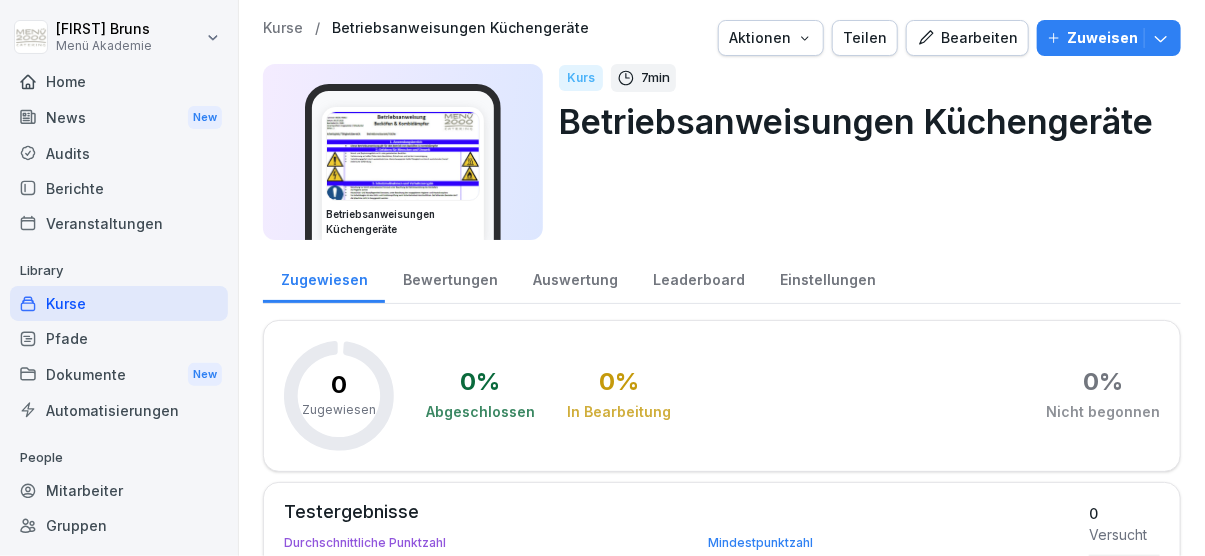 click on "Kurse" at bounding box center [119, 303] 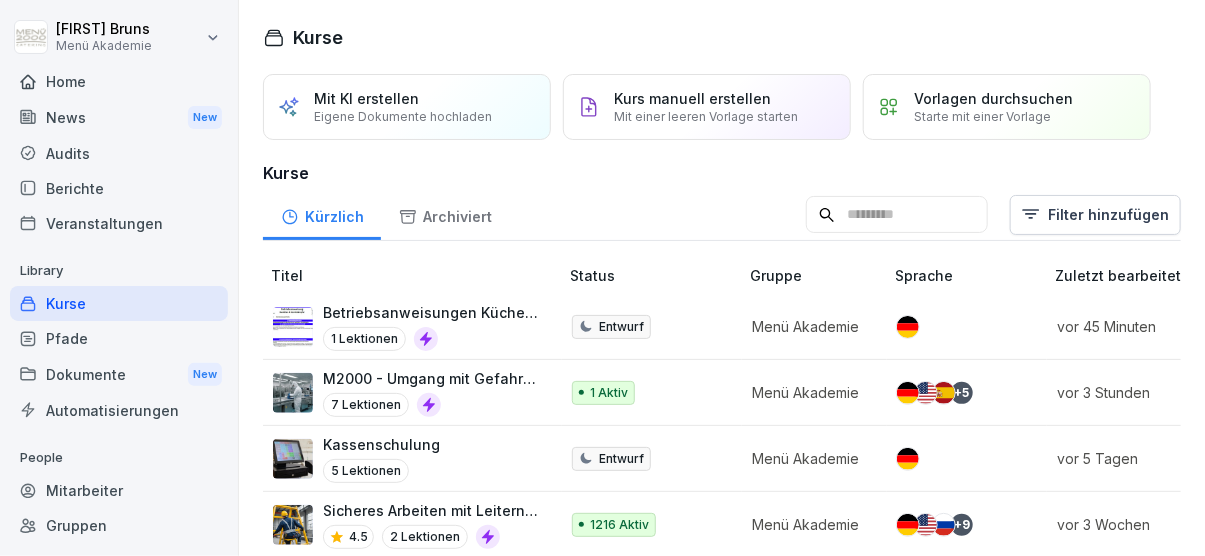 click on "Pfade" at bounding box center (119, 338) 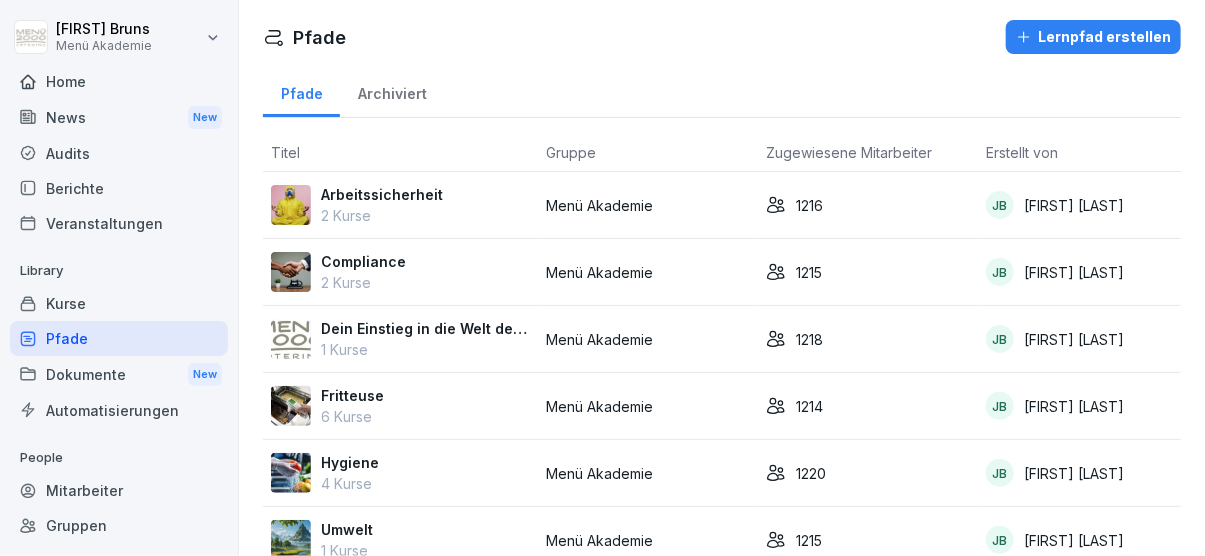 click on "Kurse" at bounding box center (119, 303) 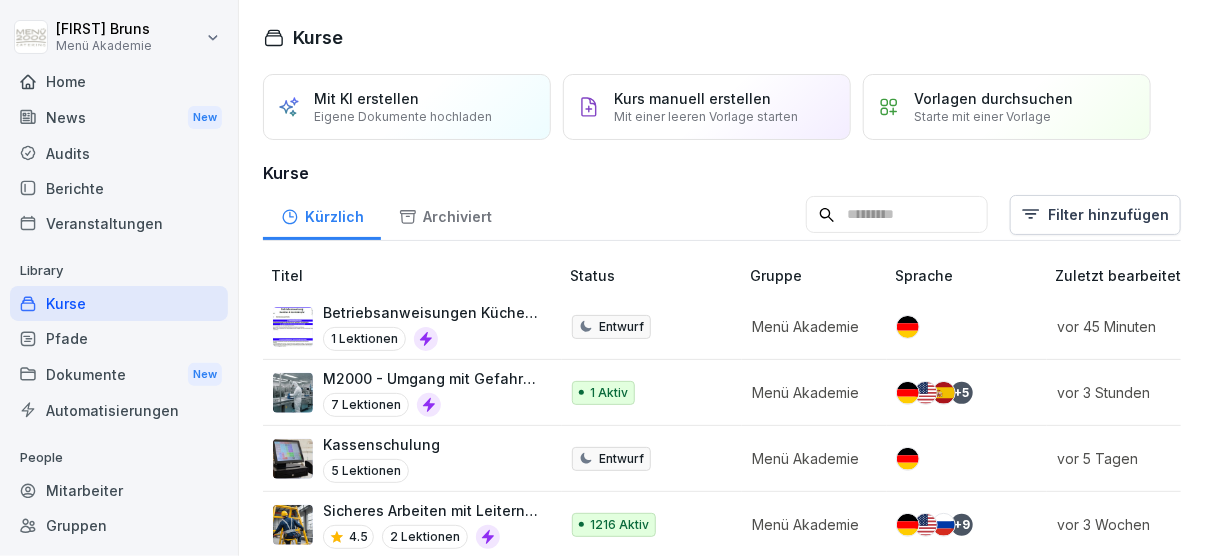 click on "7 Lektionen" at bounding box center [430, 405] 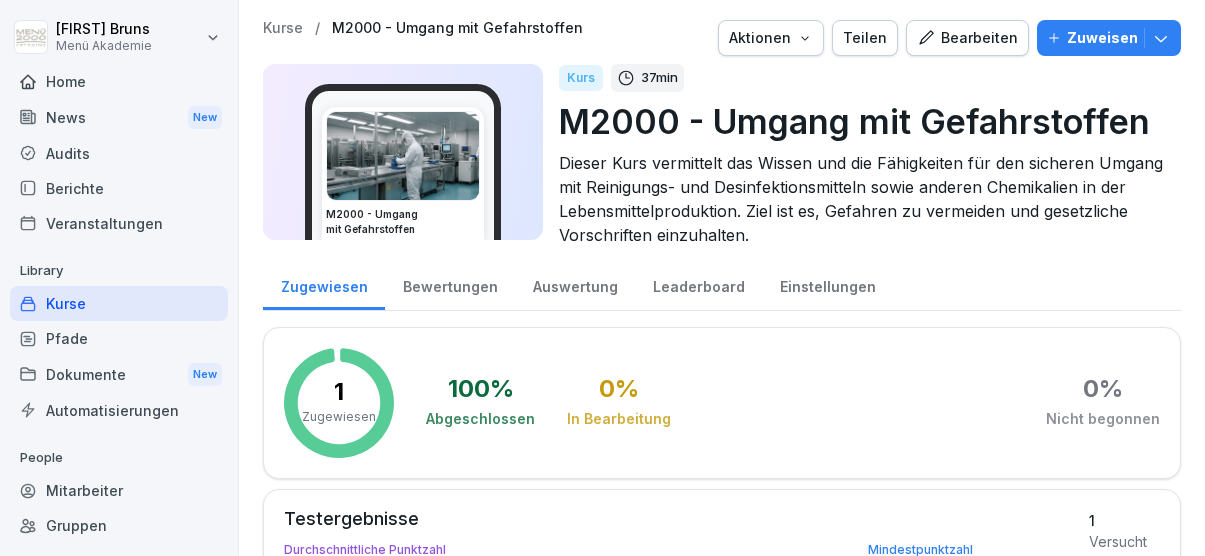 scroll, scrollTop: 0, scrollLeft: 0, axis: both 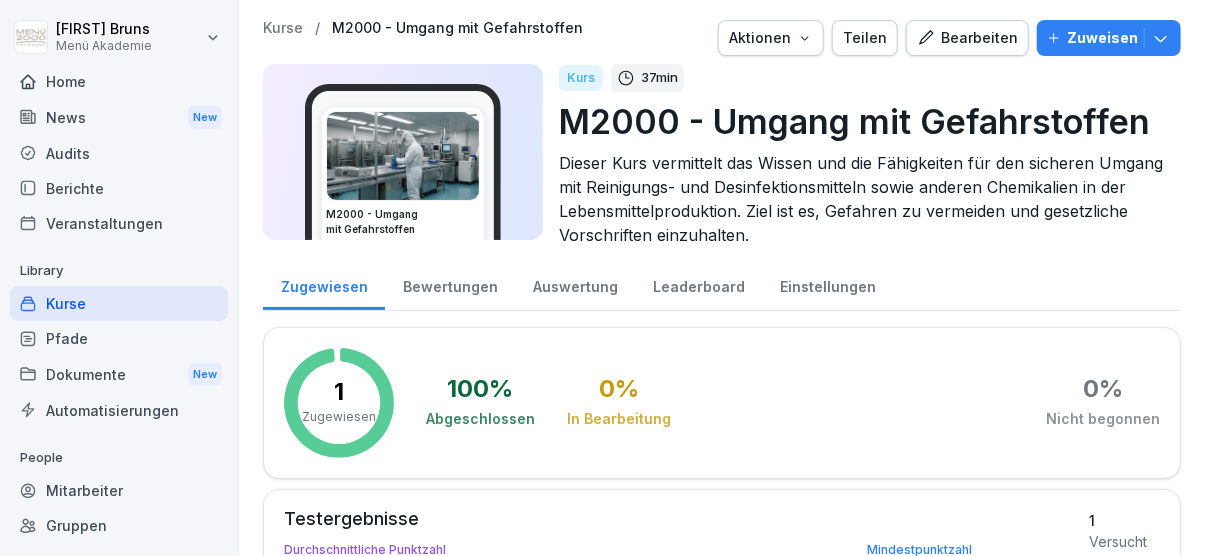 click on "Bearbeiten" at bounding box center (967, 38) 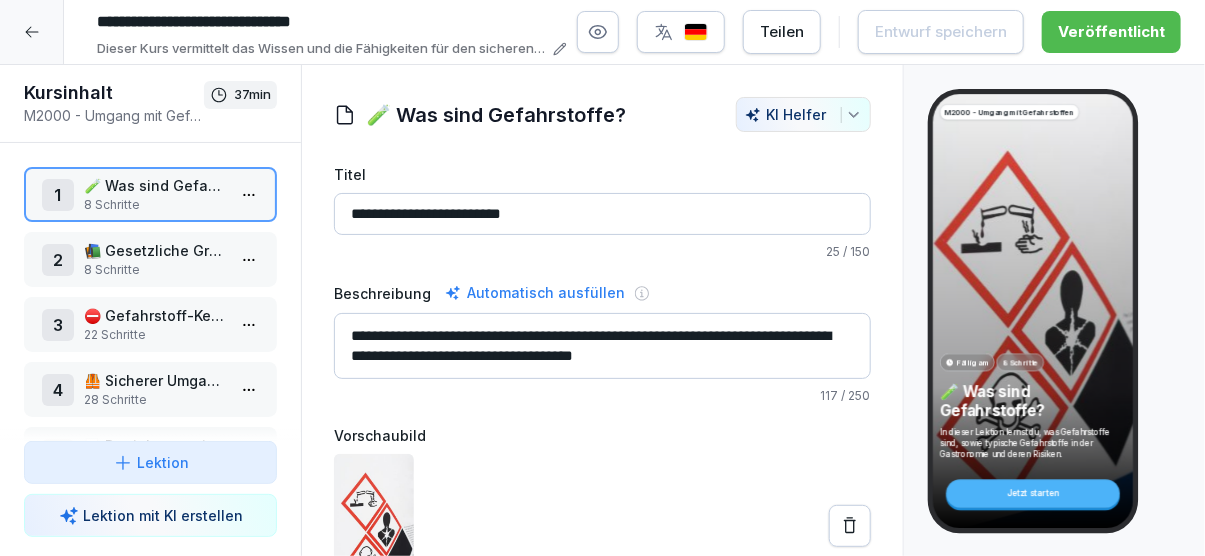 click on "**********" at bounding box center (602, 278) 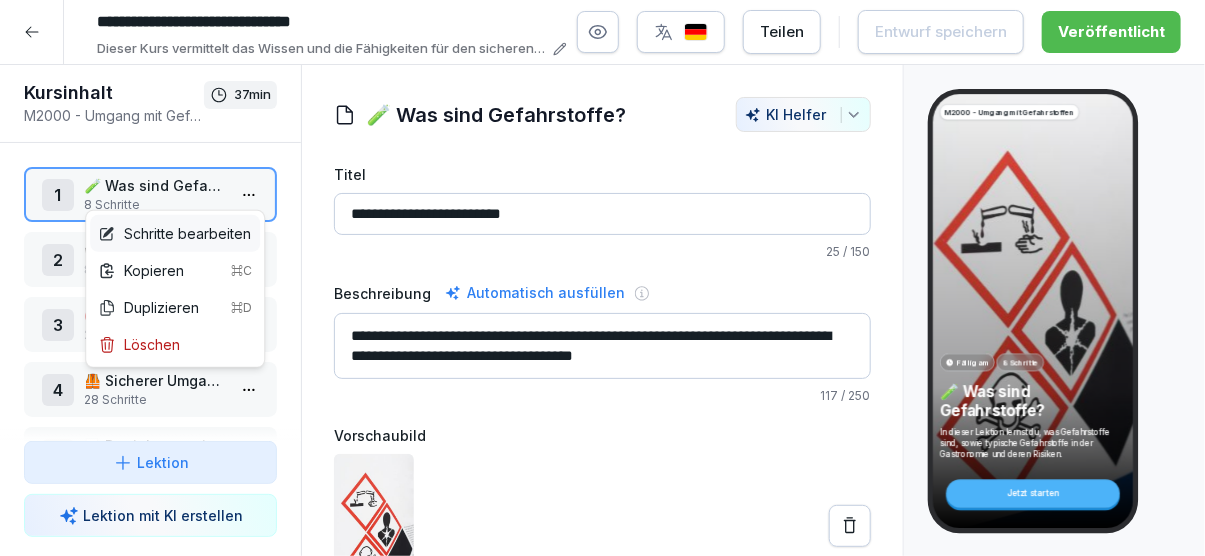 click on "Schritte bearbeiten" at bounding box center (174, 233) 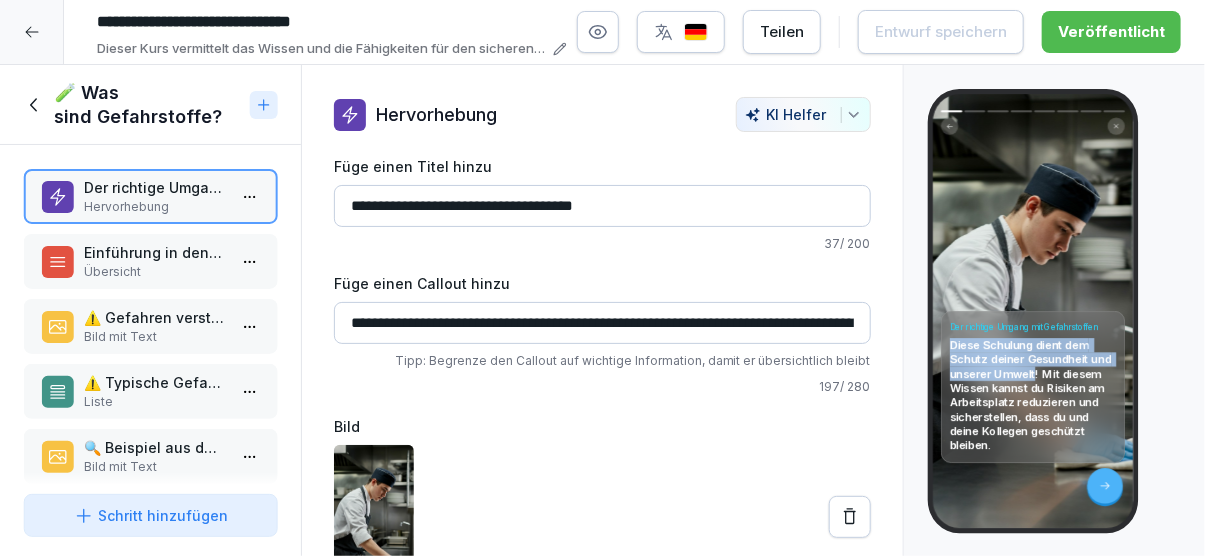 drag, startPoint x: 953, startPoint y: 340, endPoint x: 1036, endPoint y: 371, distance: 88.60023 